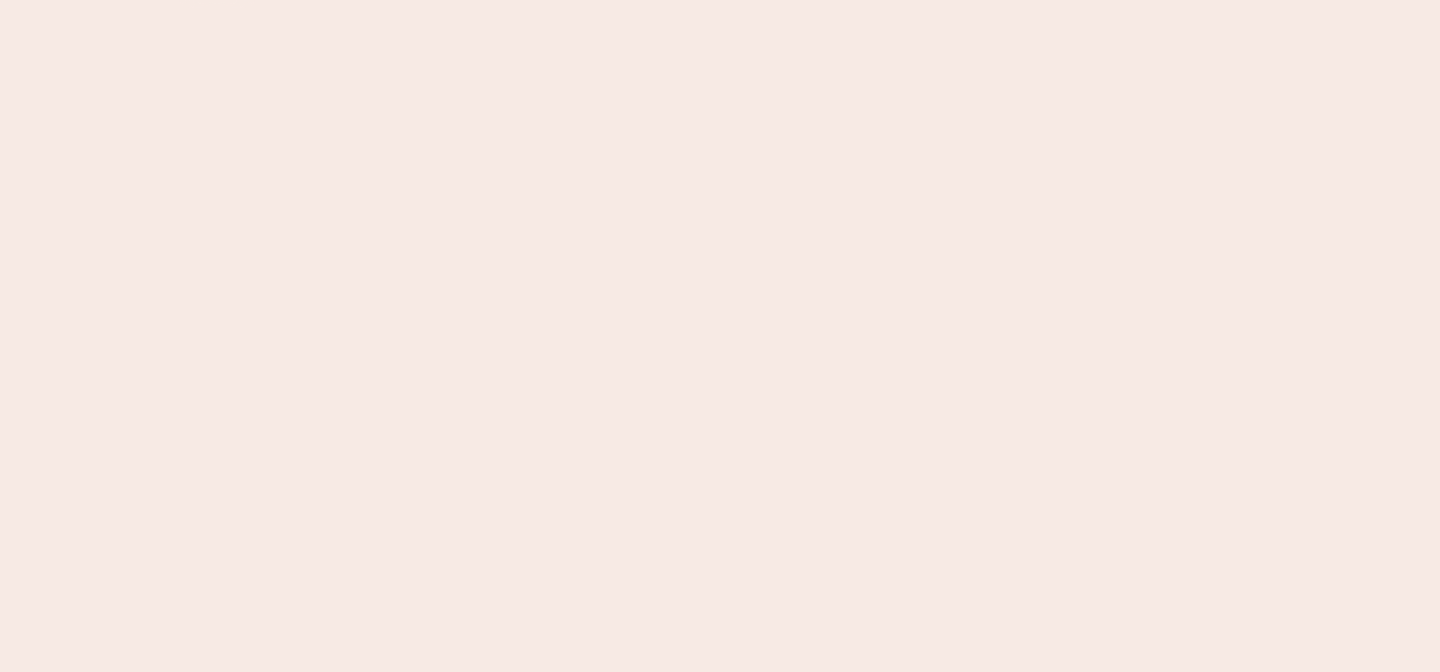 scroll, scrollTop: 0, scrollLeft: 0, axis: both 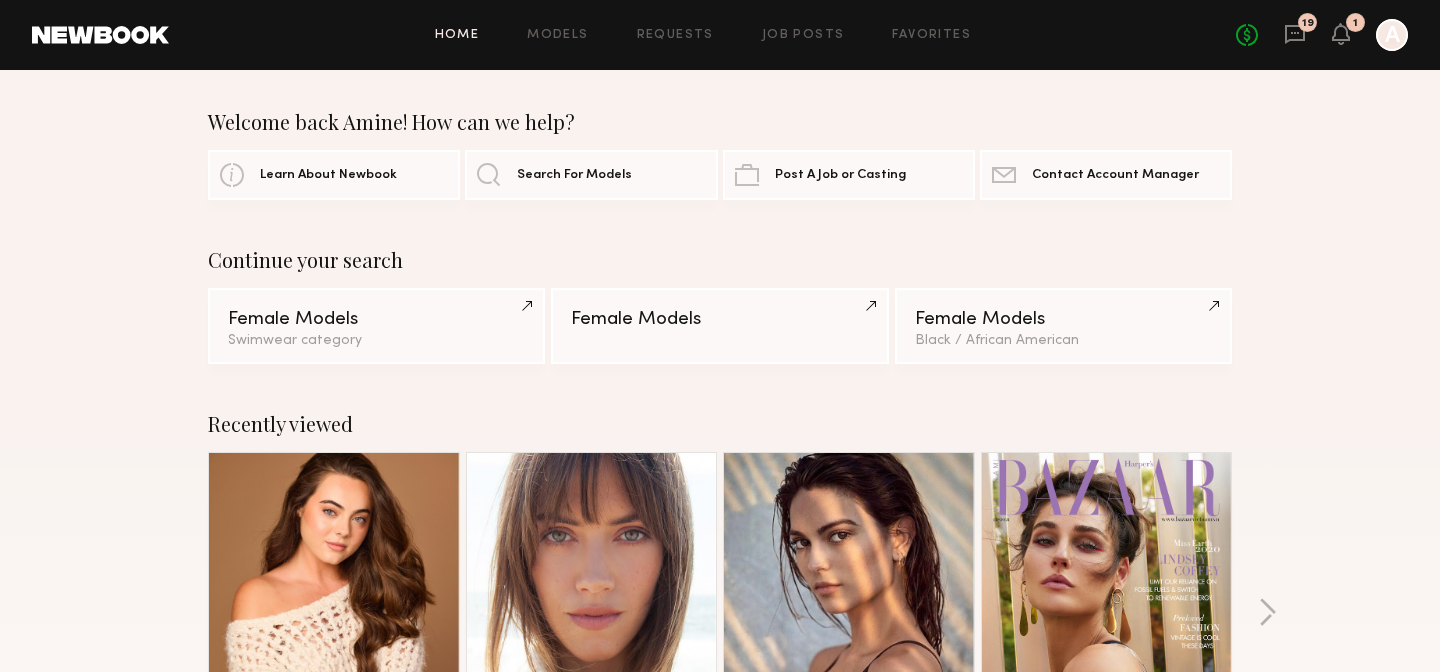 click on "Home Models Requests Job Posts Favorites Sign Out" 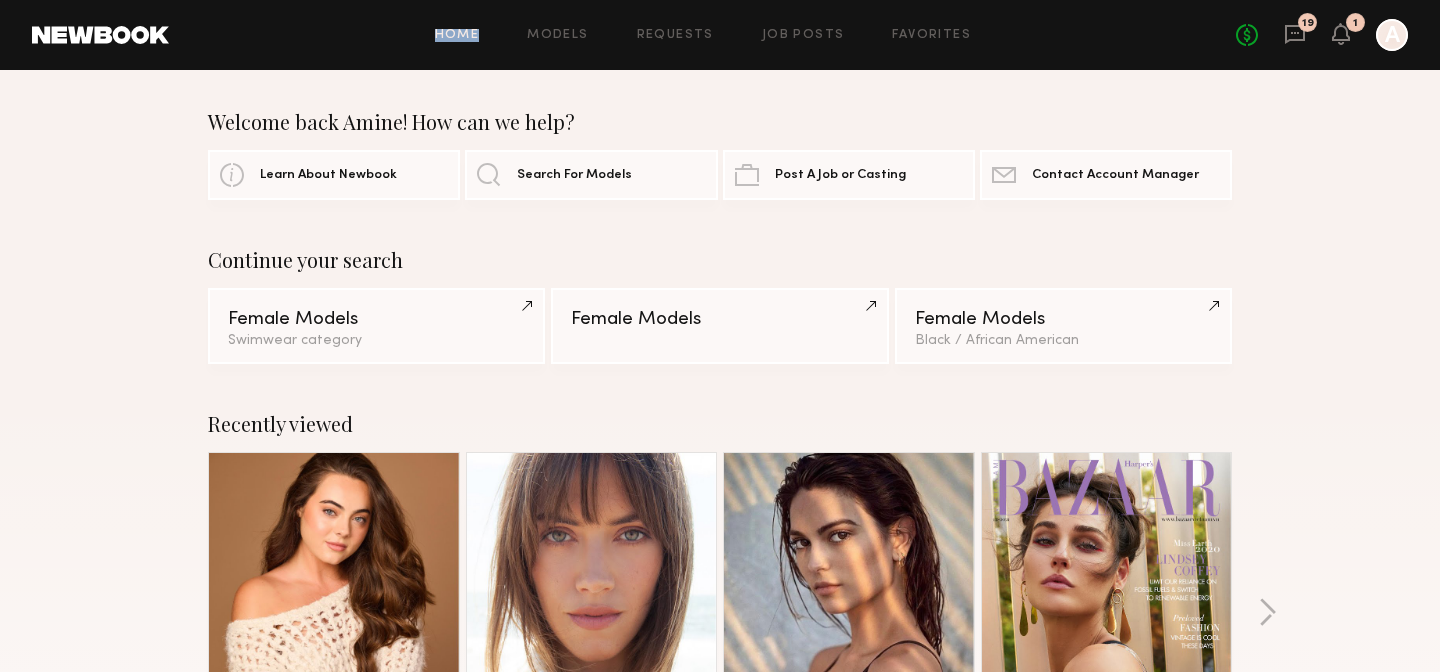 click on "Home Models Requests Job Posts Favorites Sign Out No fees up to $5,000 19 1 A" 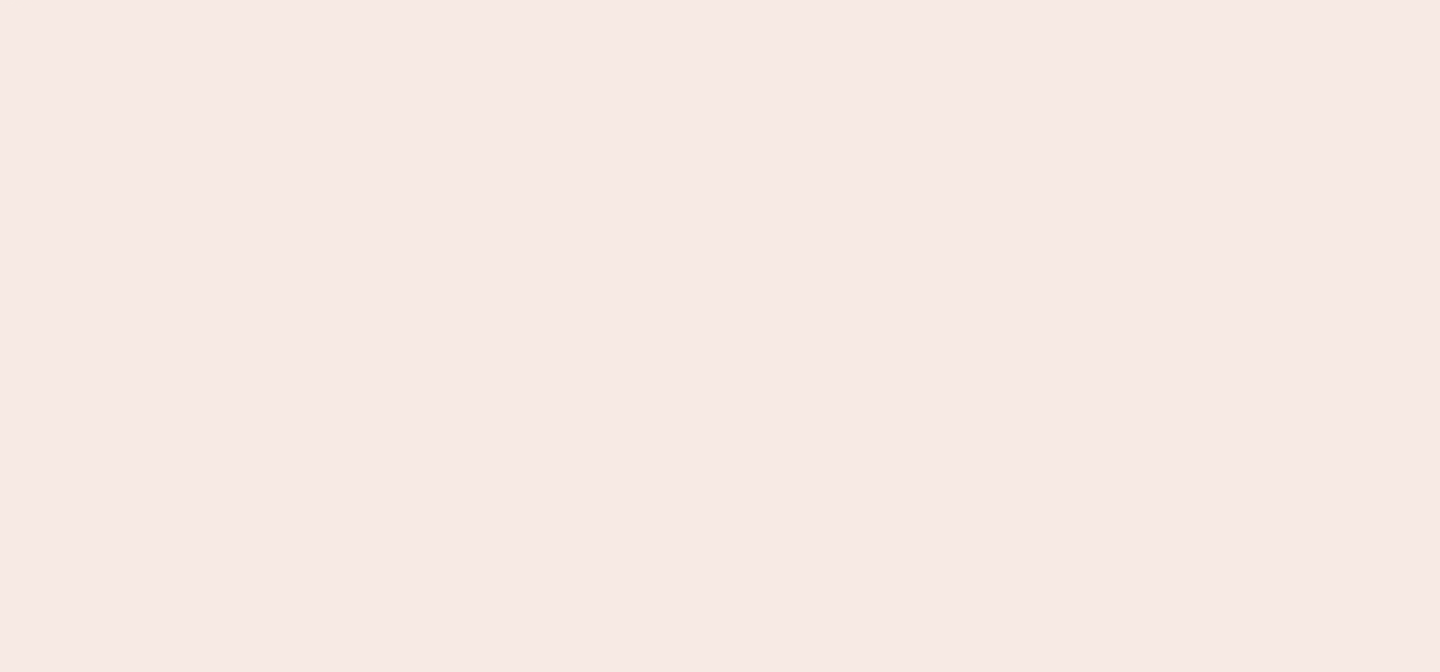 scroll, scrollTop: 0, scrollLeft: 0, axis: both 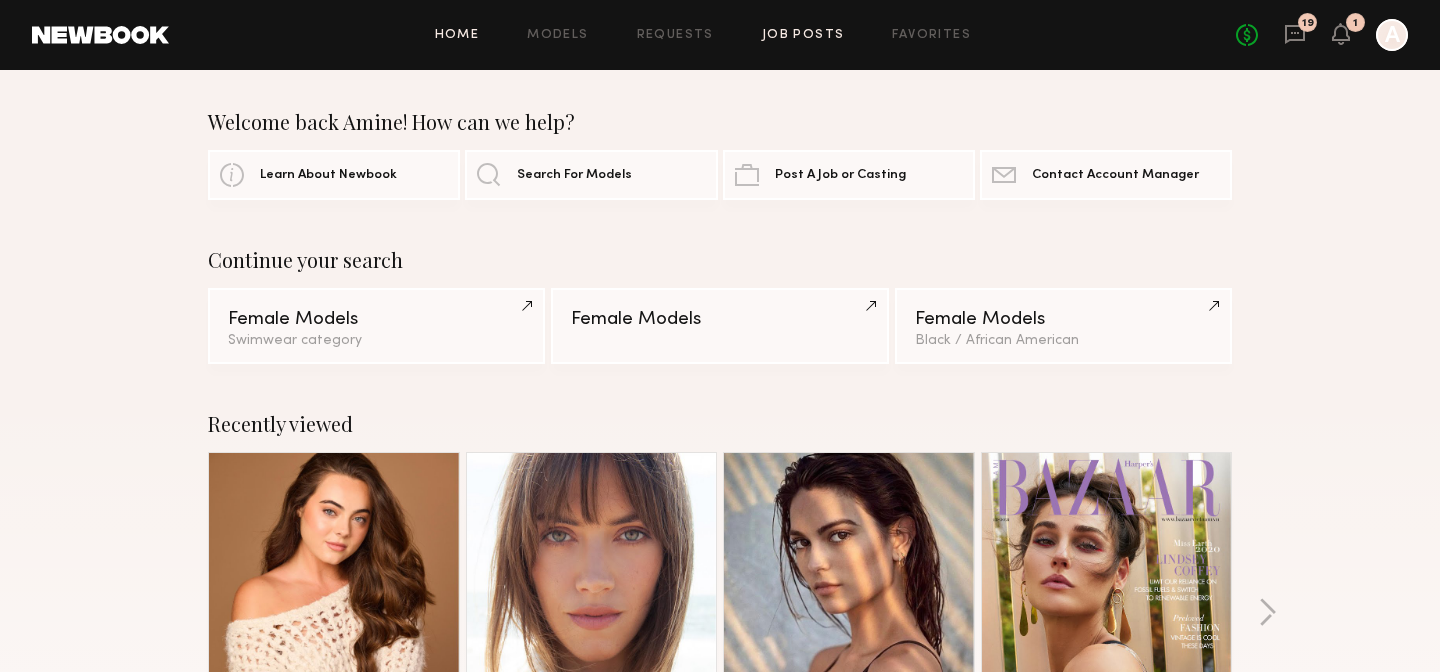 click on "Job Posts" 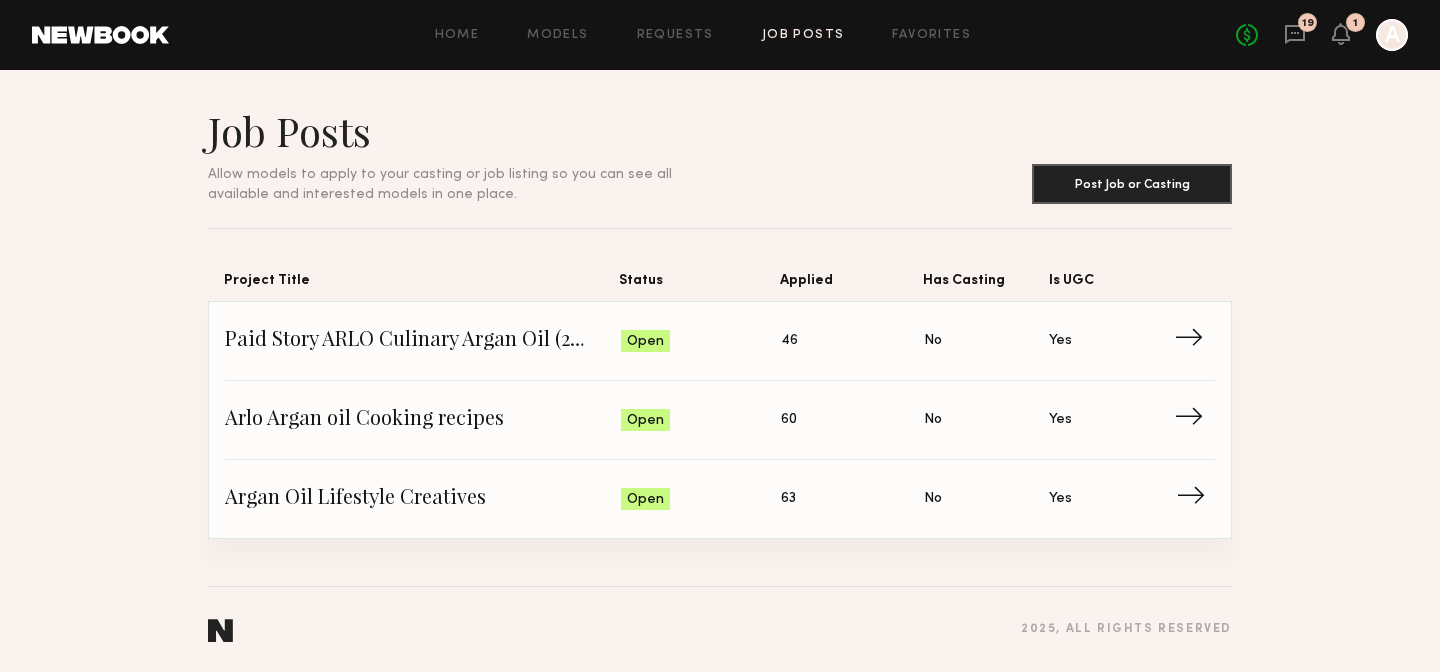 click on "Argan Oil Lifestyle Creatives" 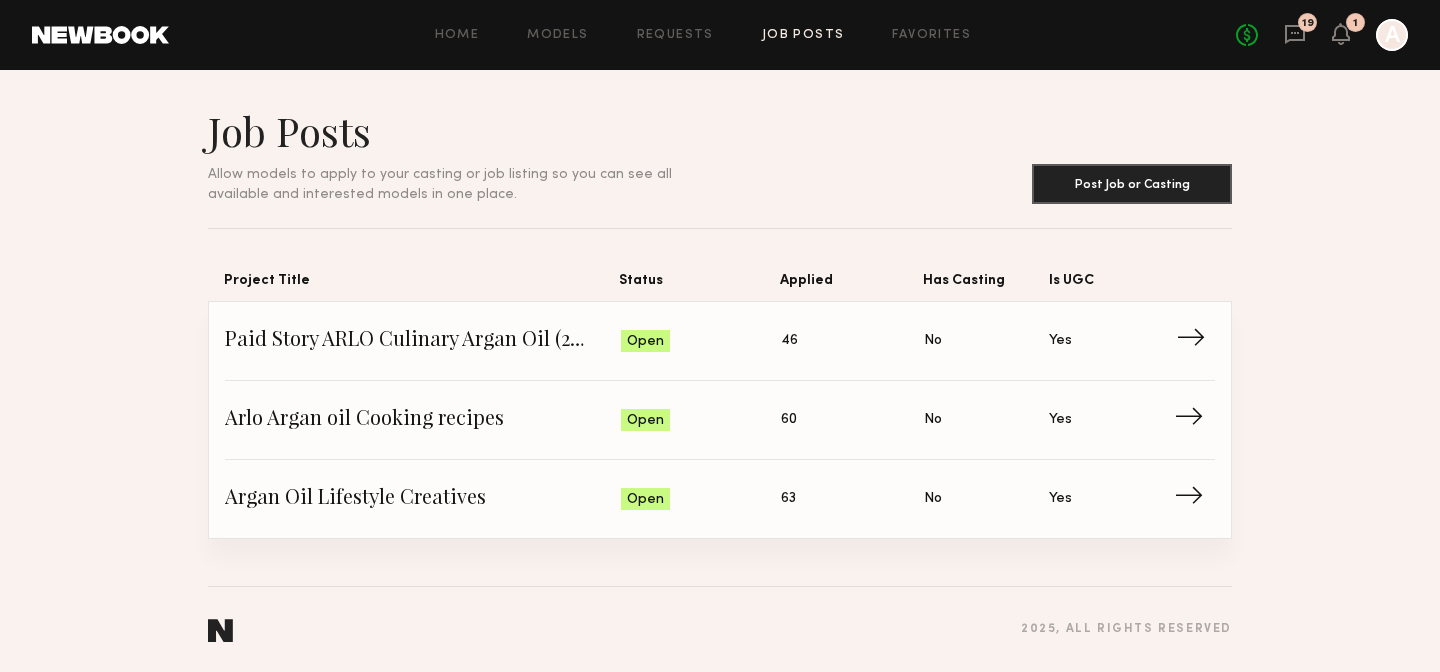 click on "Paid Story ARLO Culinary Argan Oil (25K+ Followers Only)" 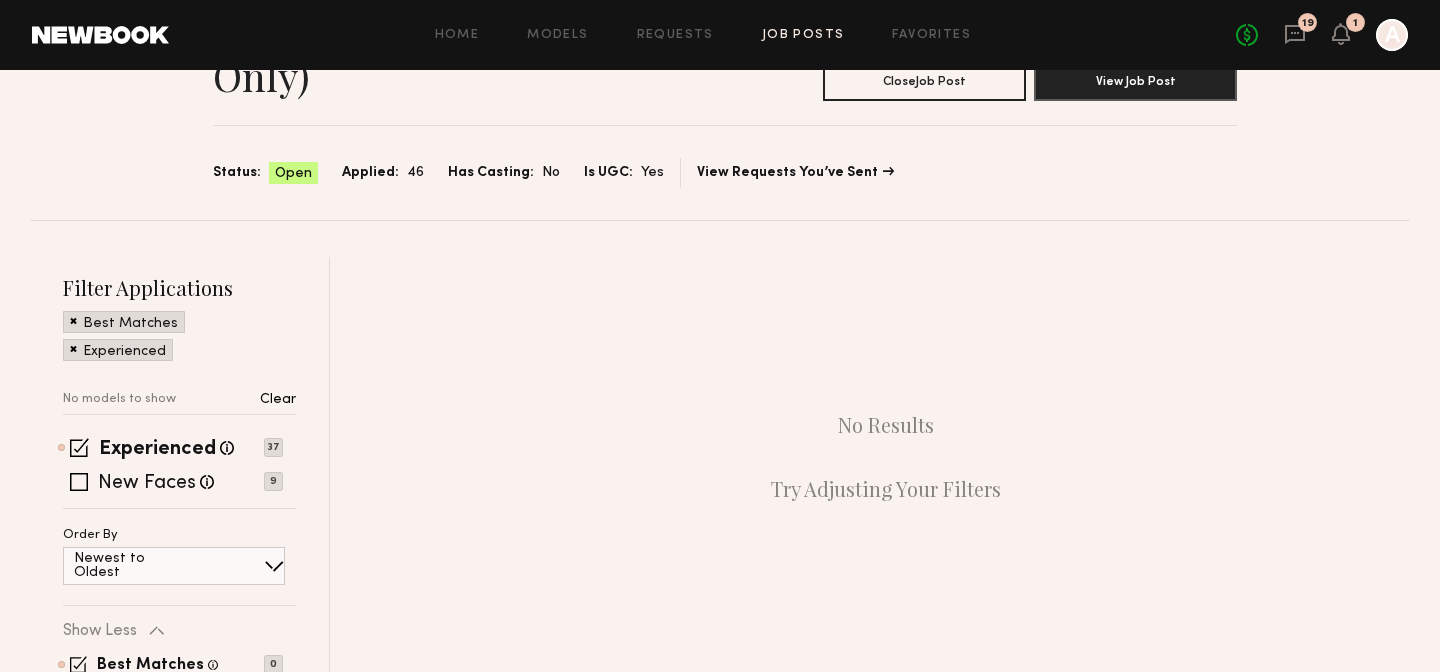 scroll, scrollTop: 148, scrollLeft: 0, axis: vertical 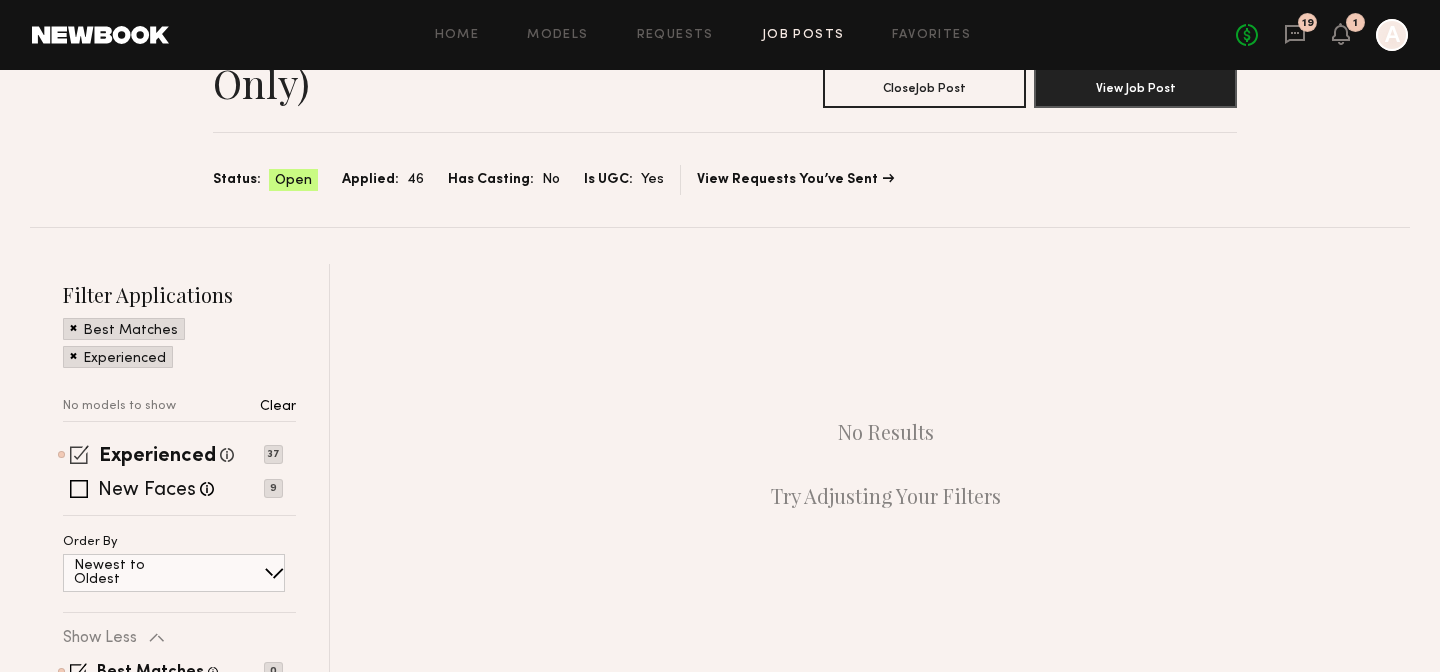 click 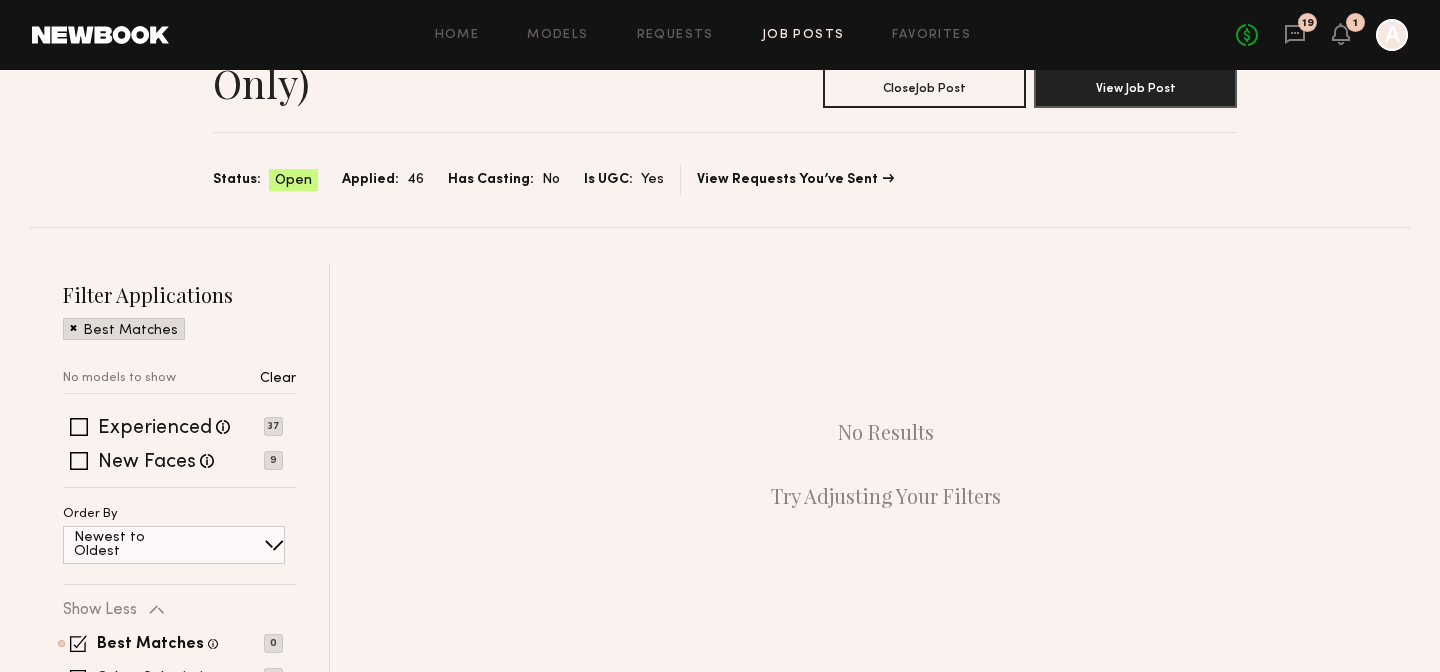 scroll, scrollTop: 248, scrollLeft: 0, axis: vertical 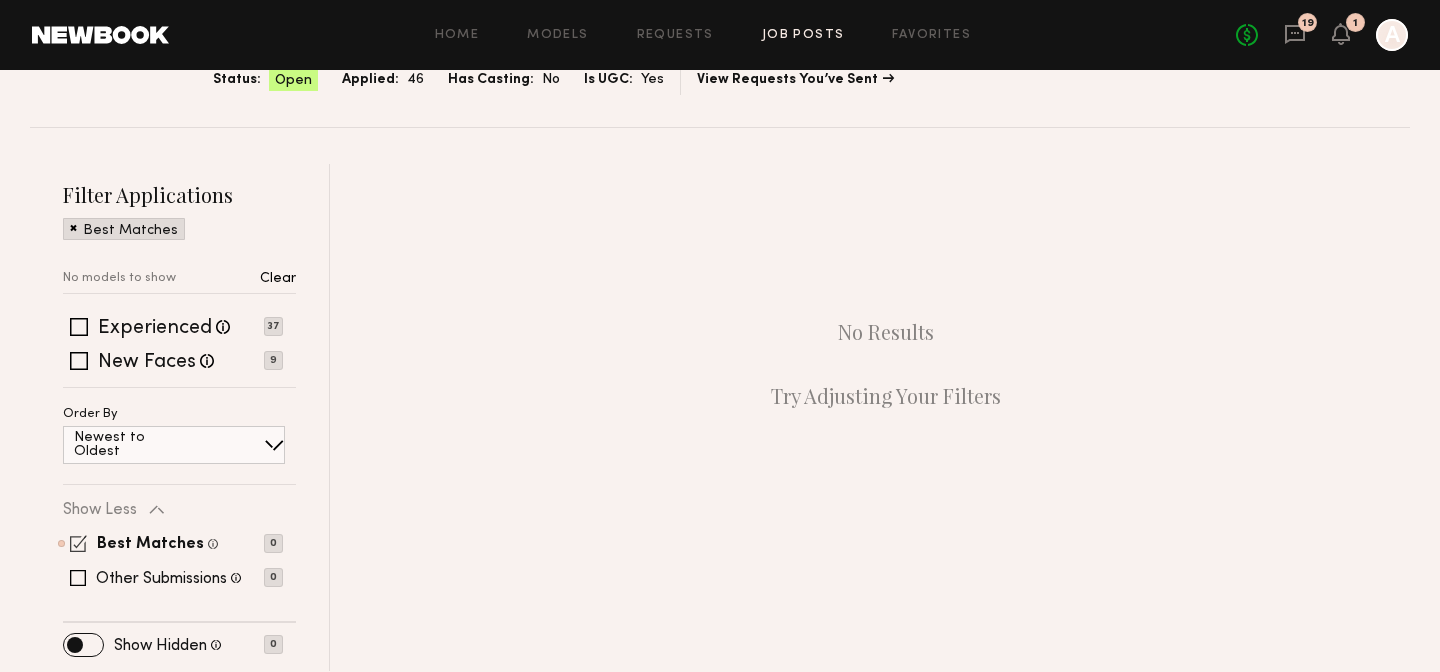 click 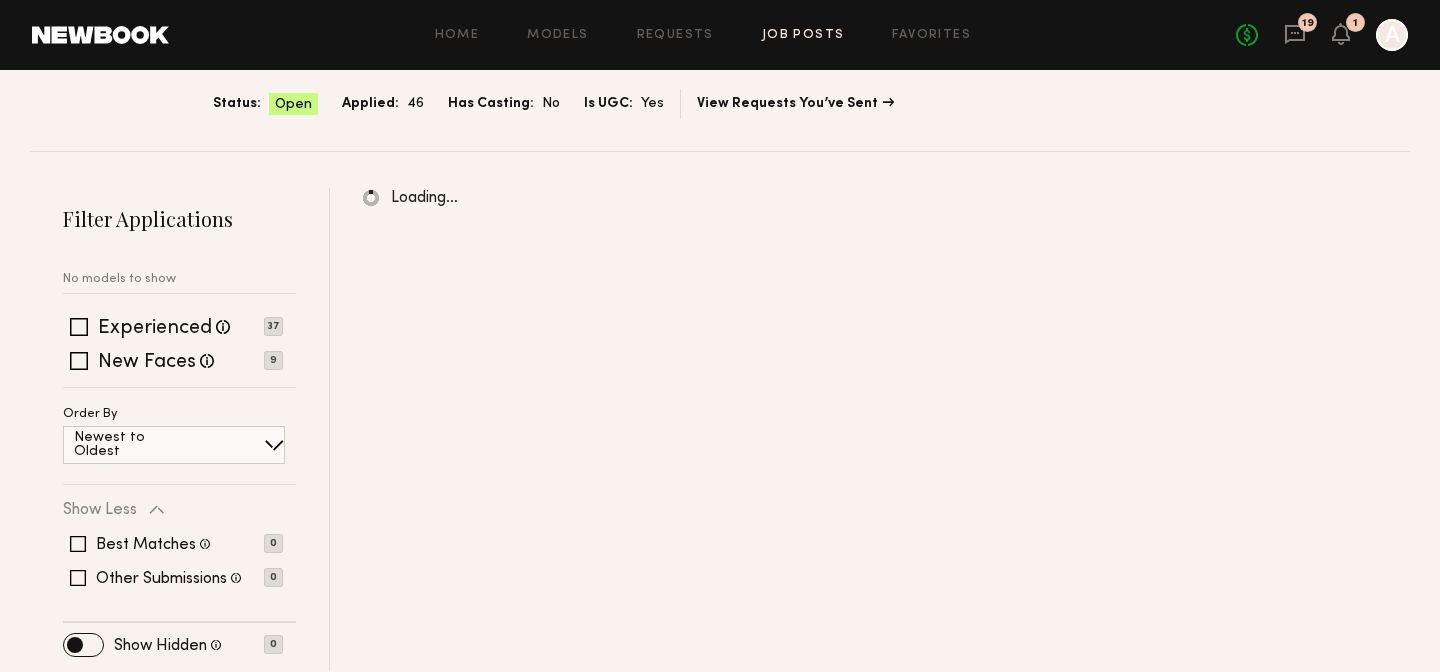 scroll, scrollTop: 248, scrollLeft: 0, axis: vertical 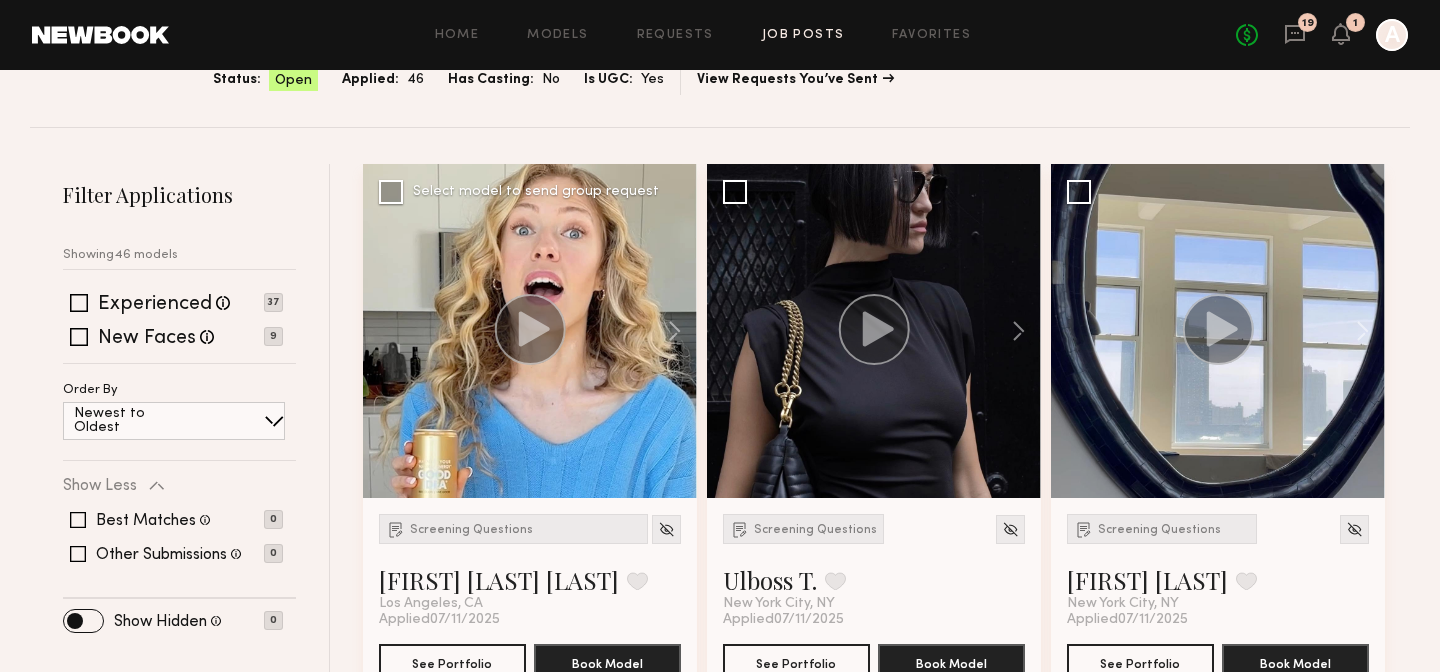 click 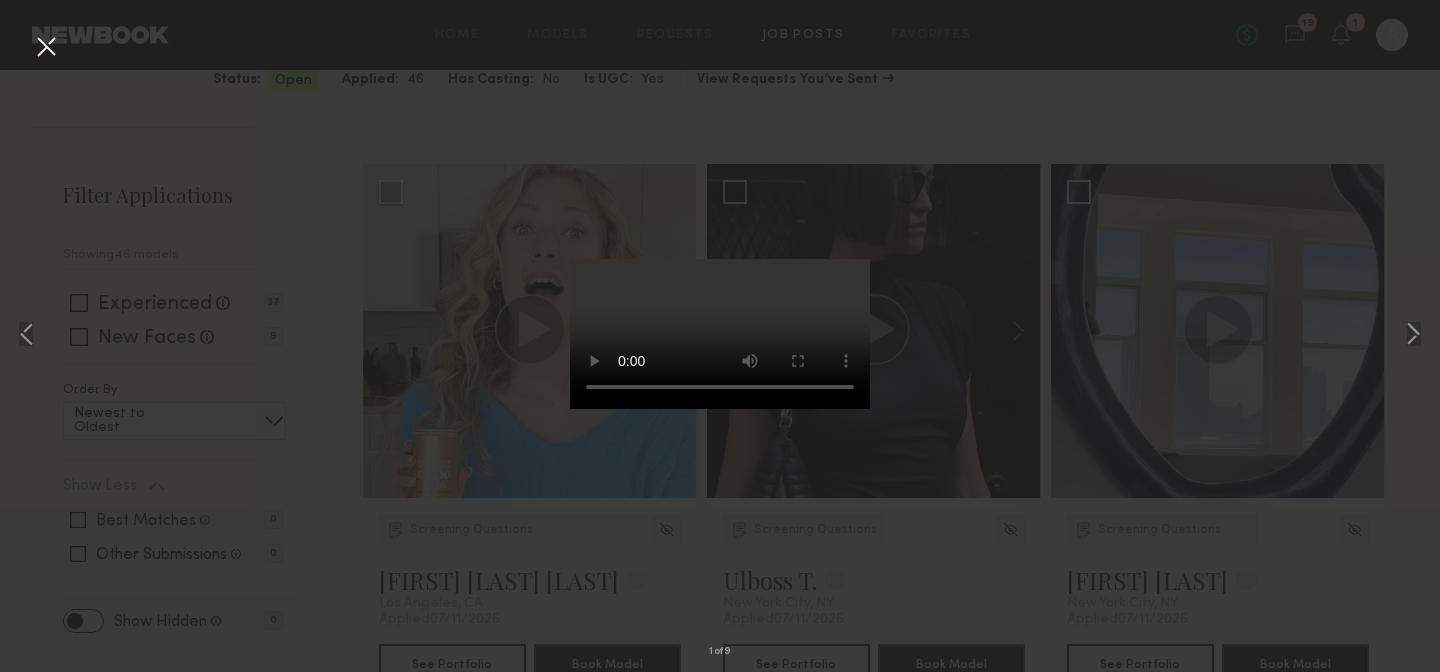 click at bounding box center [46, 48] 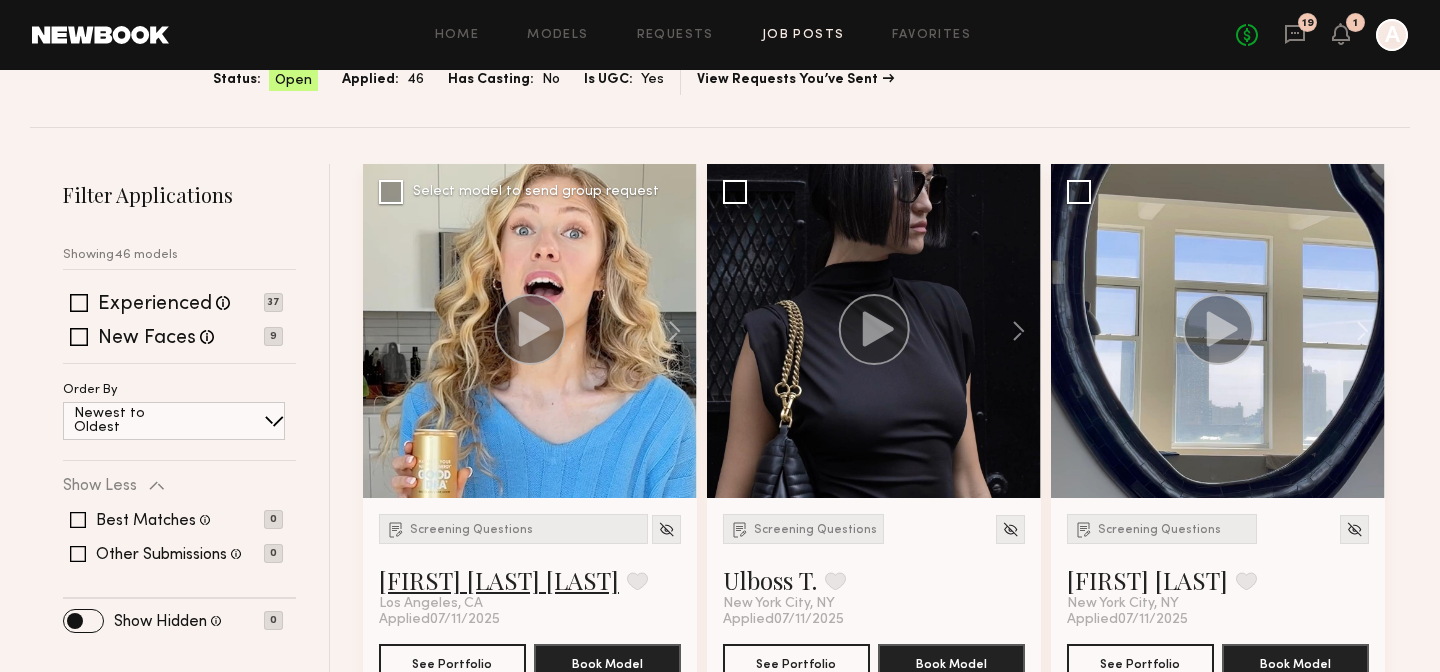 click on "Sophie Jordan C." 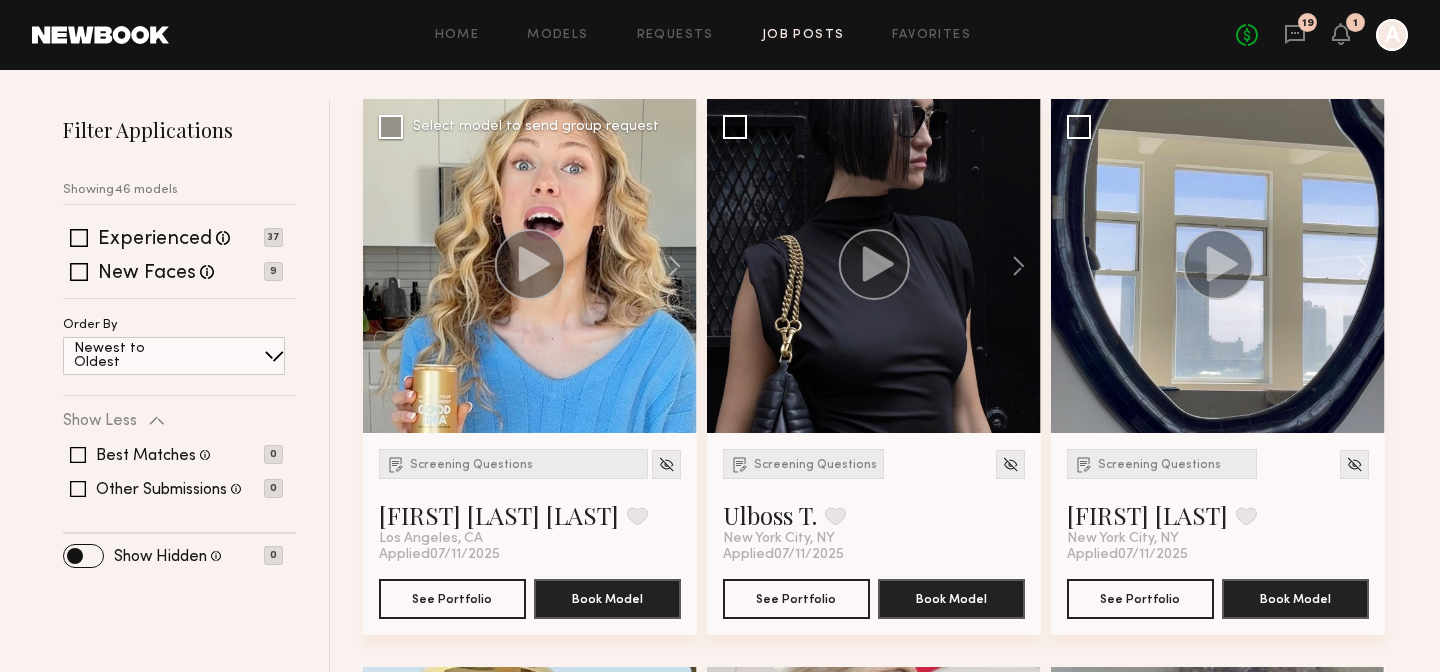 scroll, scrollTop: 325, scrollLeft: 0, axis: vertical 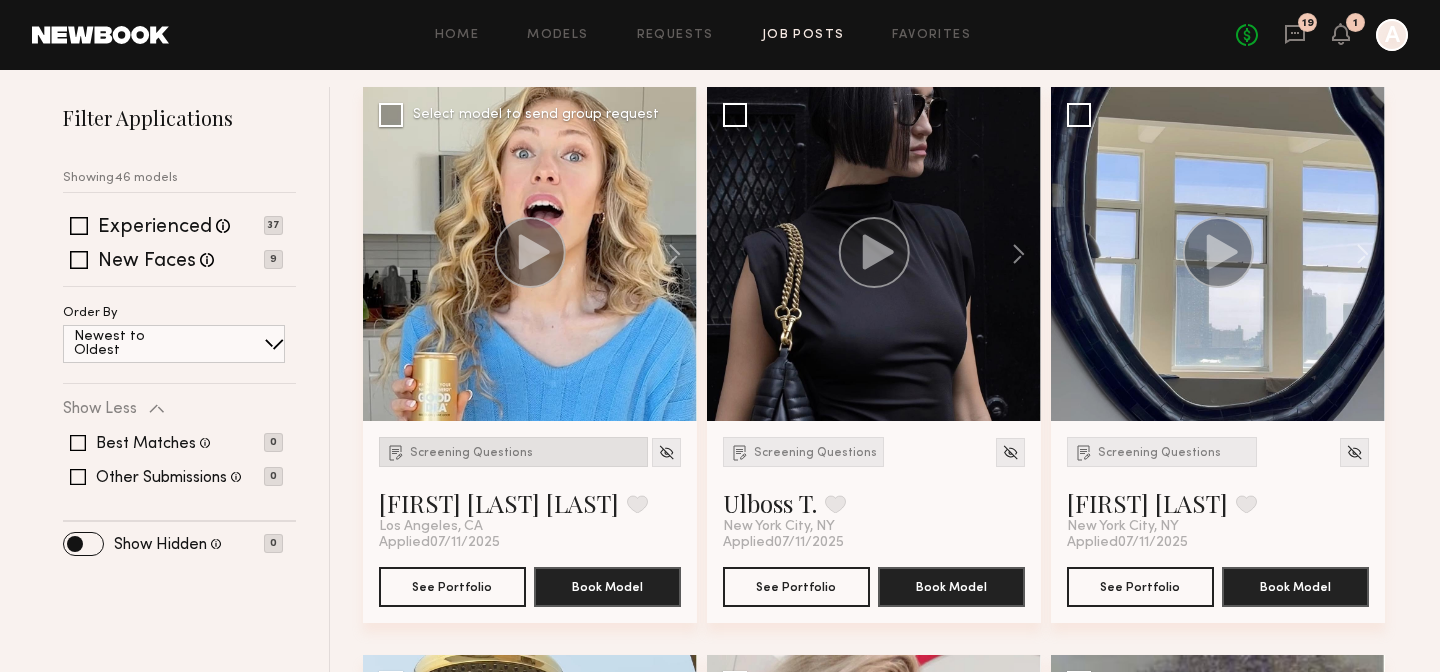 click on "Screening Questions" 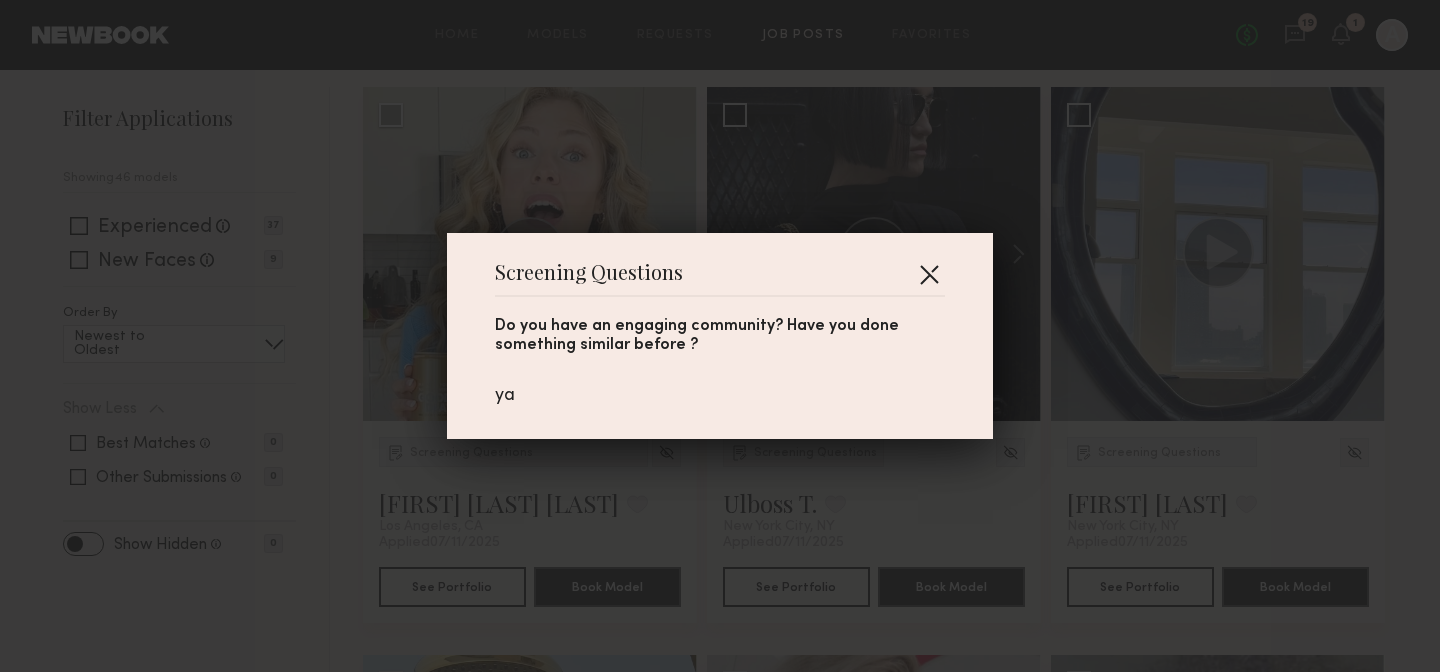 click at bounding box center [929, 274] 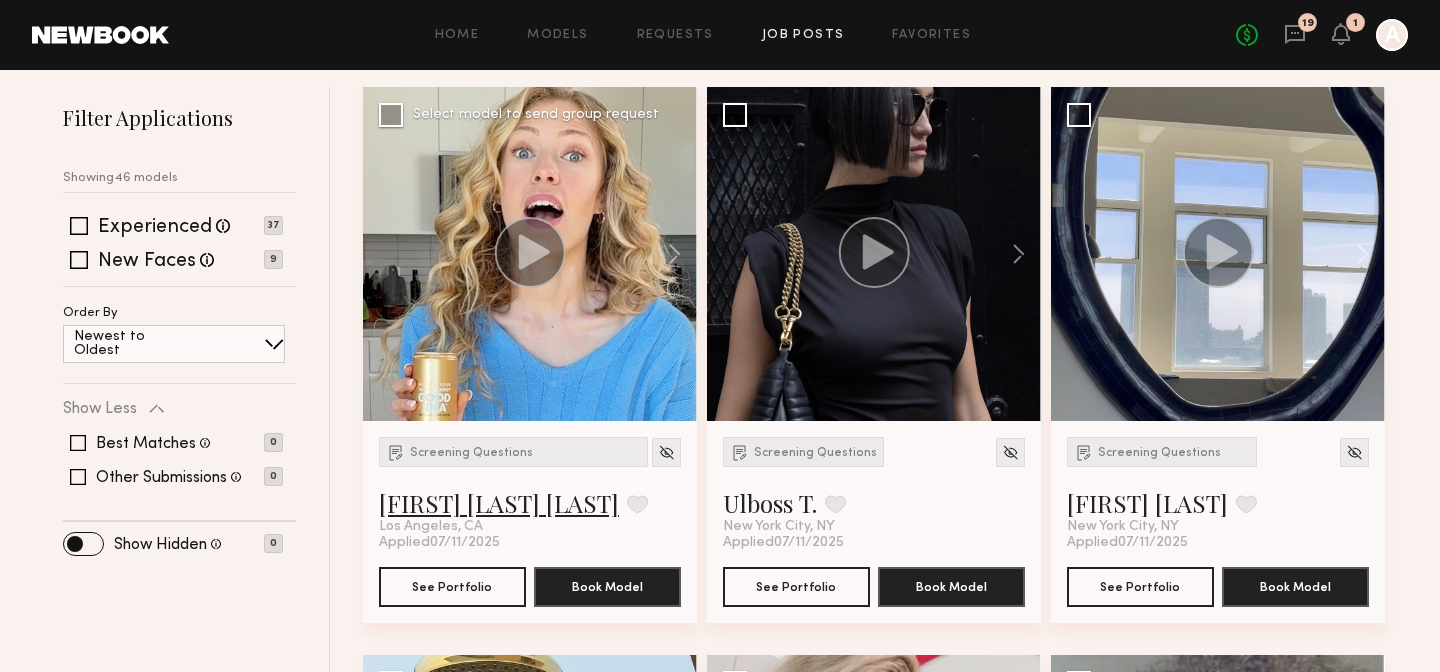 click on "Sophie Jordan C." 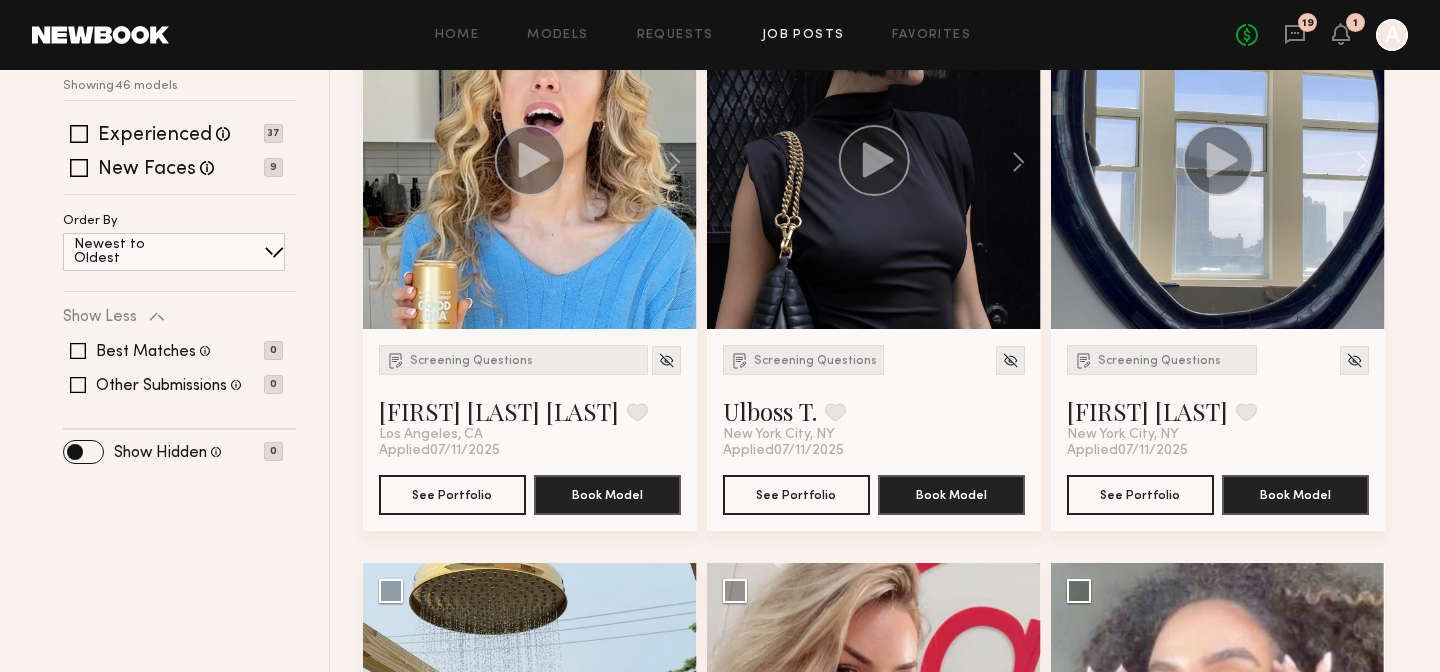 scroll, scrollTop: 312, scrollLeft: 0, axis: vertical 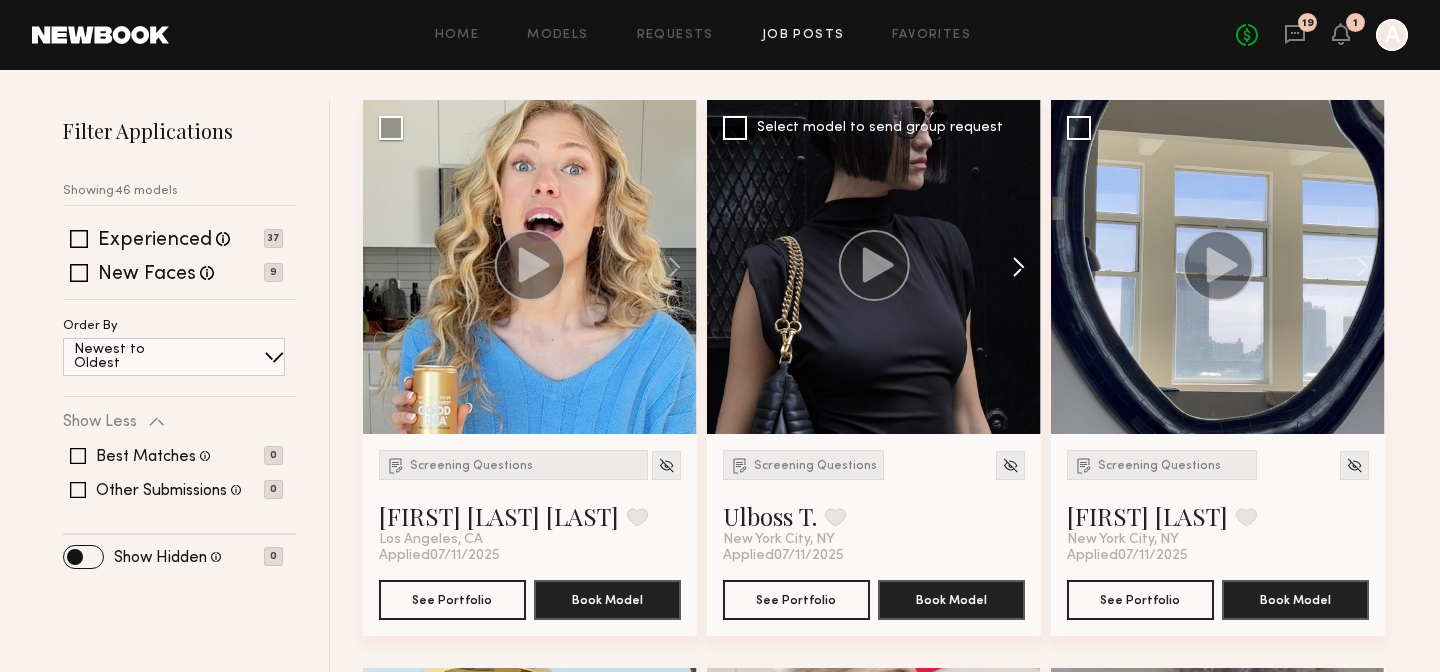 click 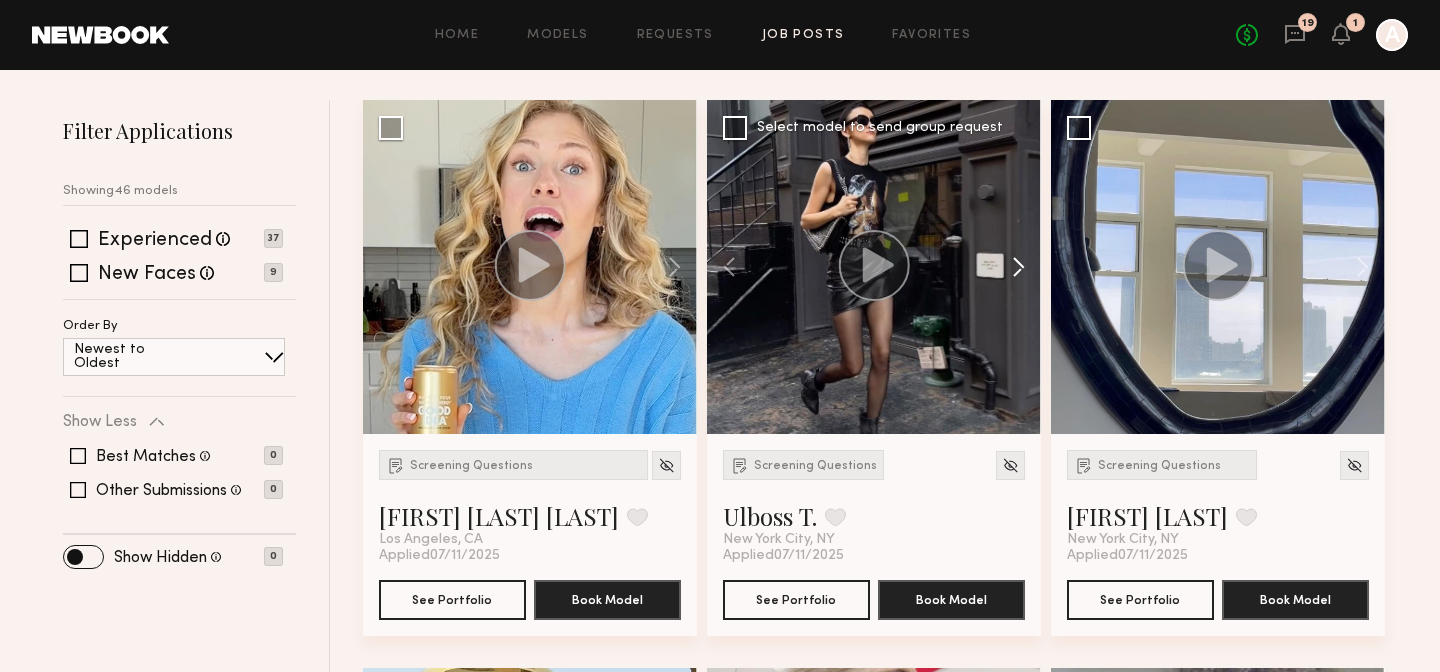 click 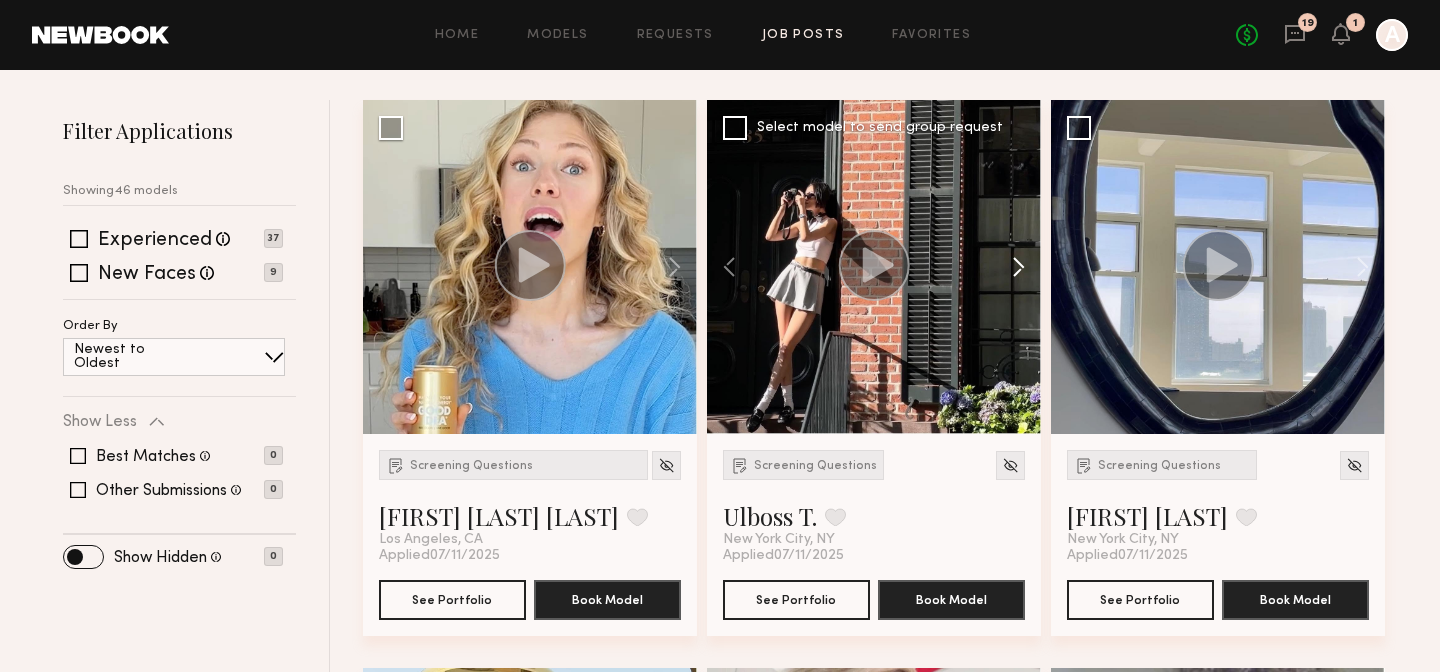 click 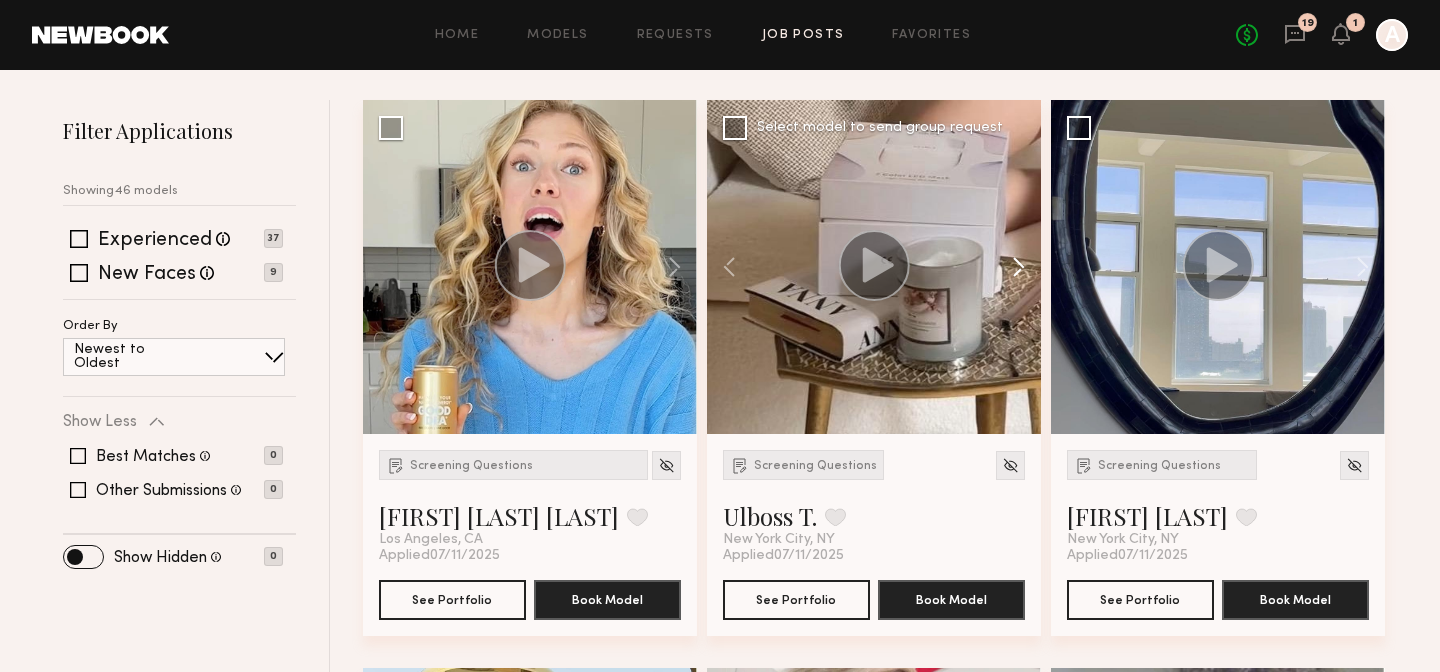 click 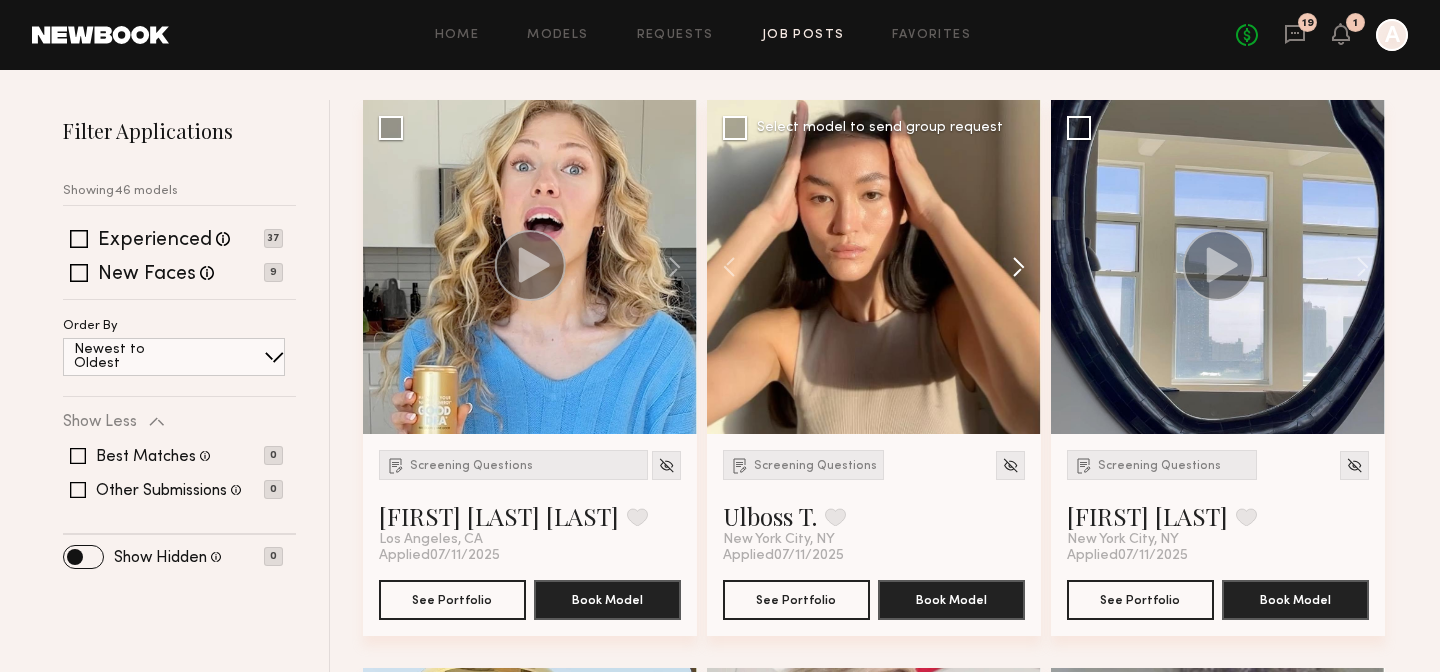 click 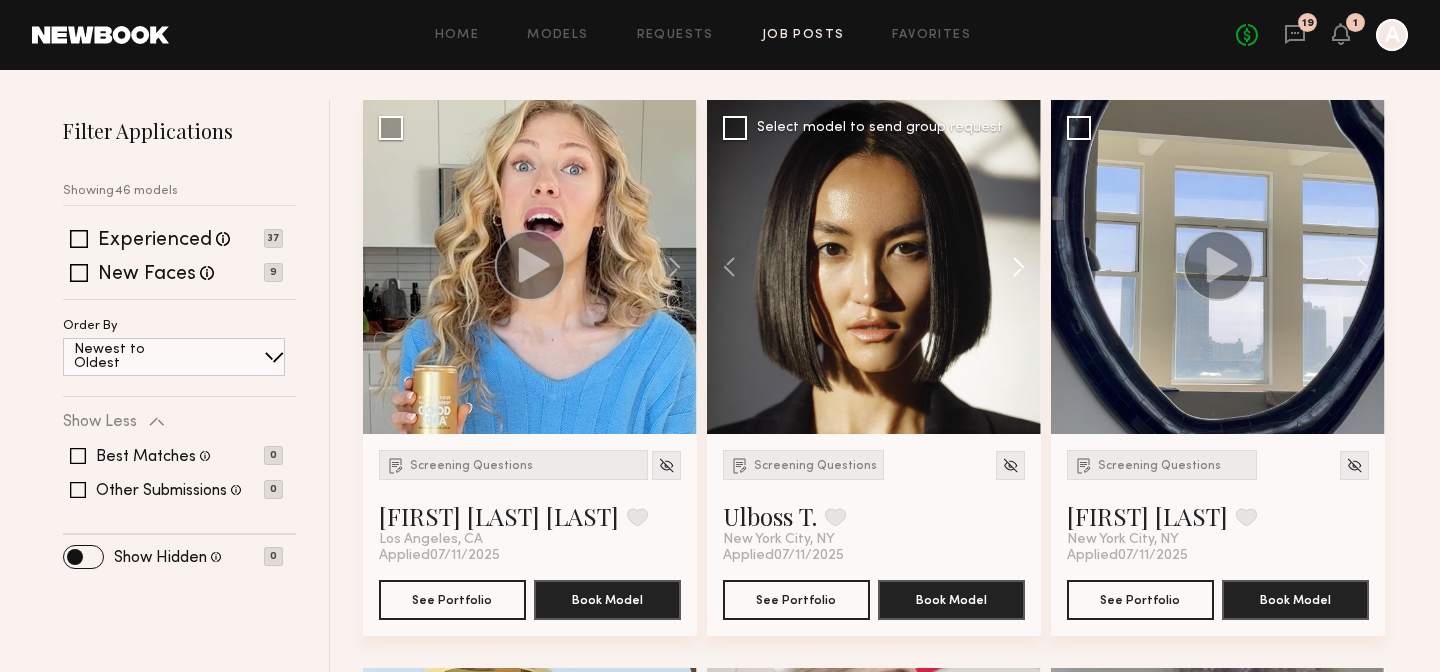 click 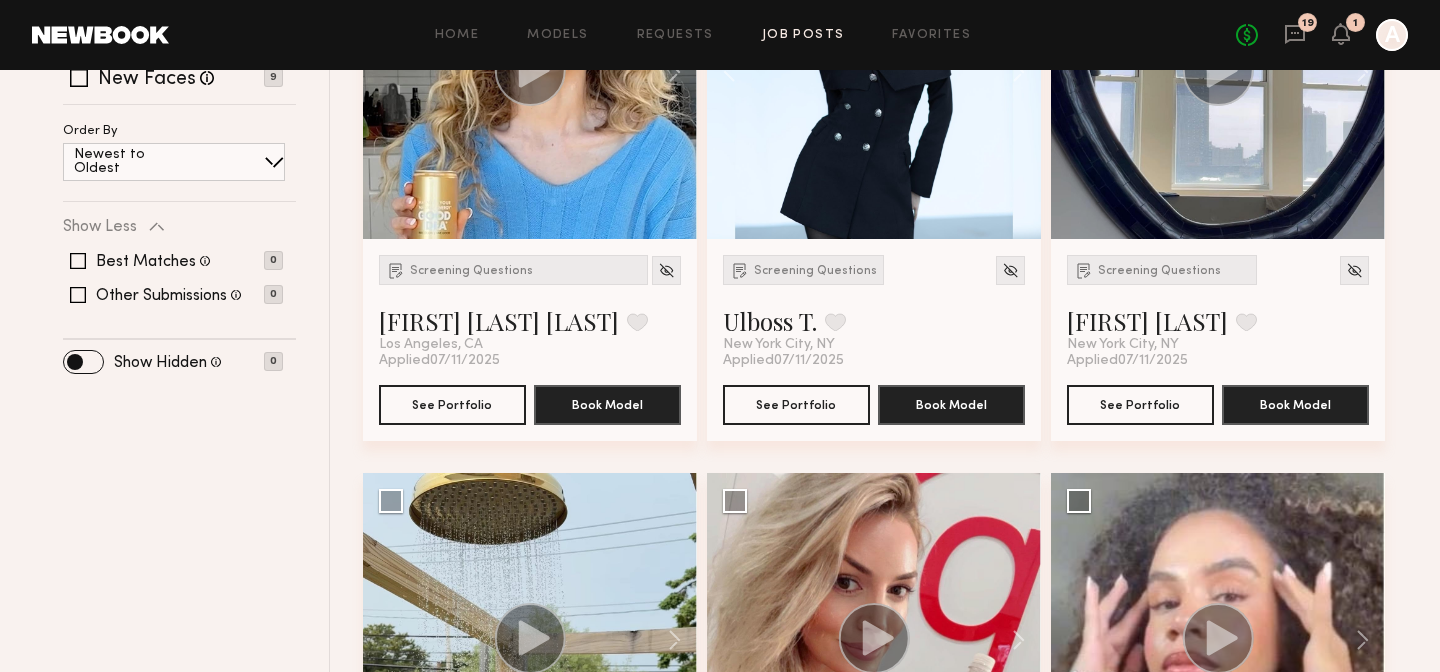 scroll, scrollTop: 389, scrollLeft: 0, axis: vertical 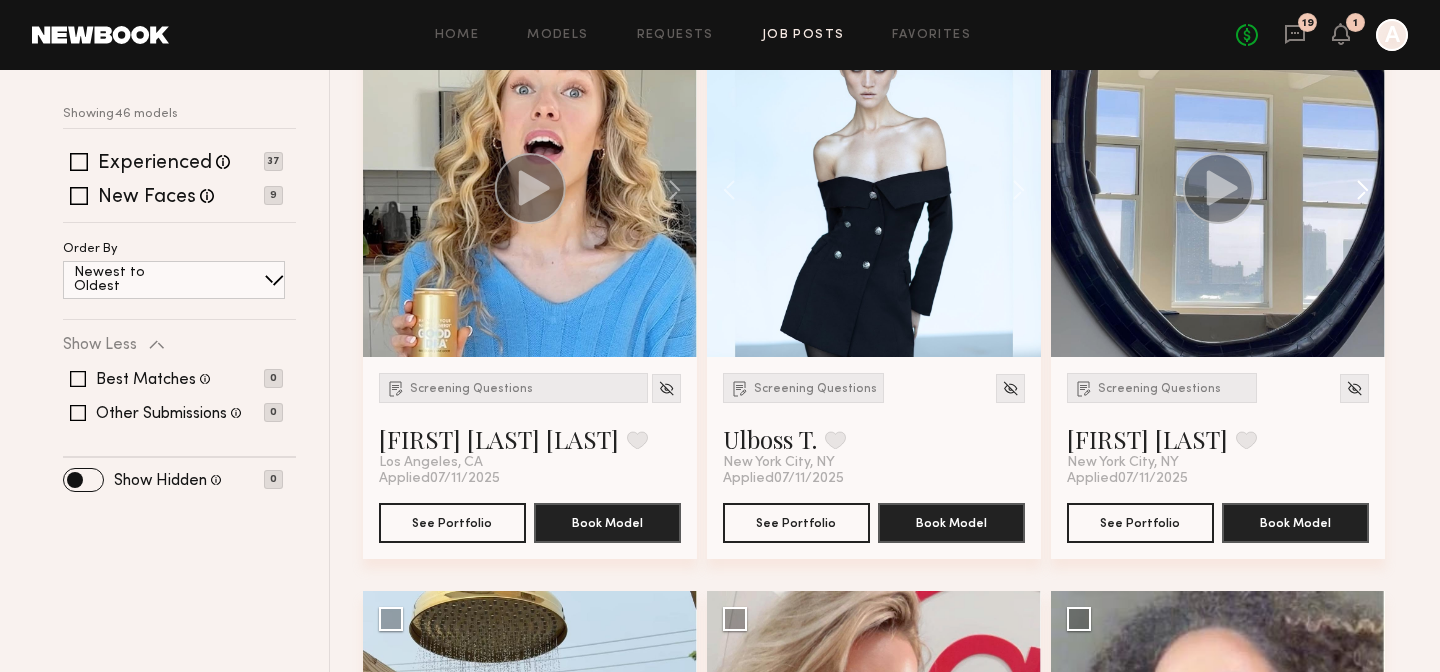 click 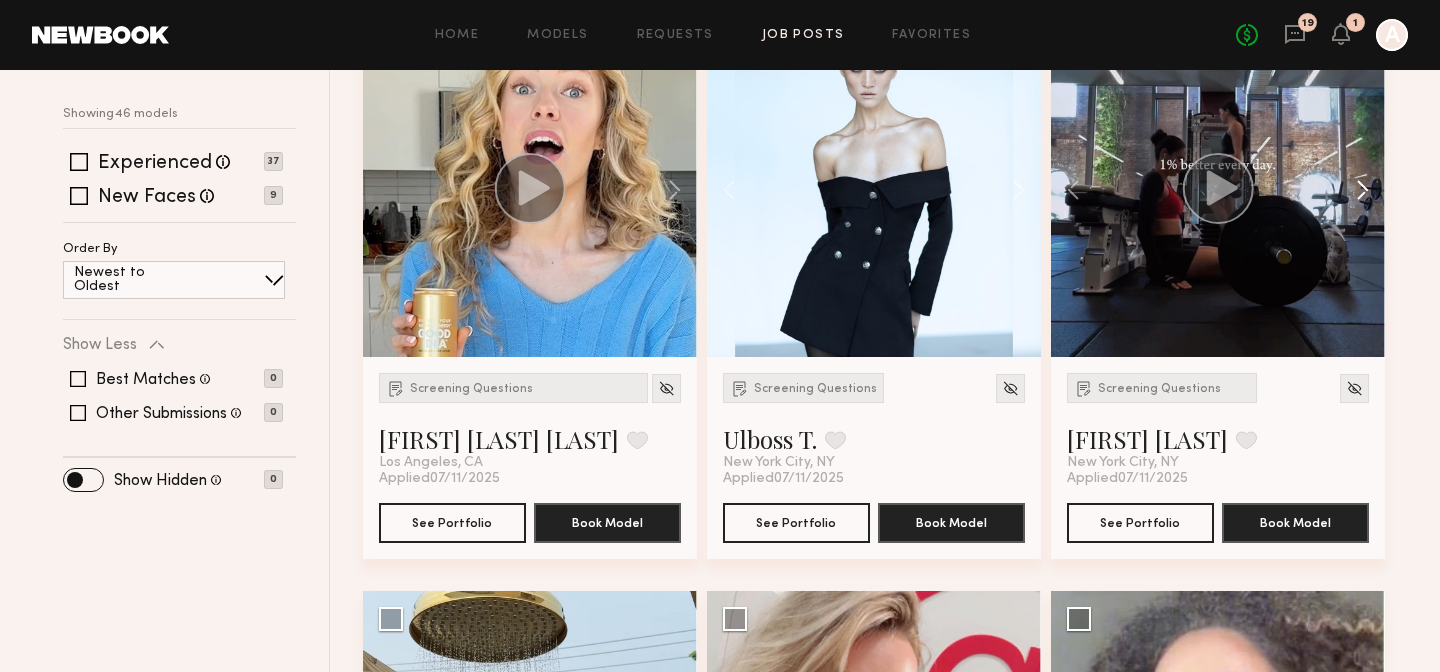 click 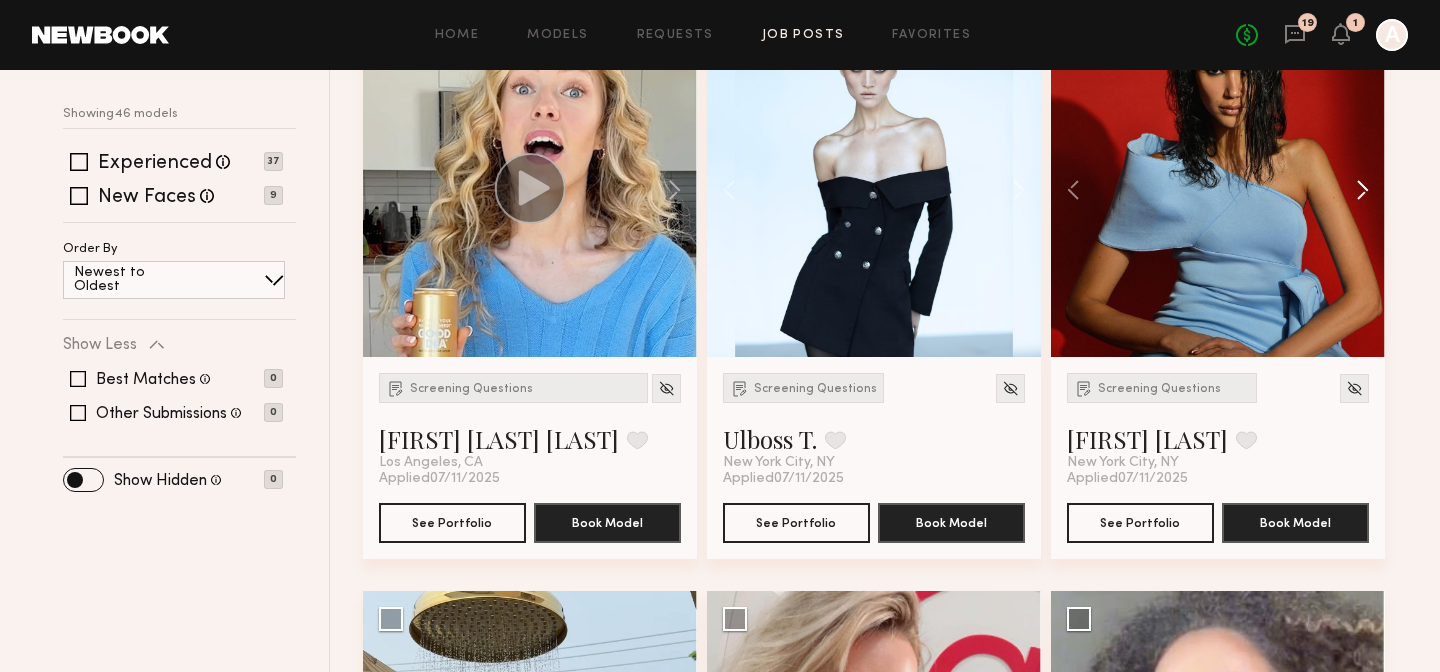 click 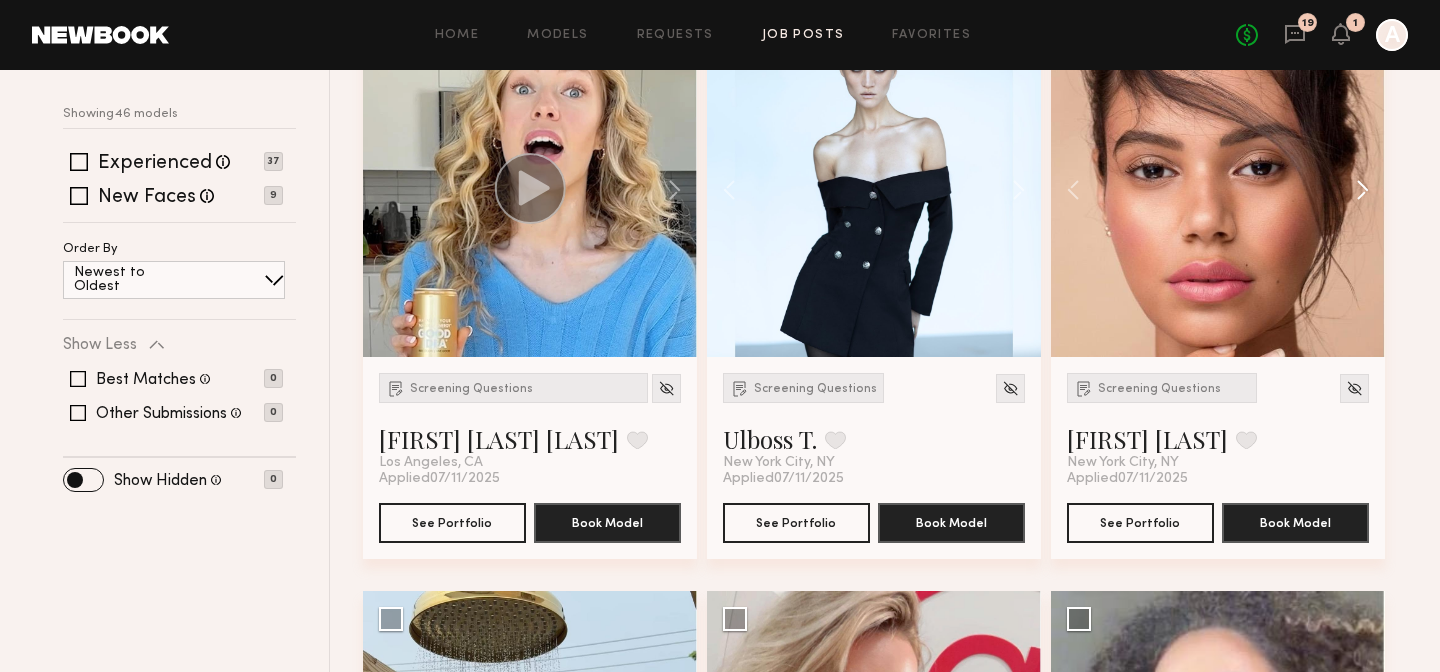 click 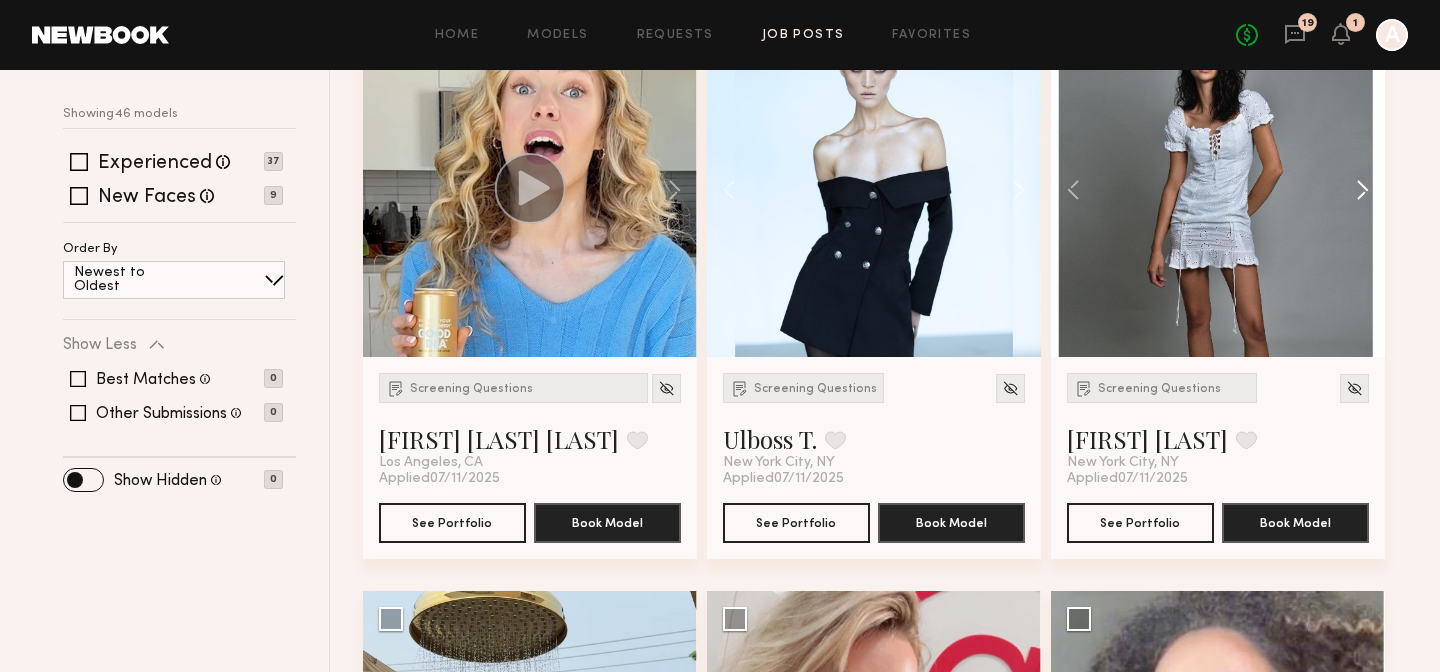 click 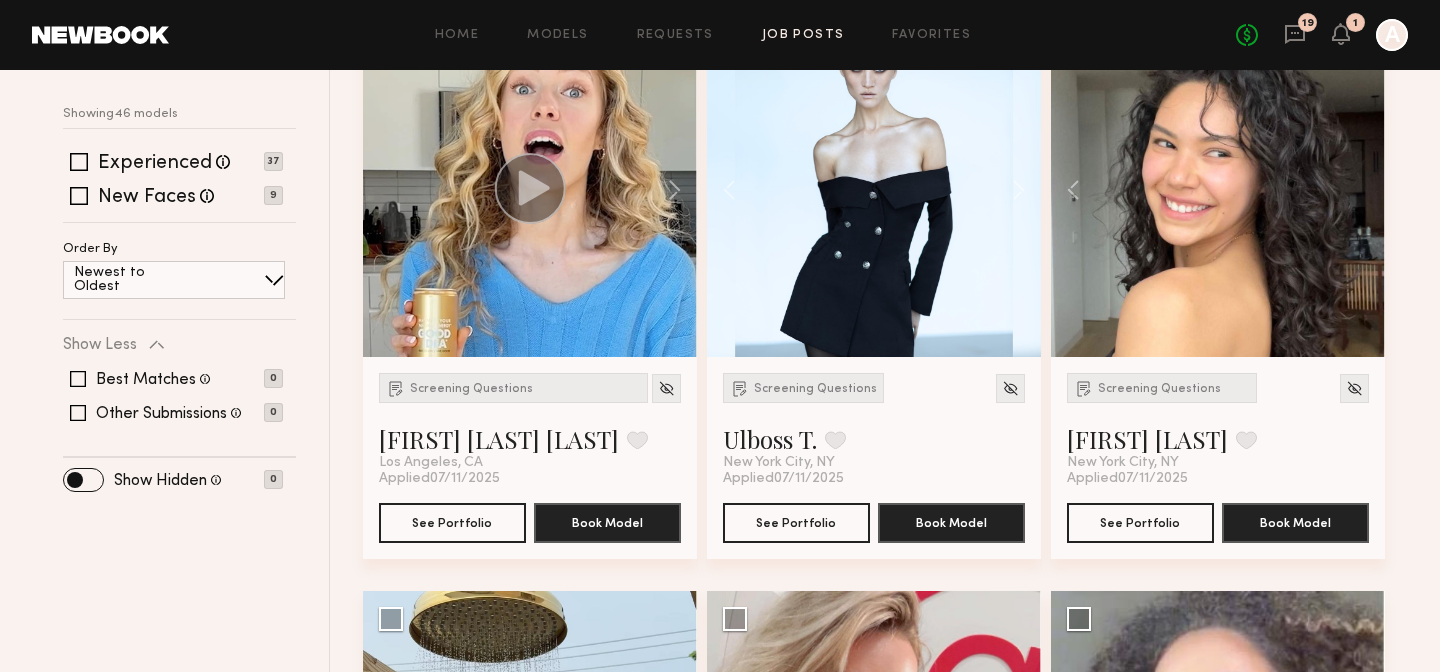 click 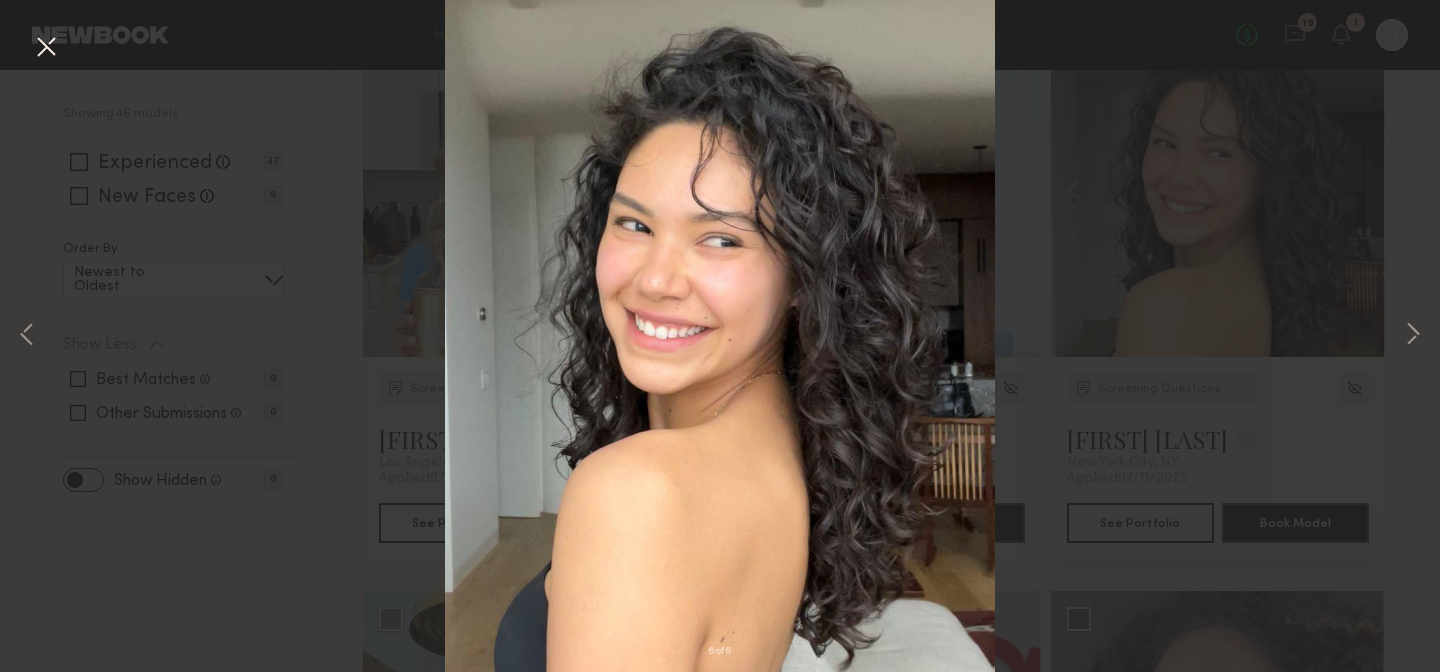 click at bounding box center [46, 48] 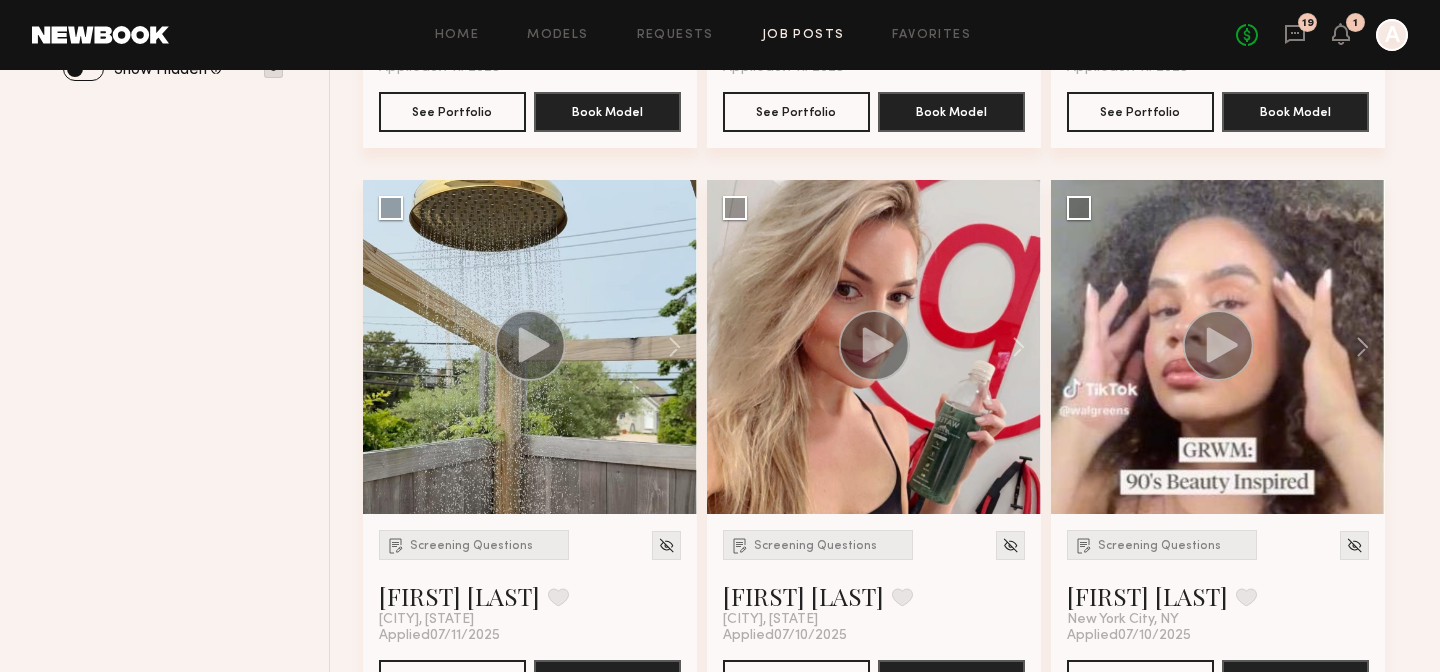 scroll, scrollTop: 801, scrollLeft: 0, axis: vertical 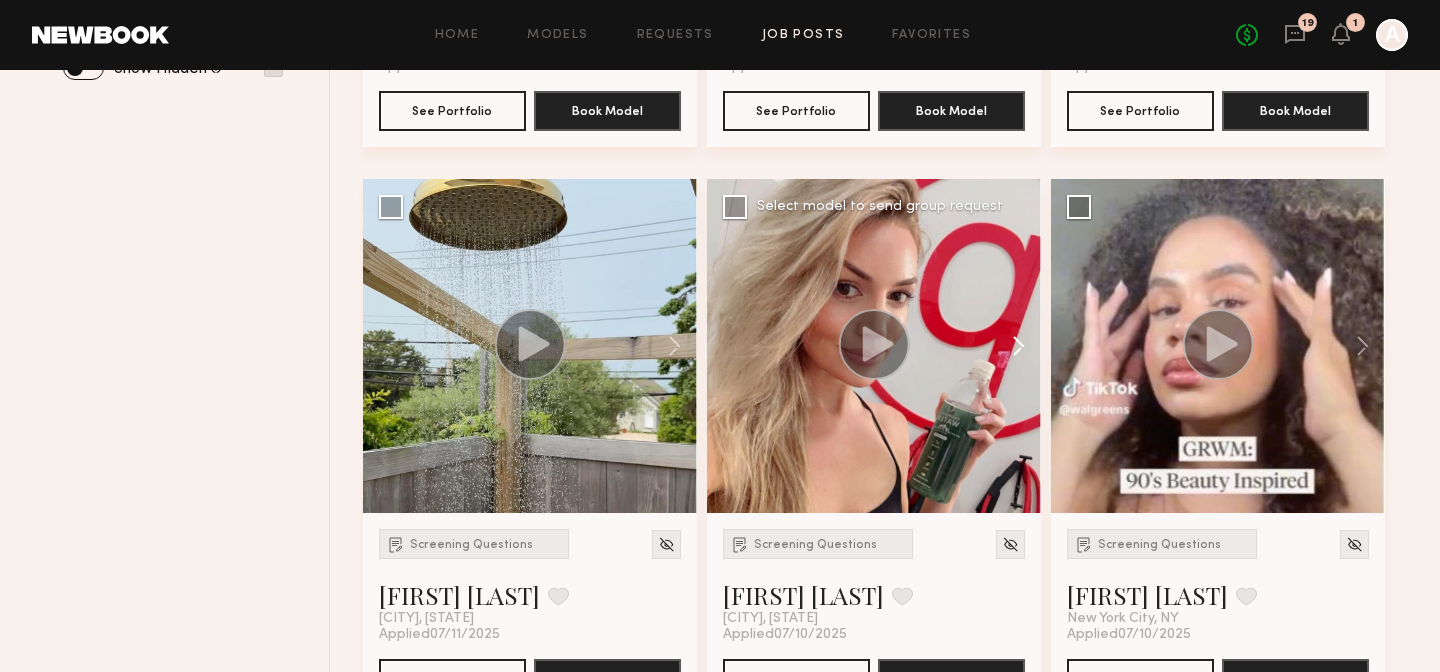 click 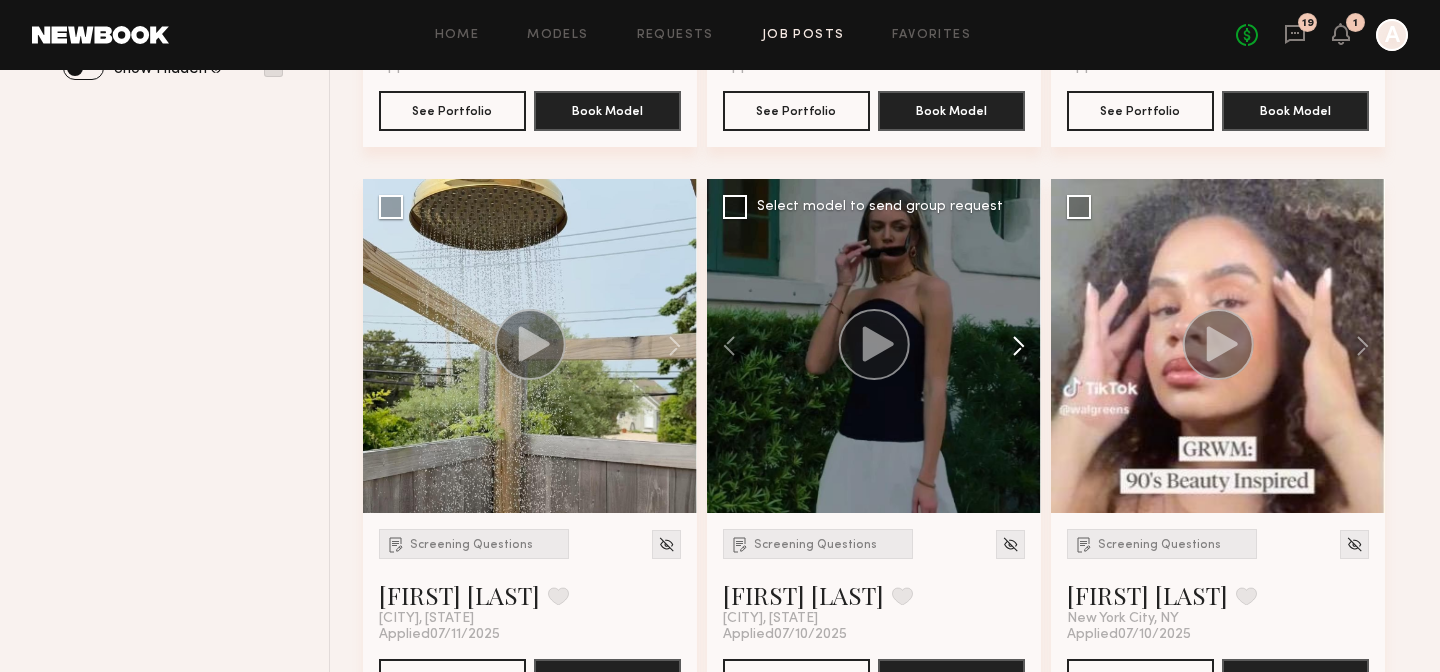 click 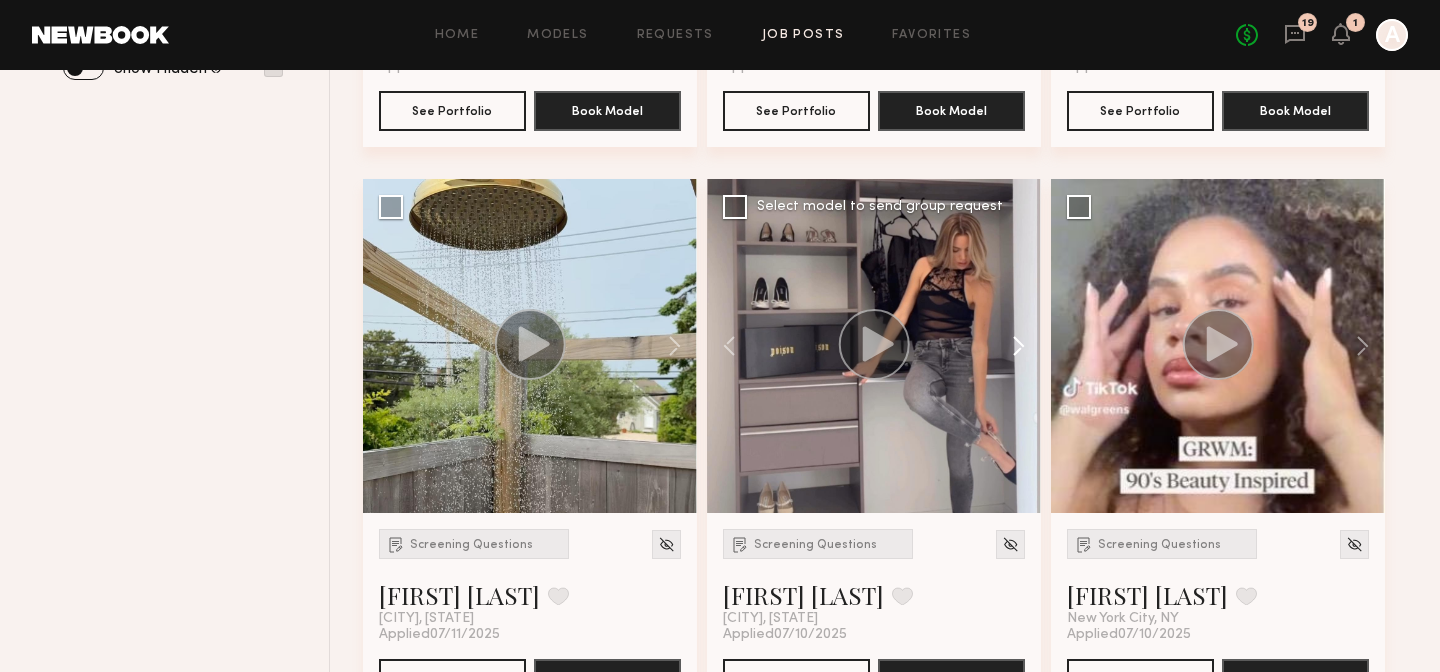 click 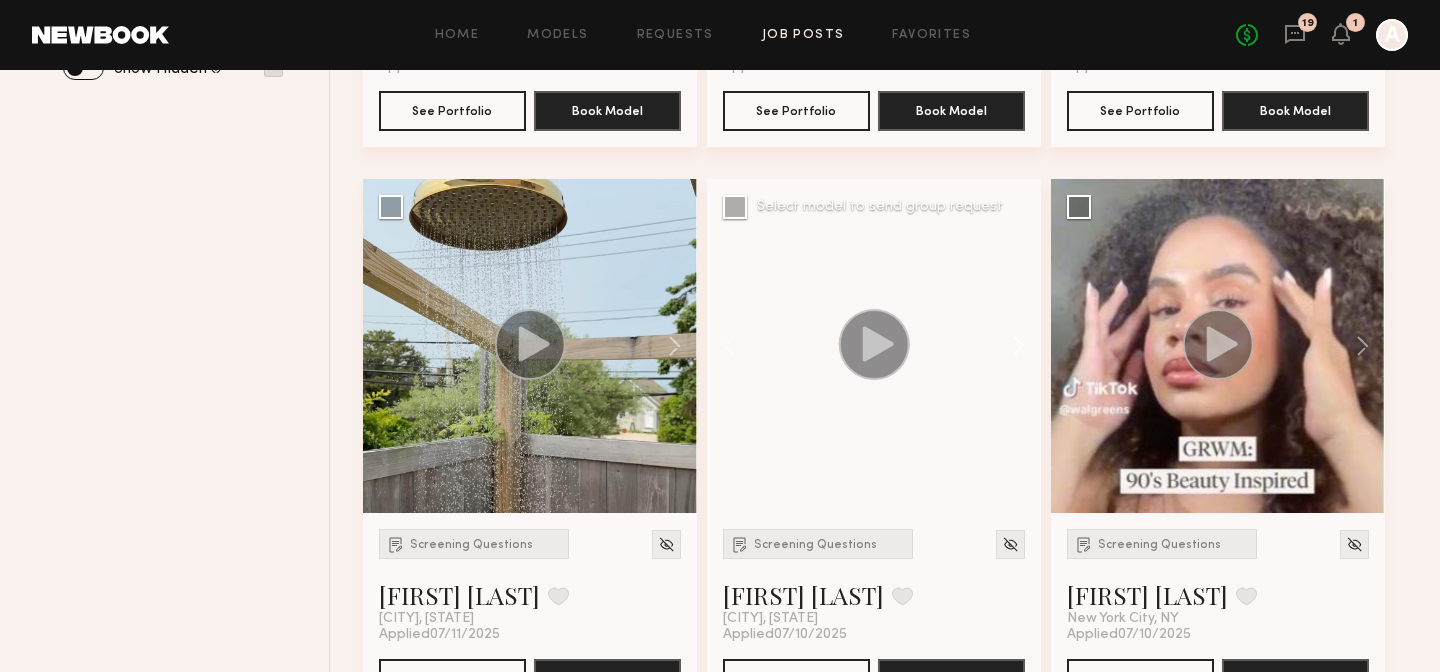 click 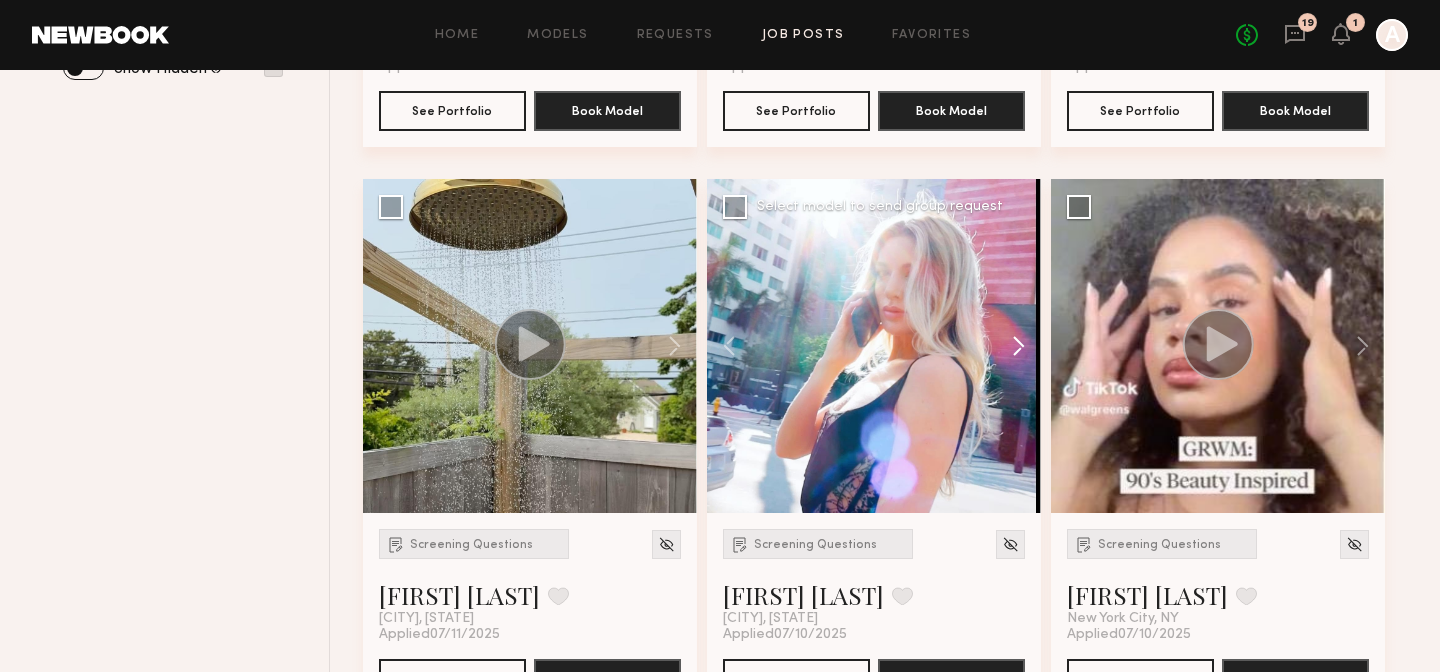 click 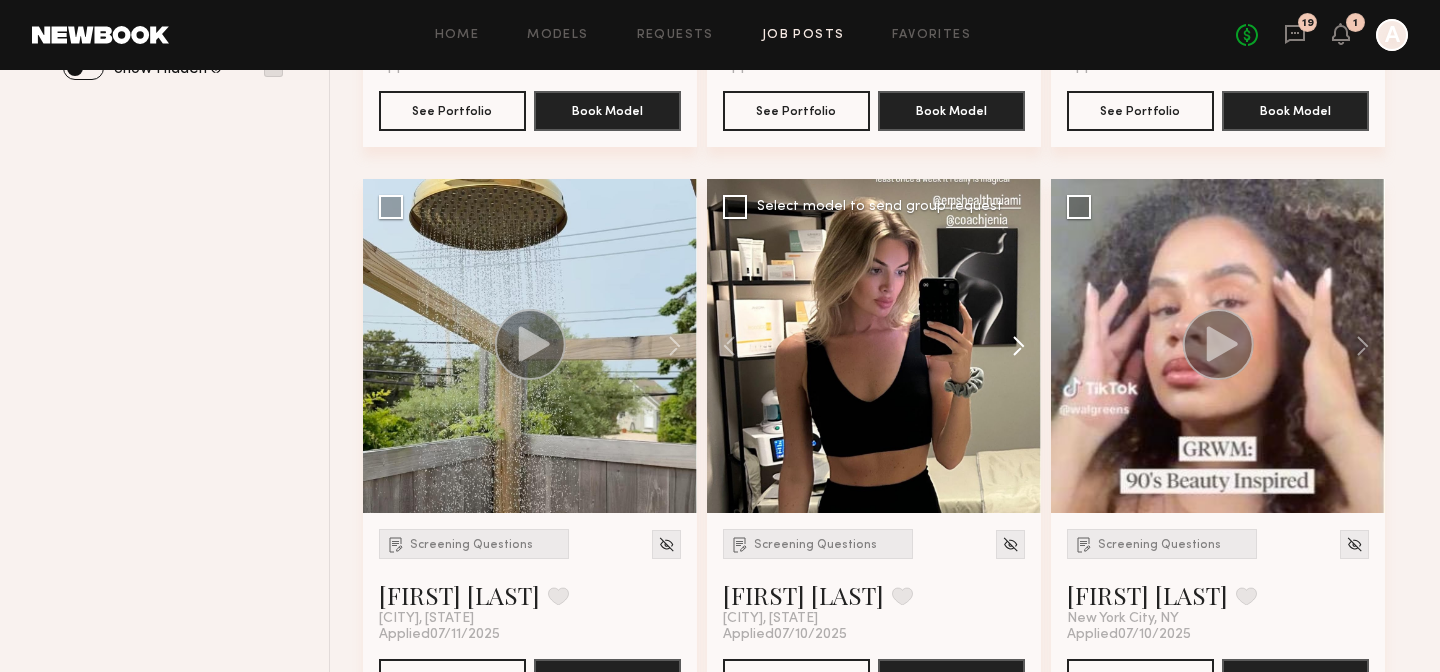 click 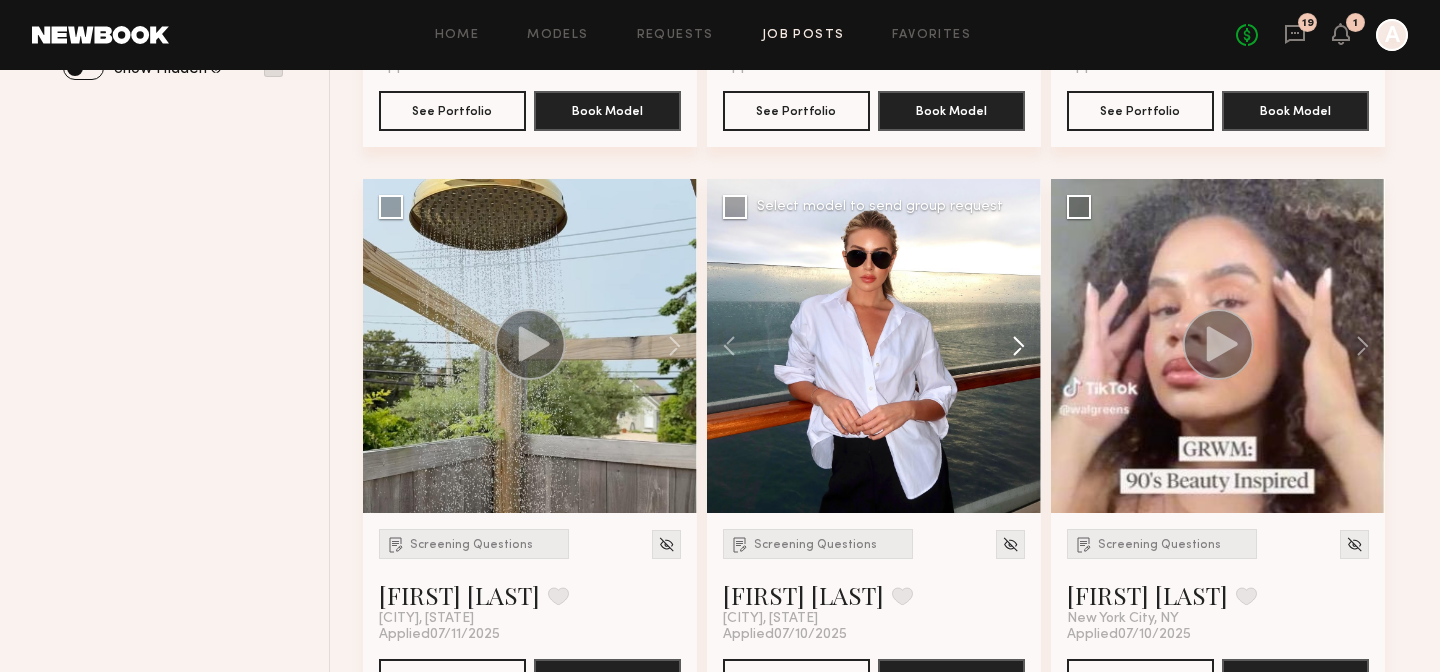 click 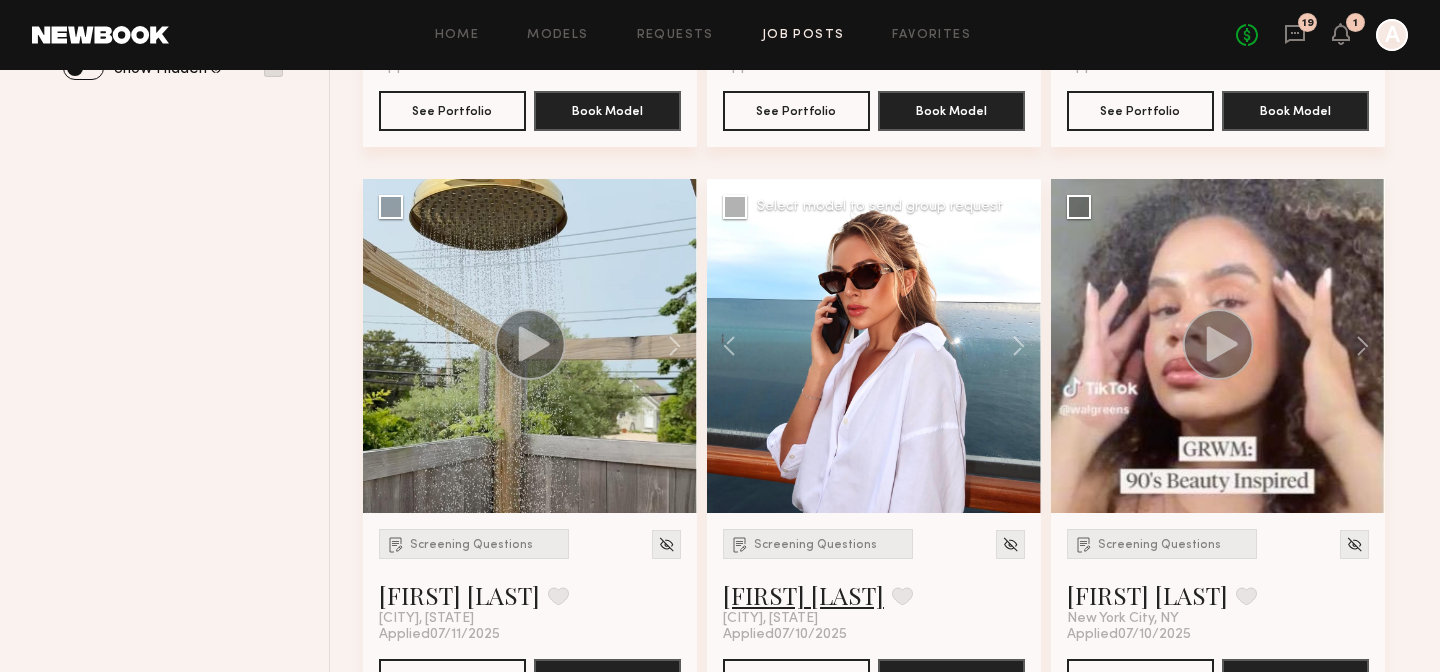 click on "[FIRST] [LAST]" 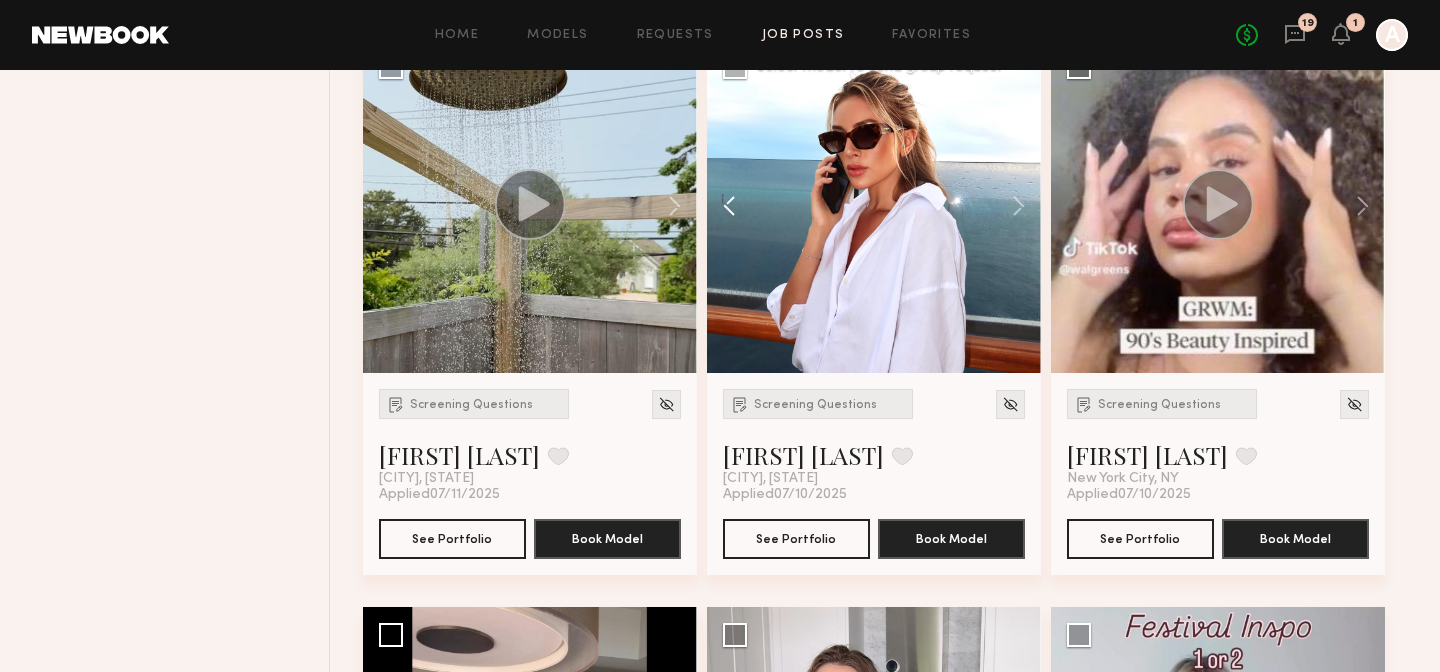 scroll, scrollTop: 997, scrollLeft: 0, axis: vertical 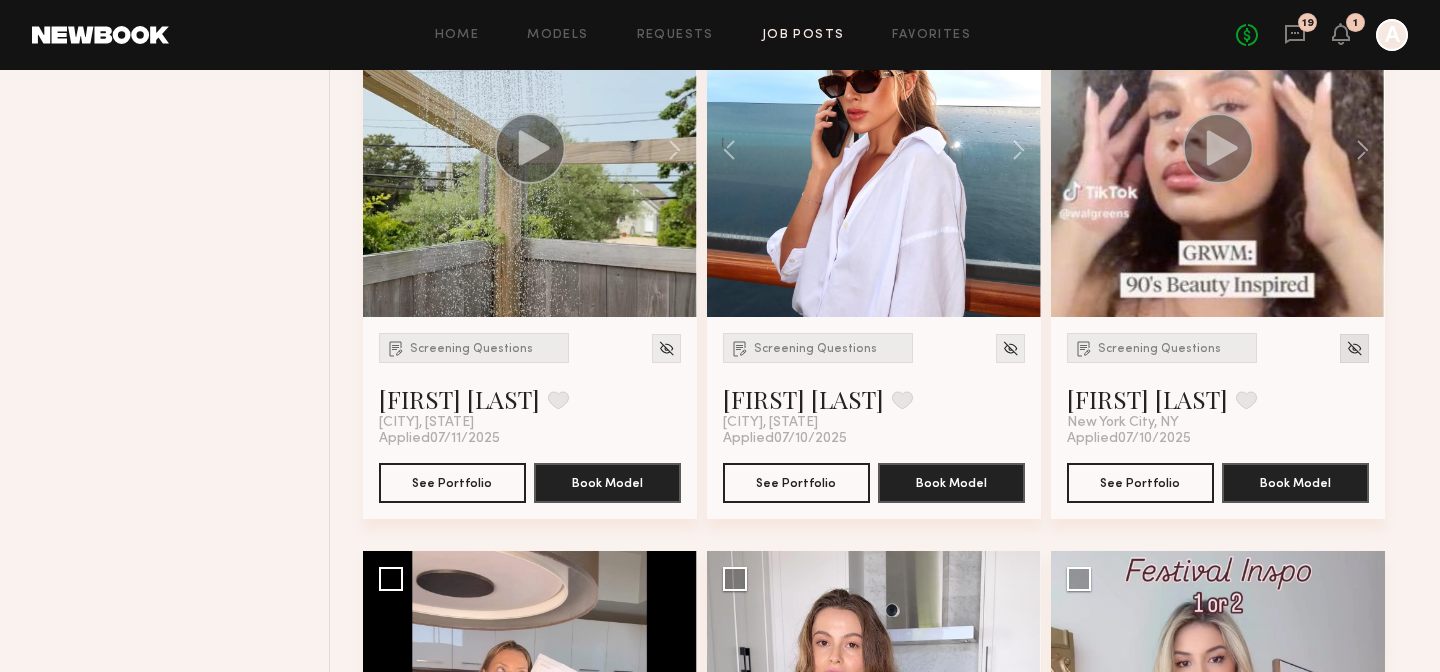 click 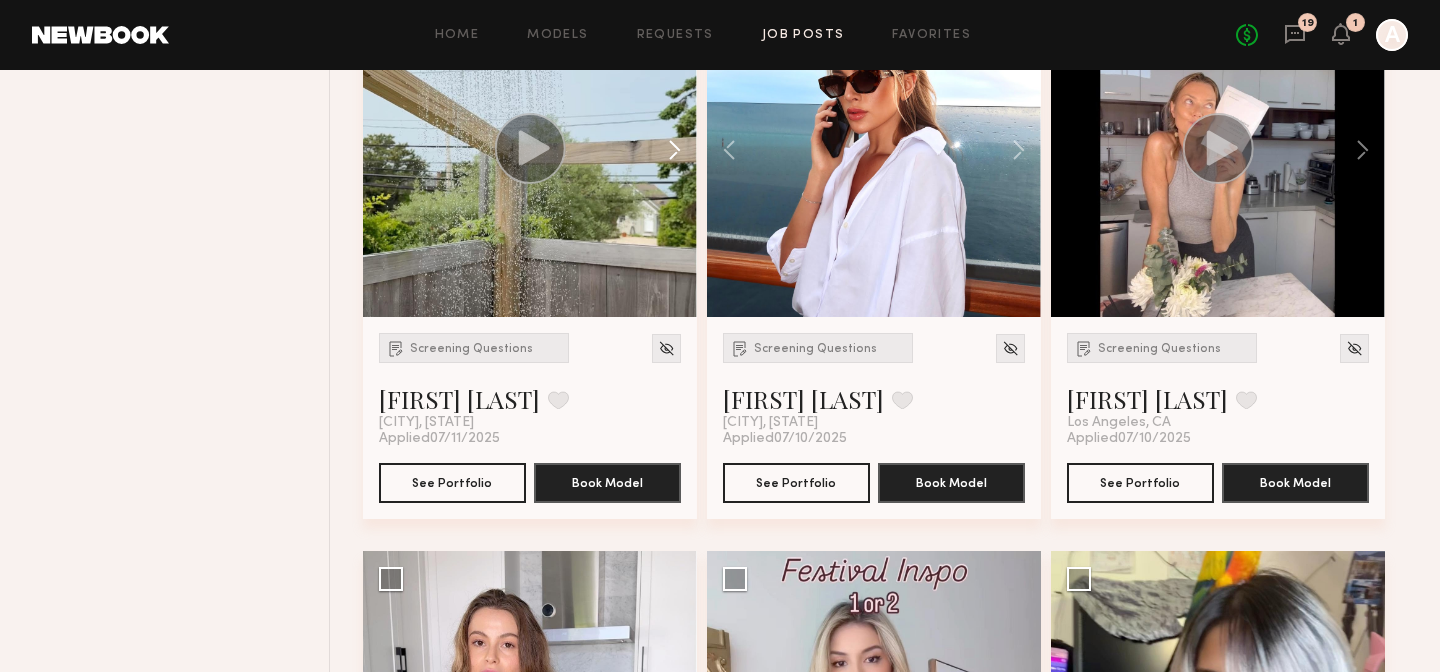 click 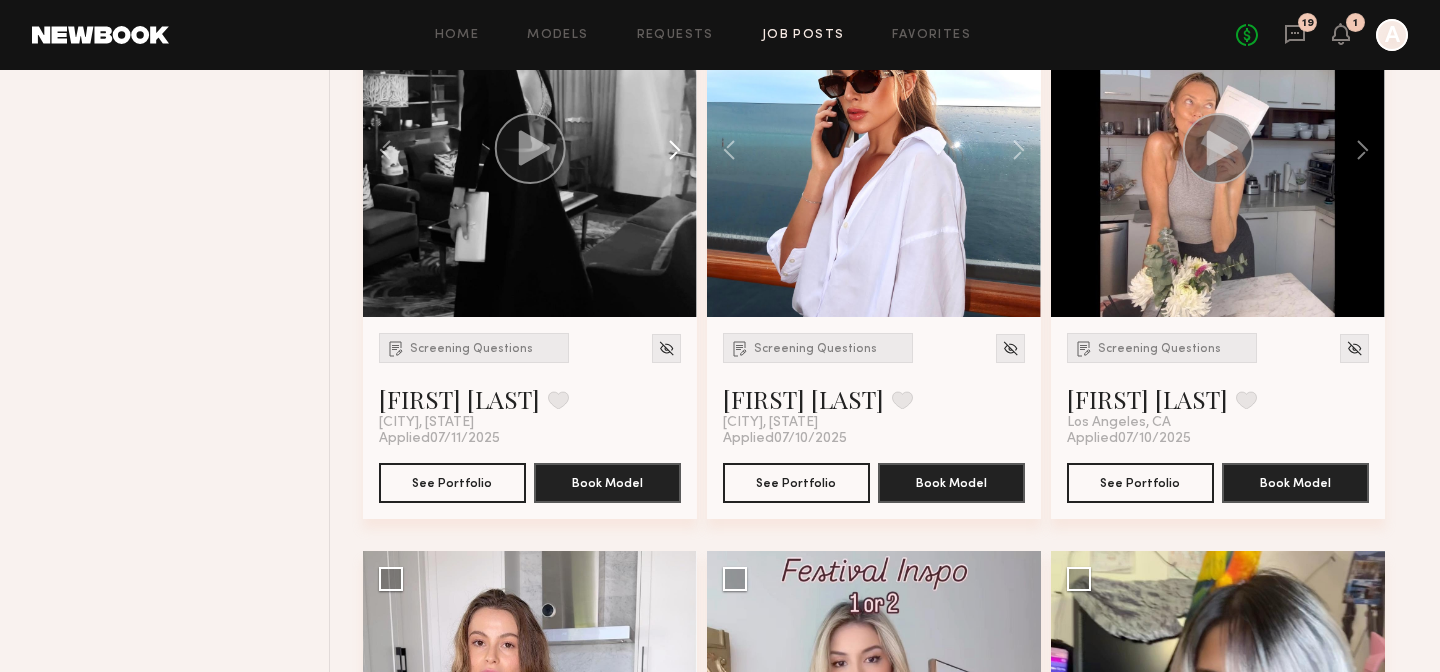 click 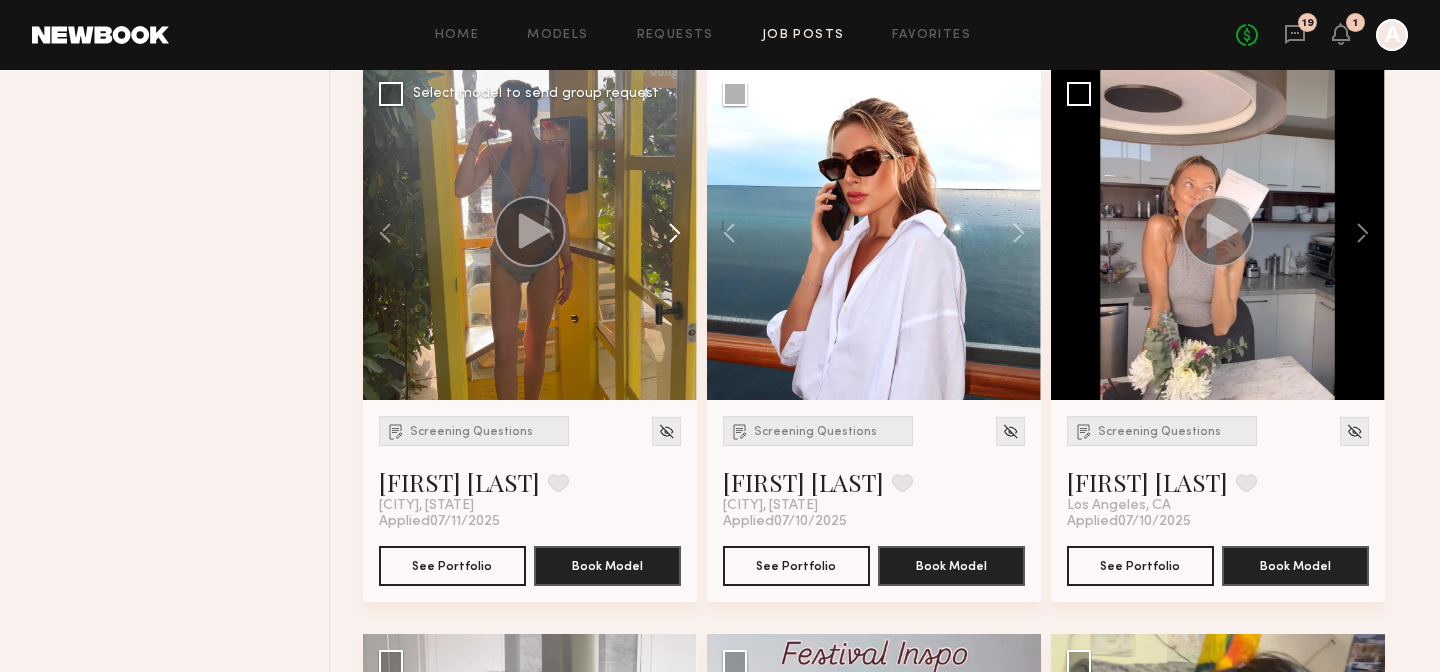 scroll, scrollTop: 865, scrollLeft: 0, axis: vertical 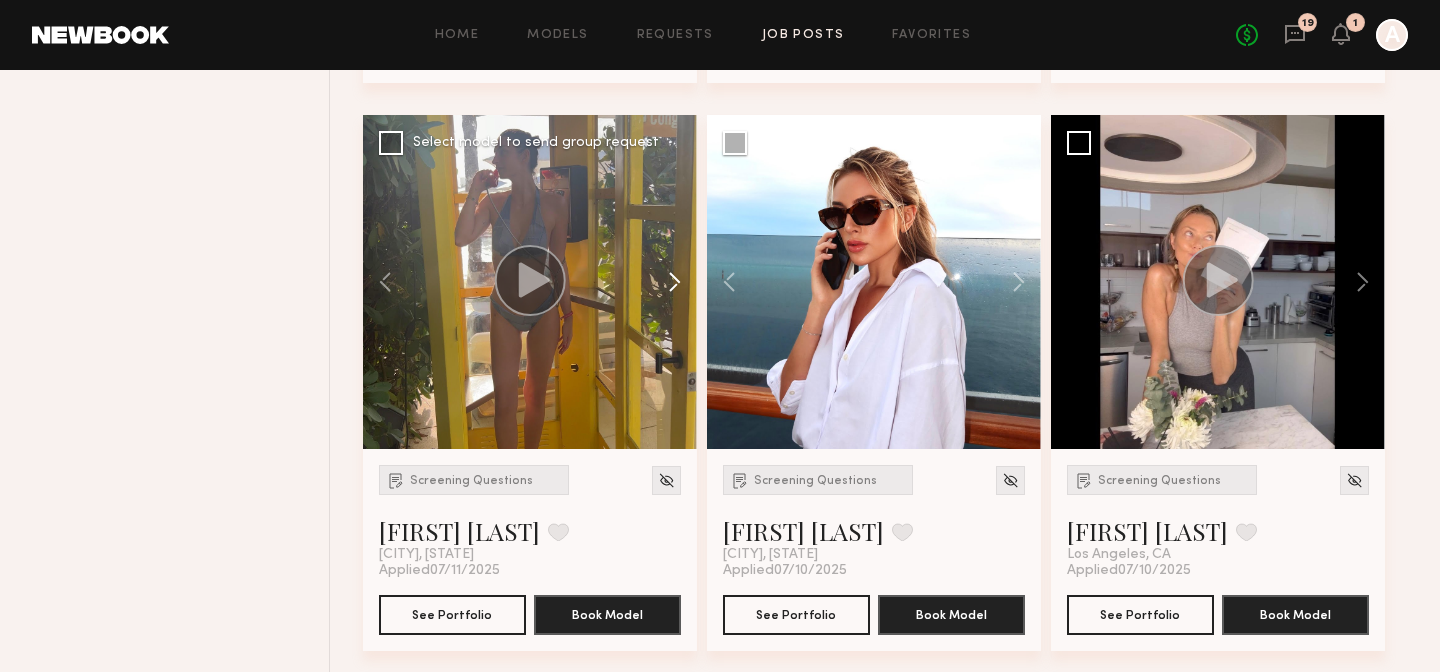 click 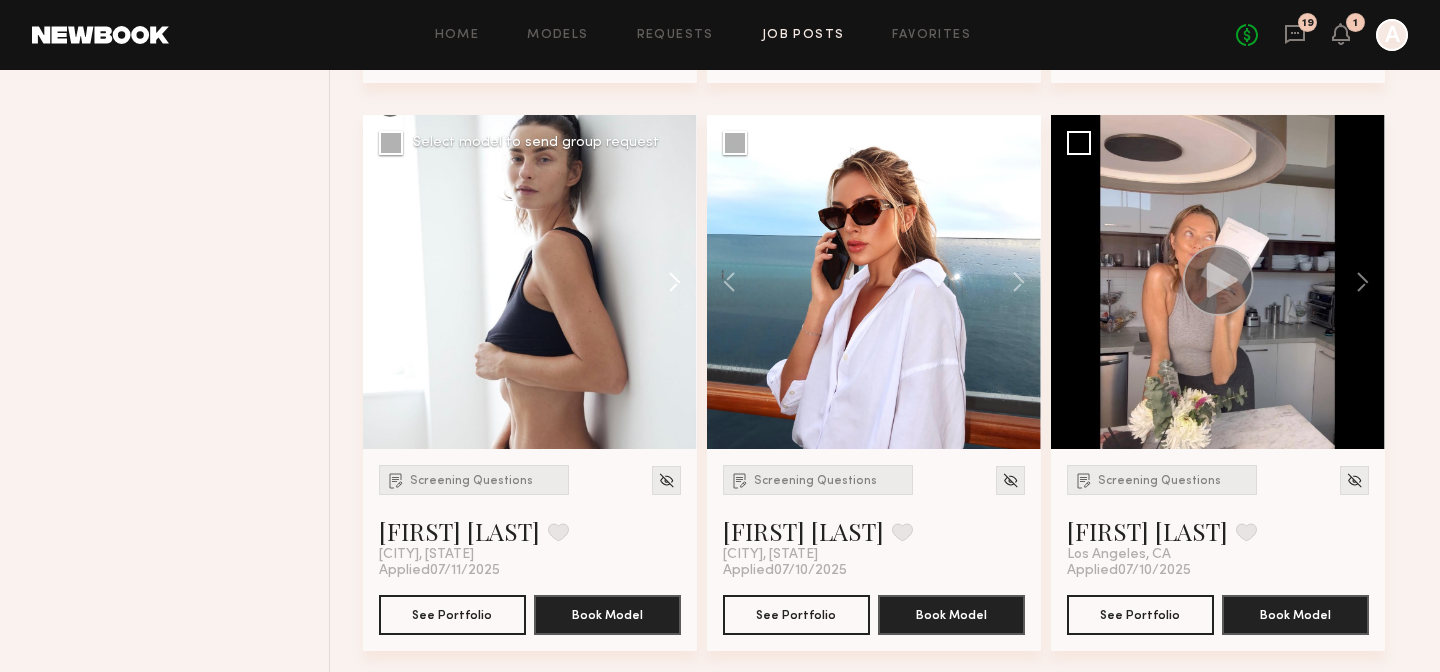 click 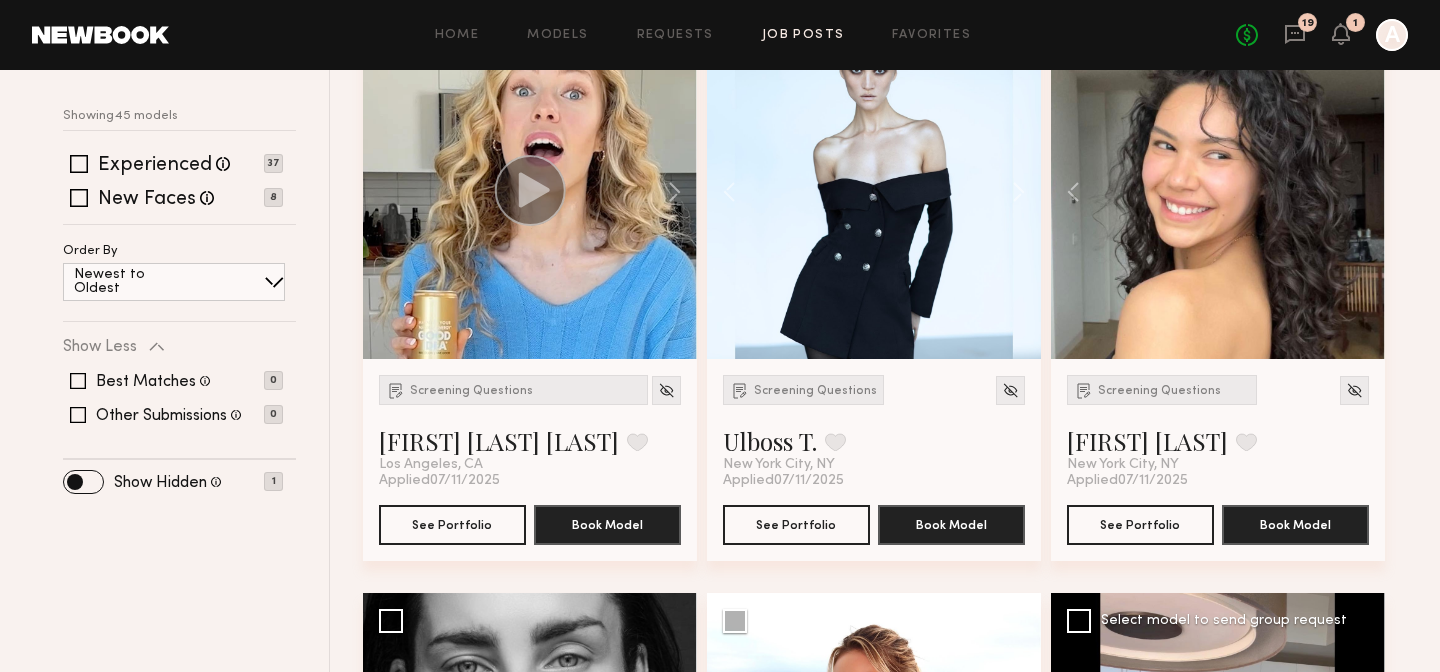 scroll, scrollTop: 407, scrollLeft: 0, axis: vertical 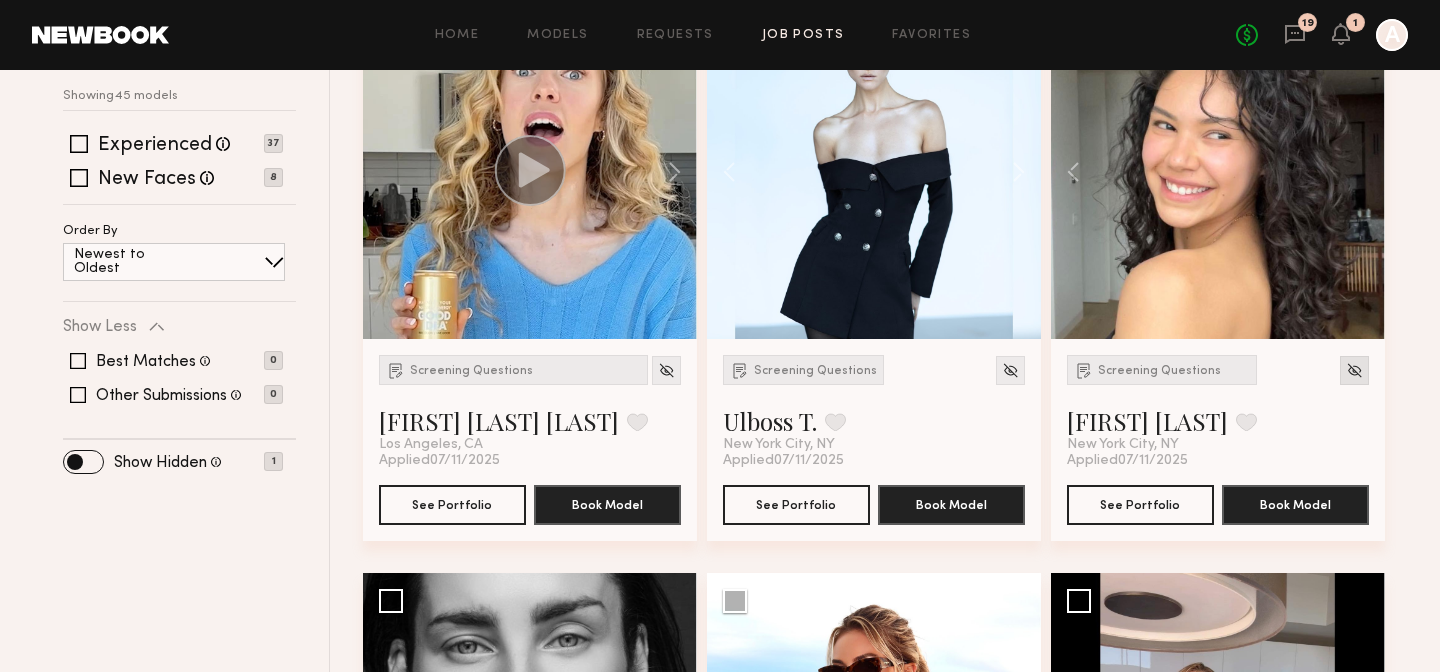 click 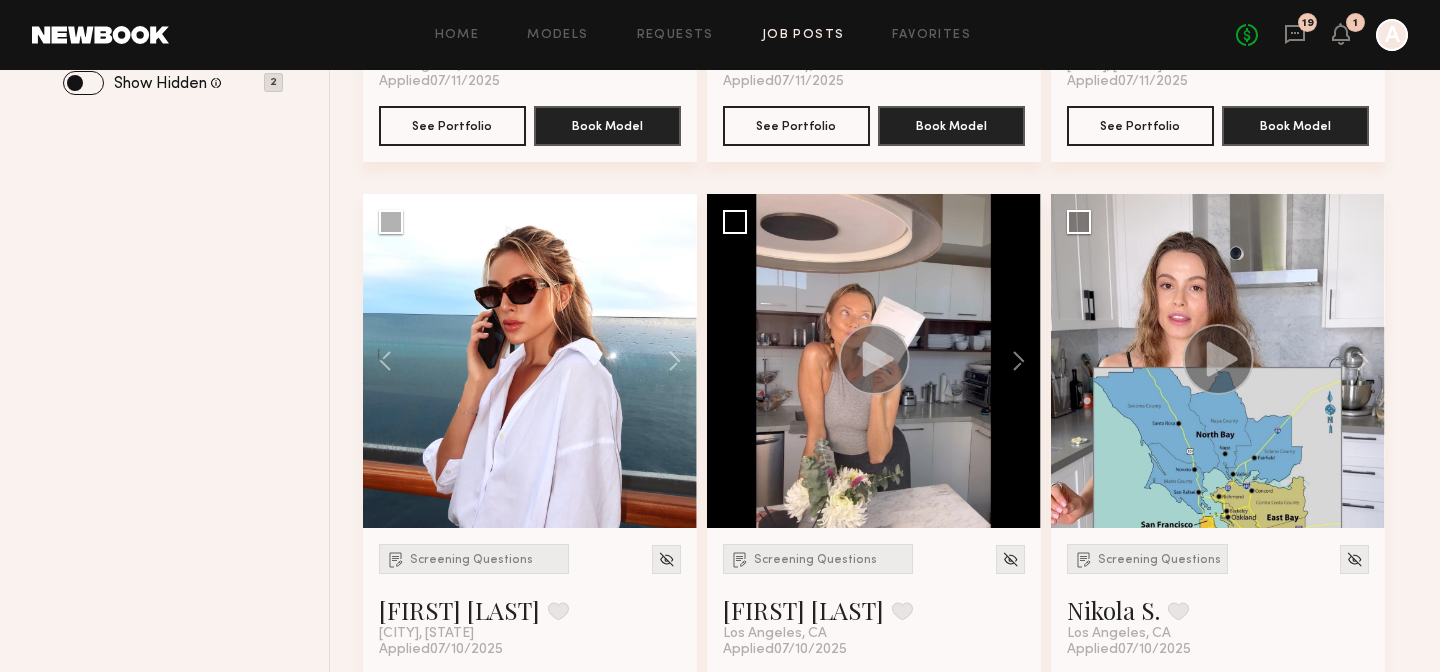 scroll, scrollTop: 767, scrollLeft: 0, axis: vertical 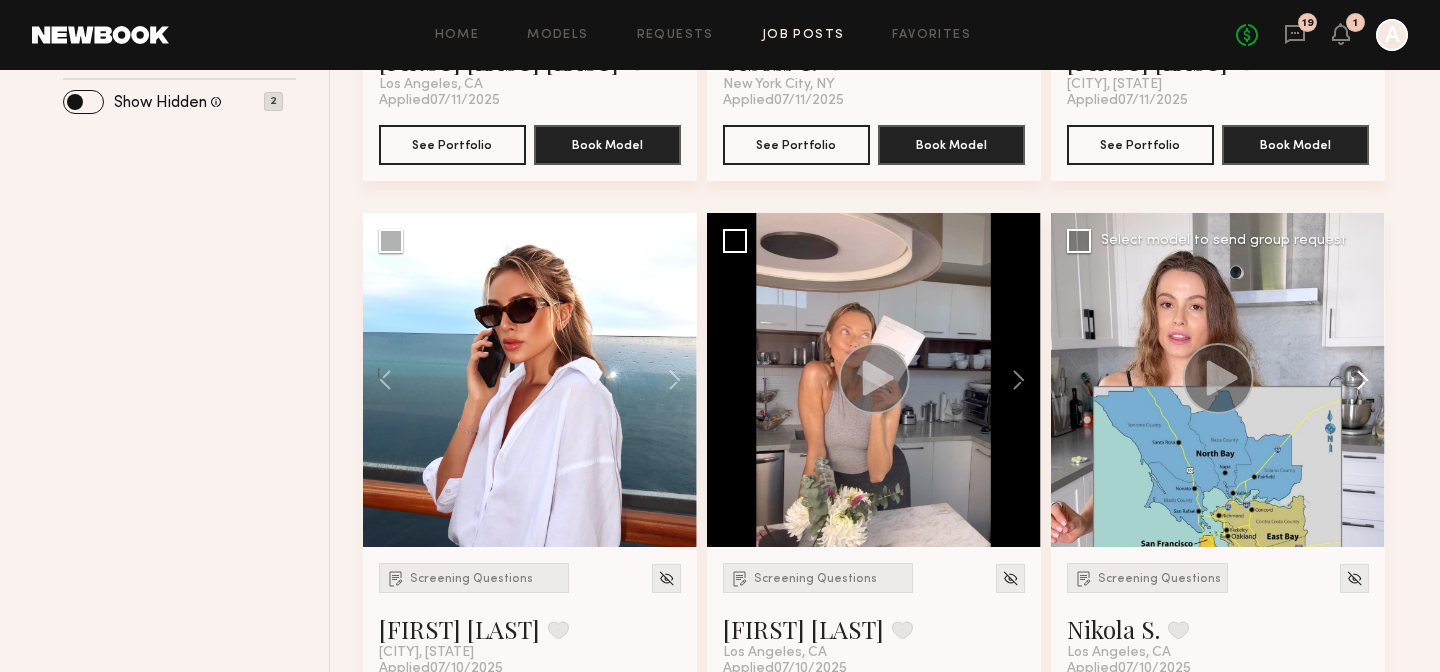 click 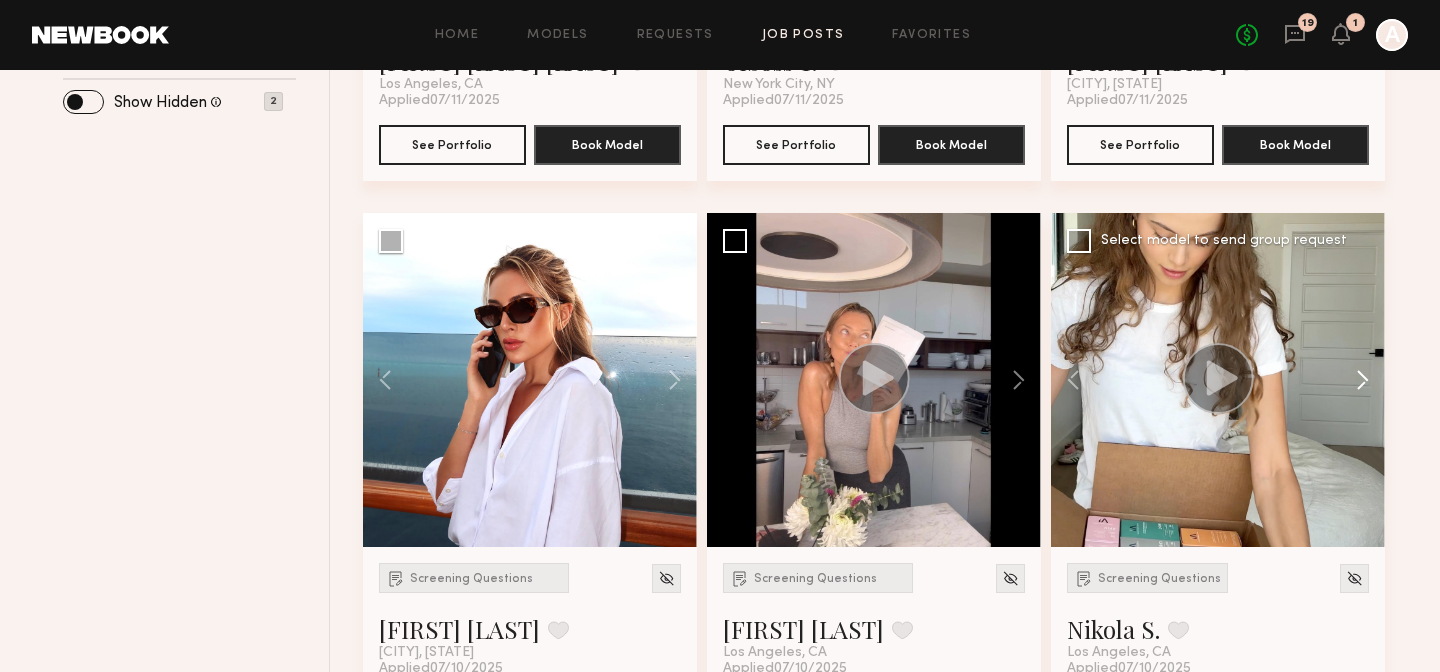 click 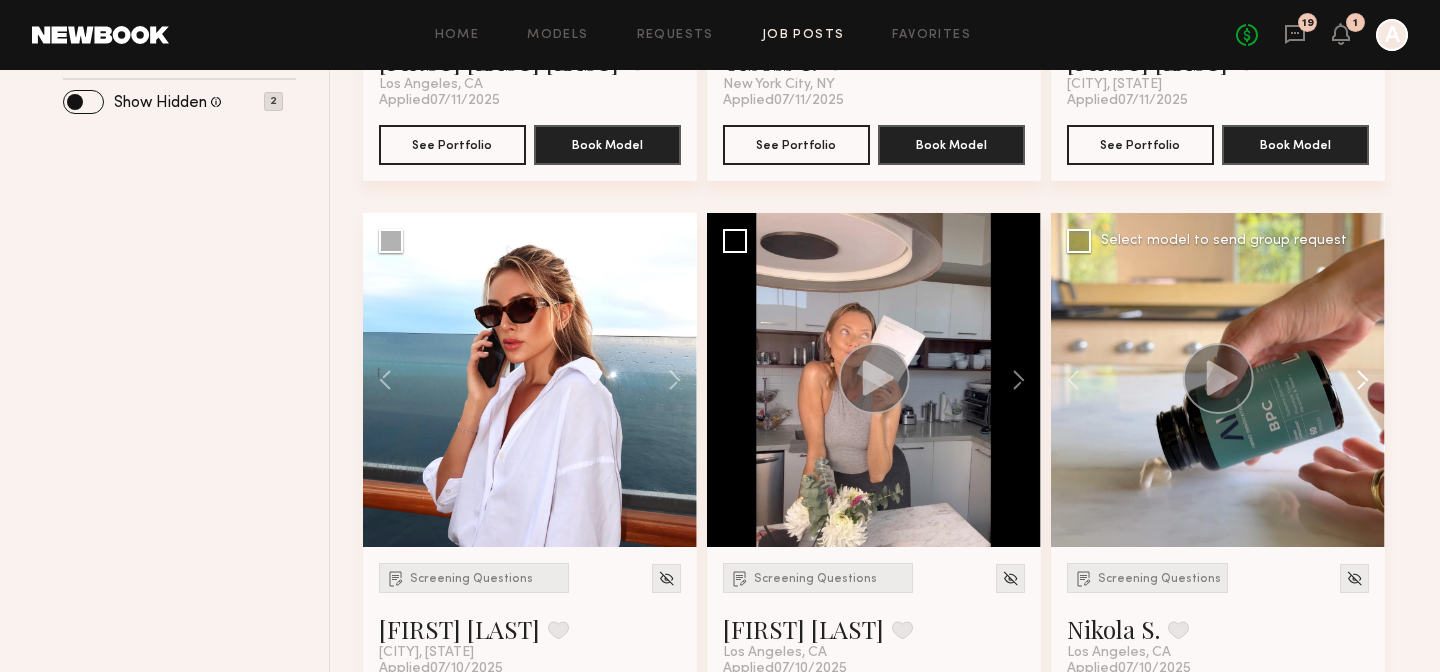 click 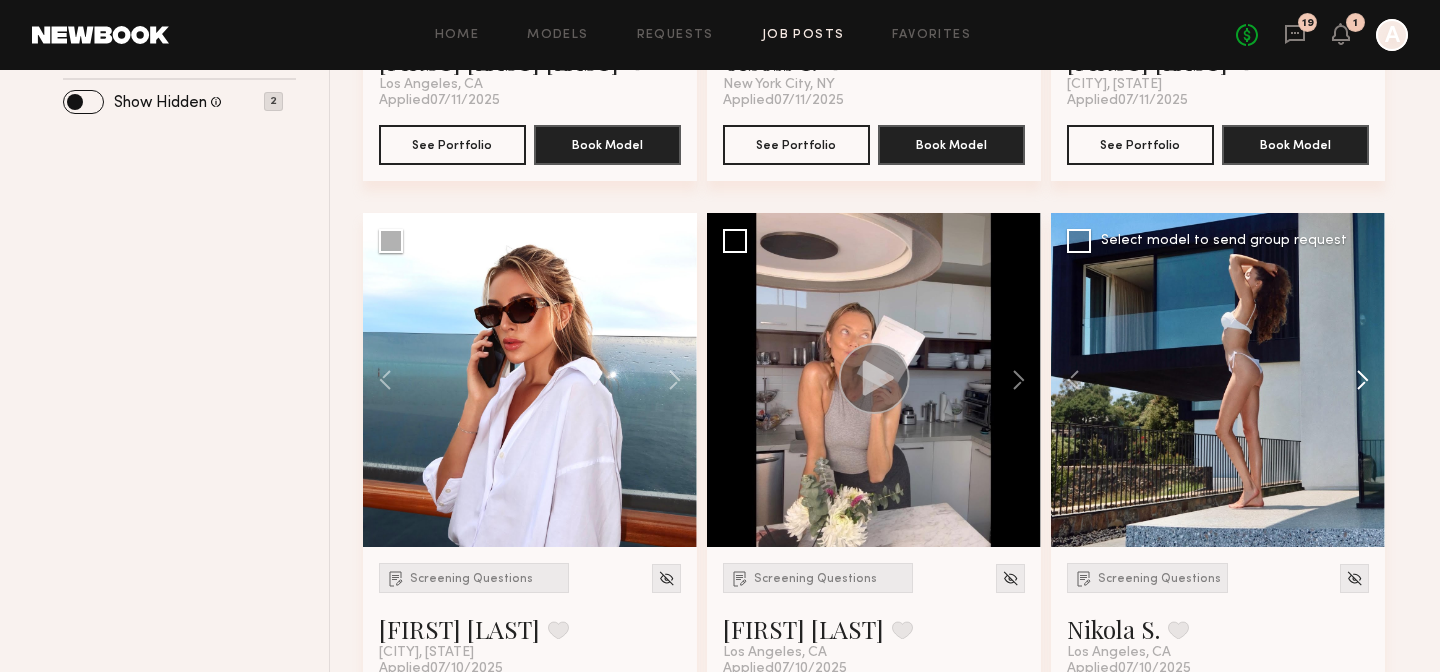 click 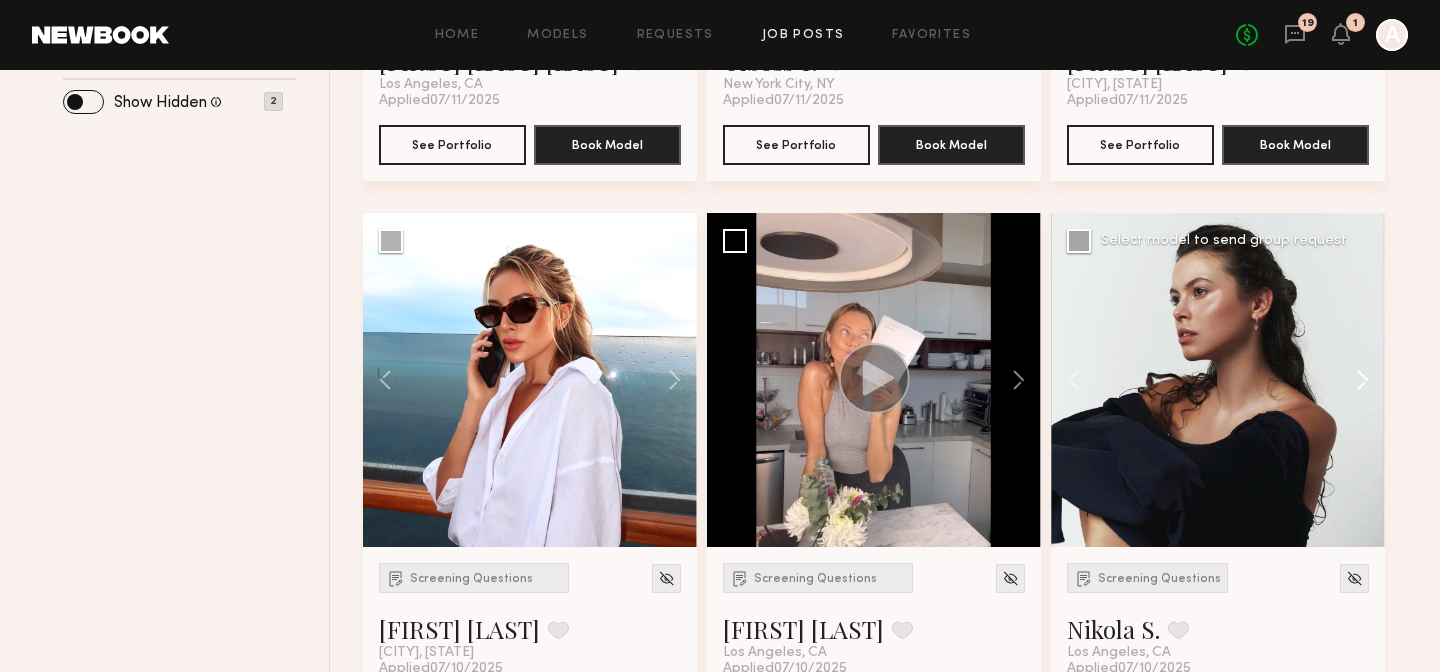 click 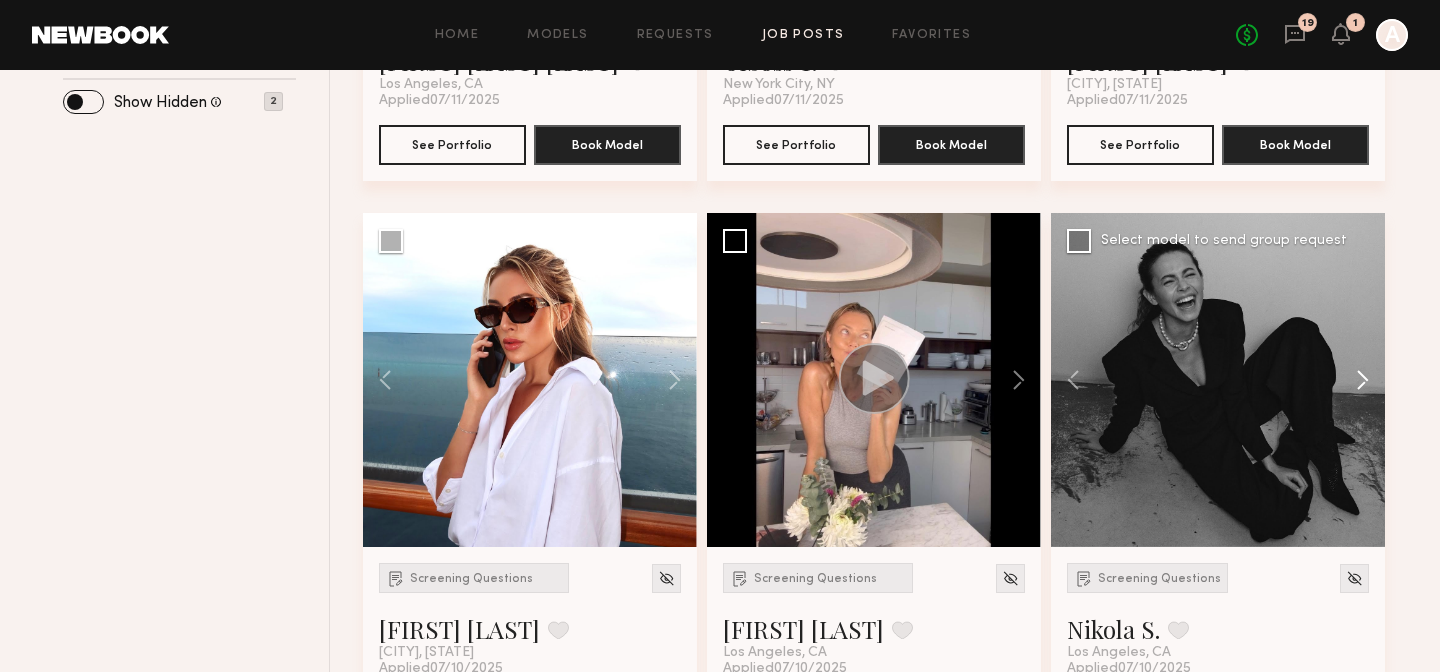click 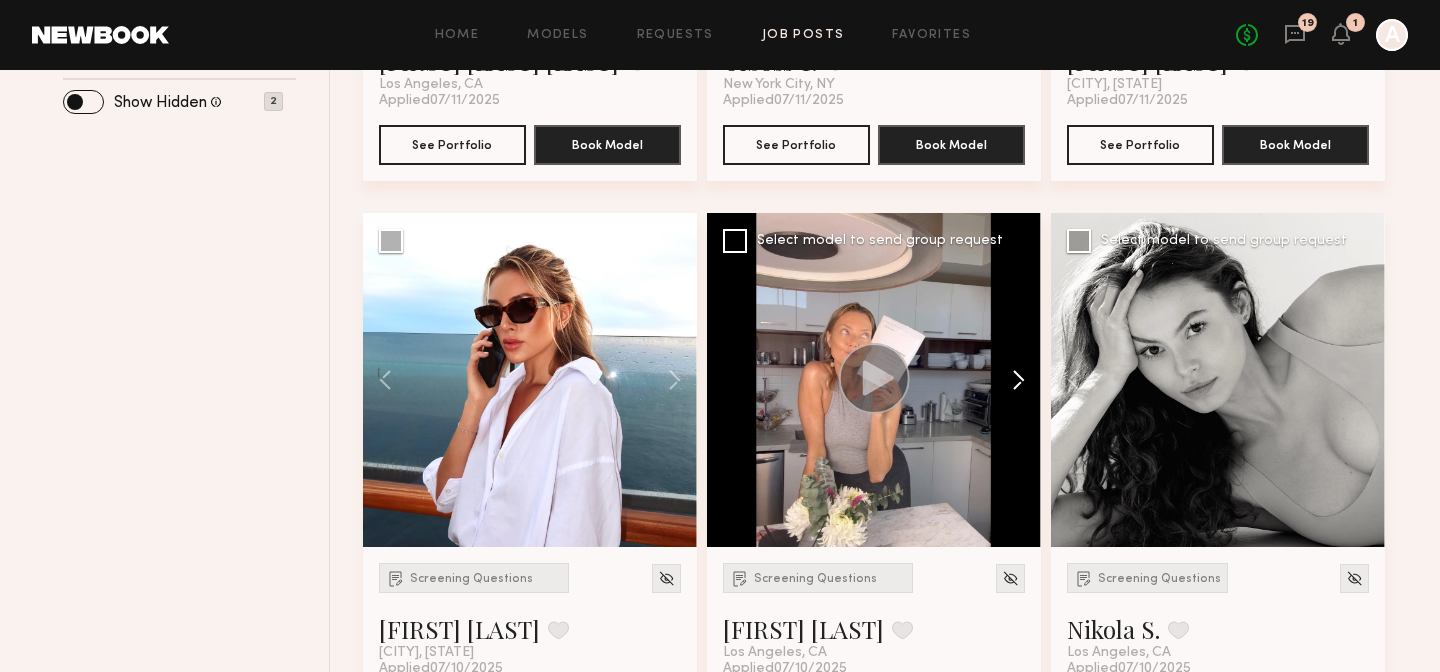 click 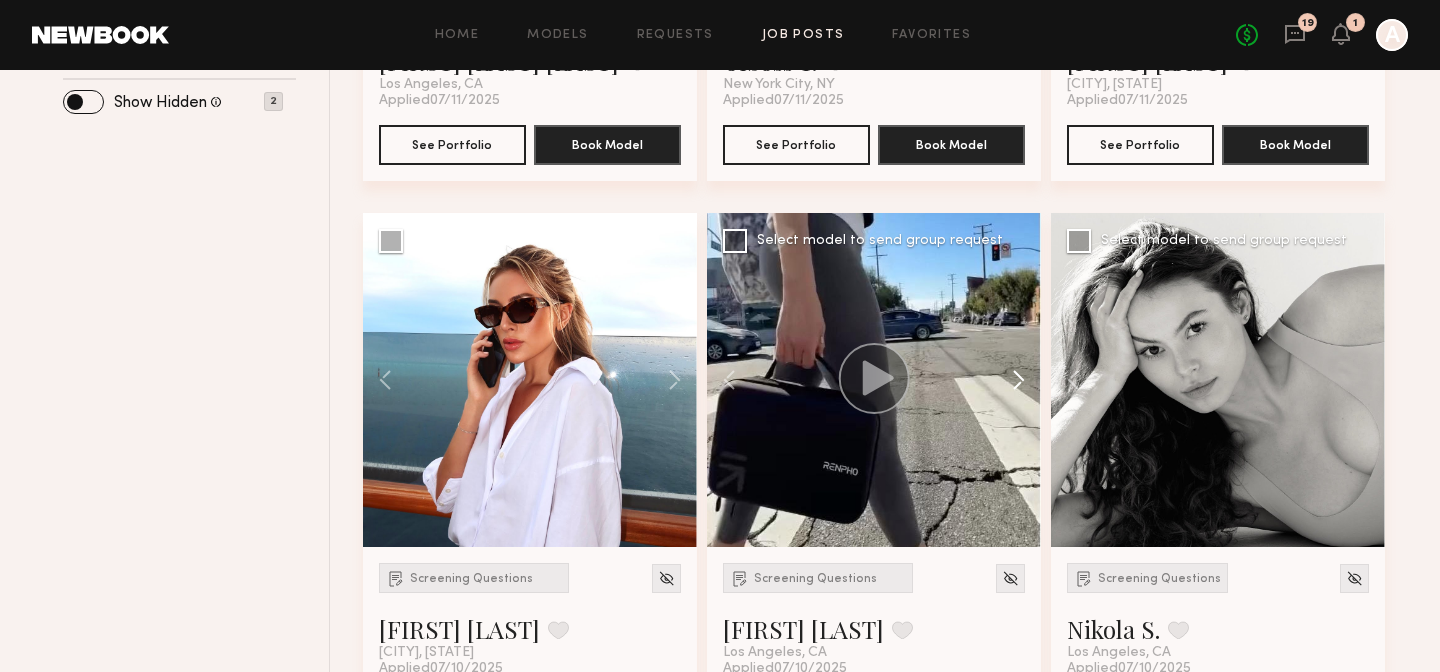 click 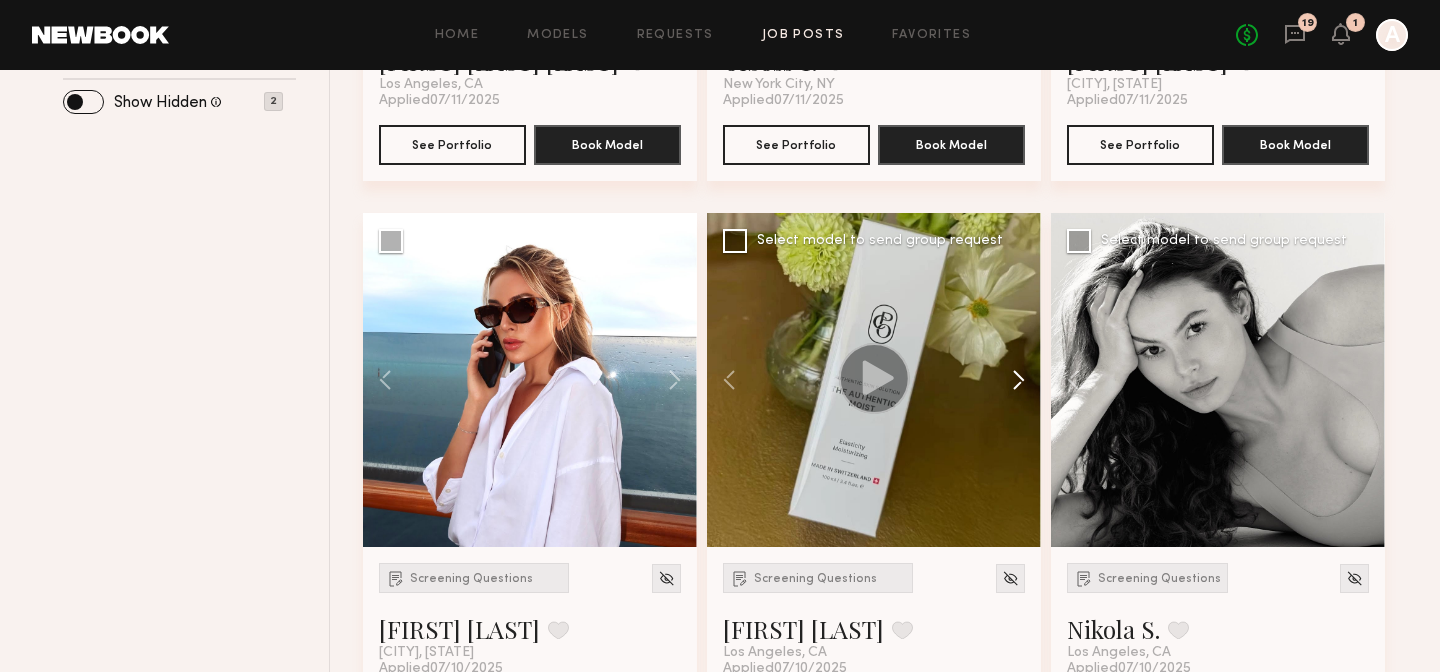 click 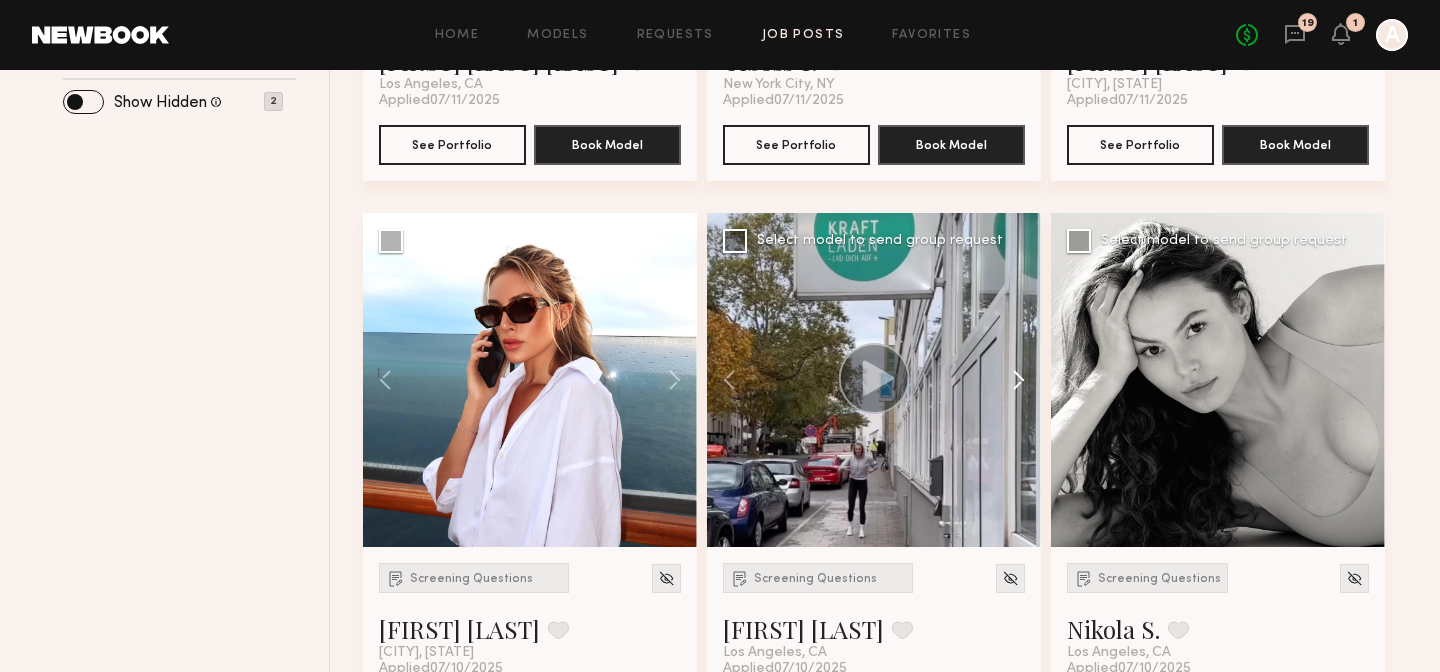 click 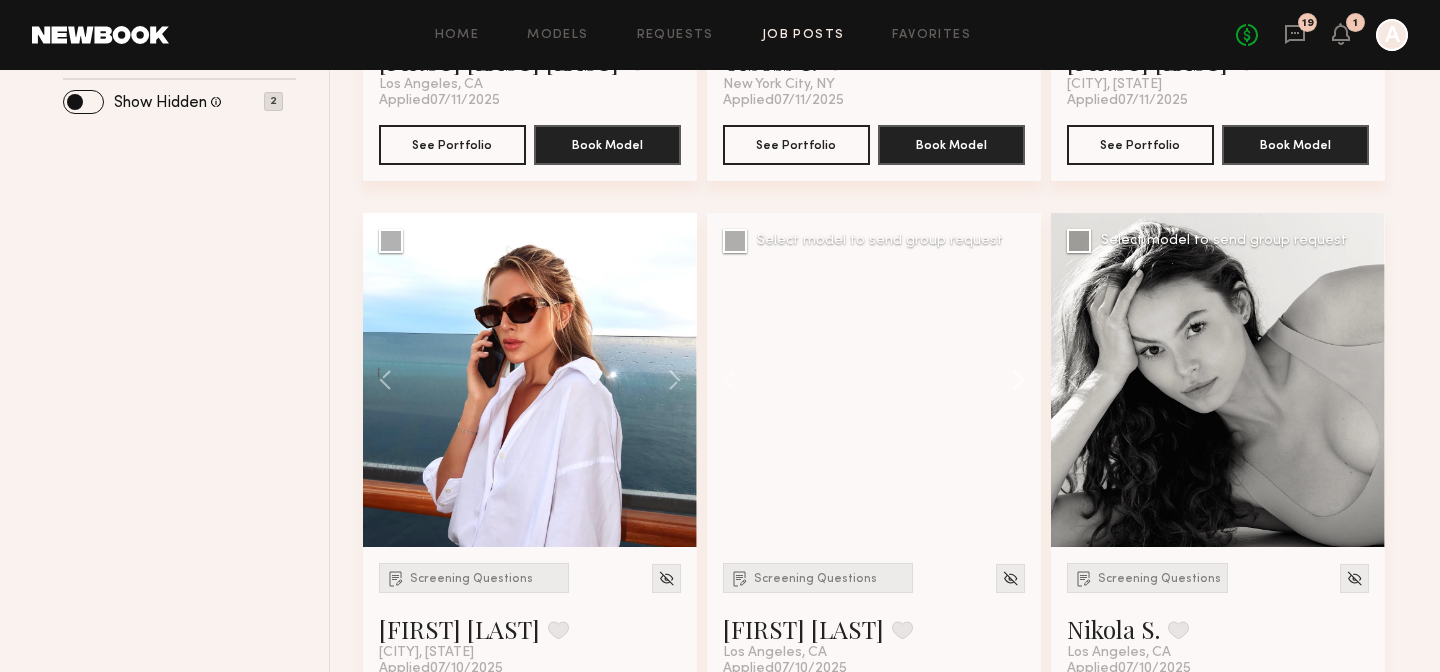 click 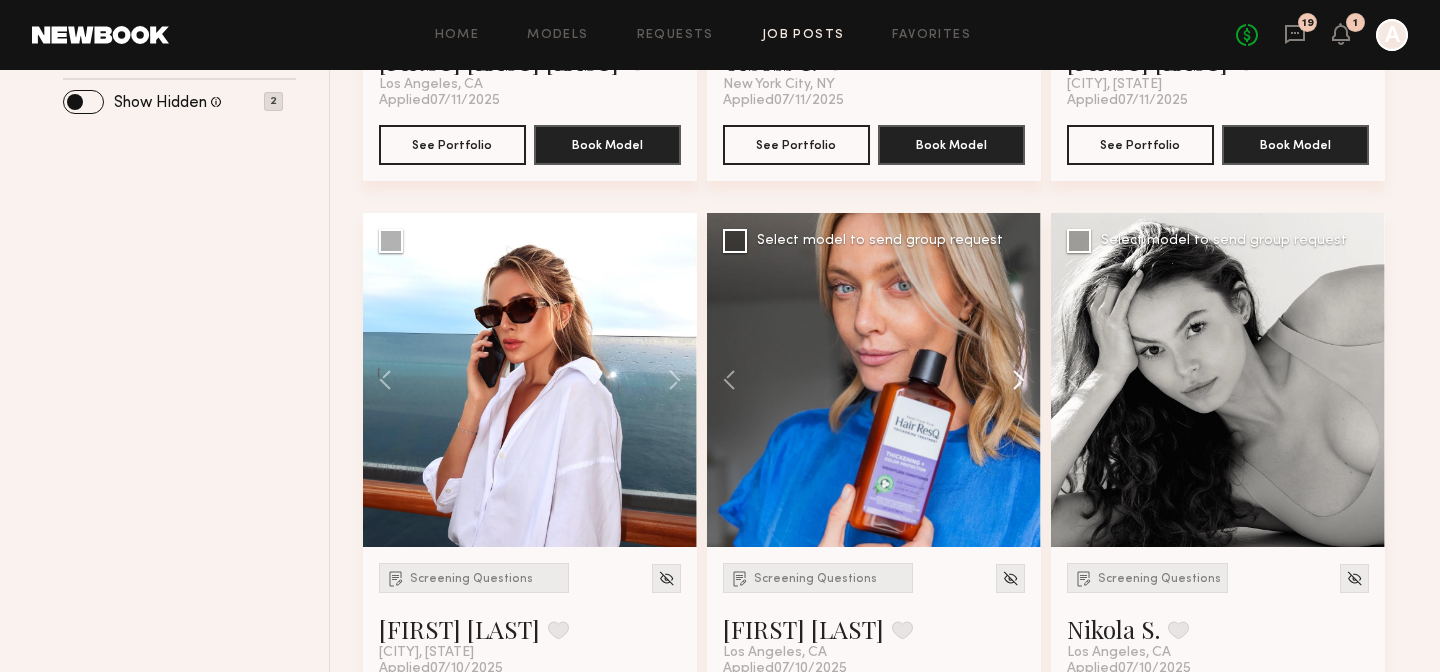 click 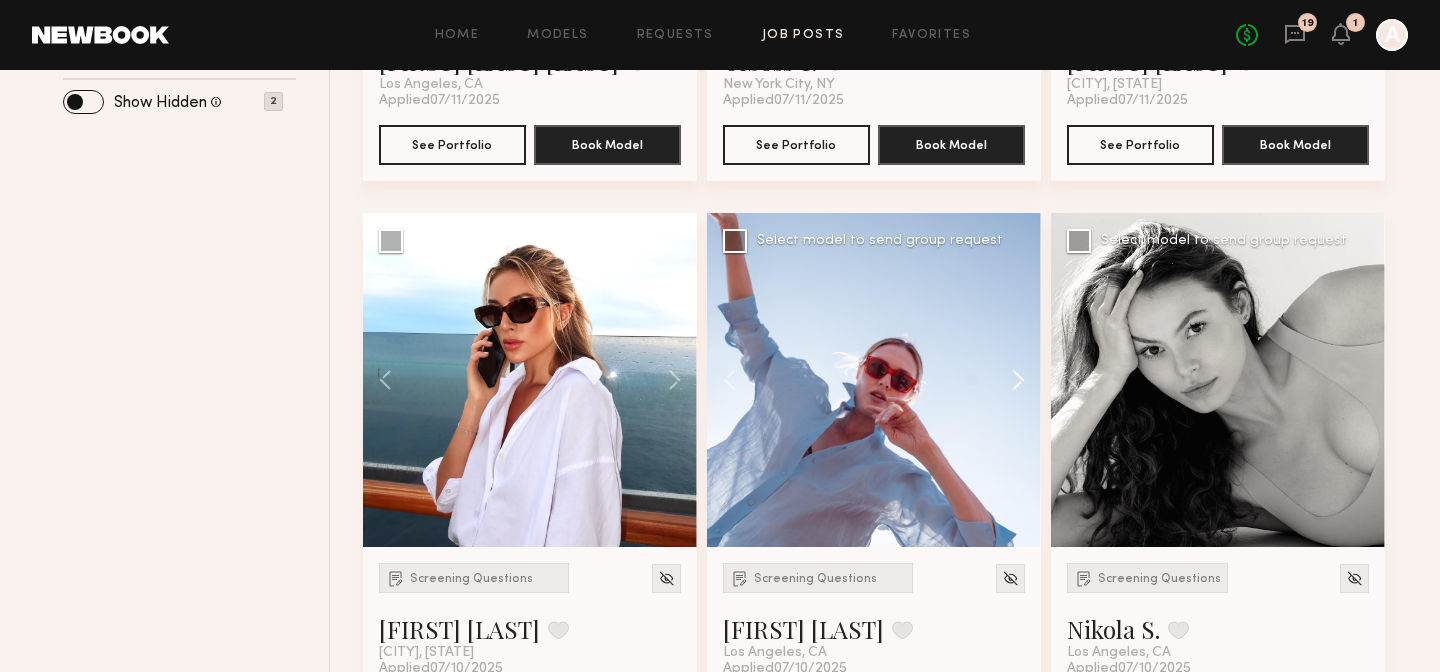 click 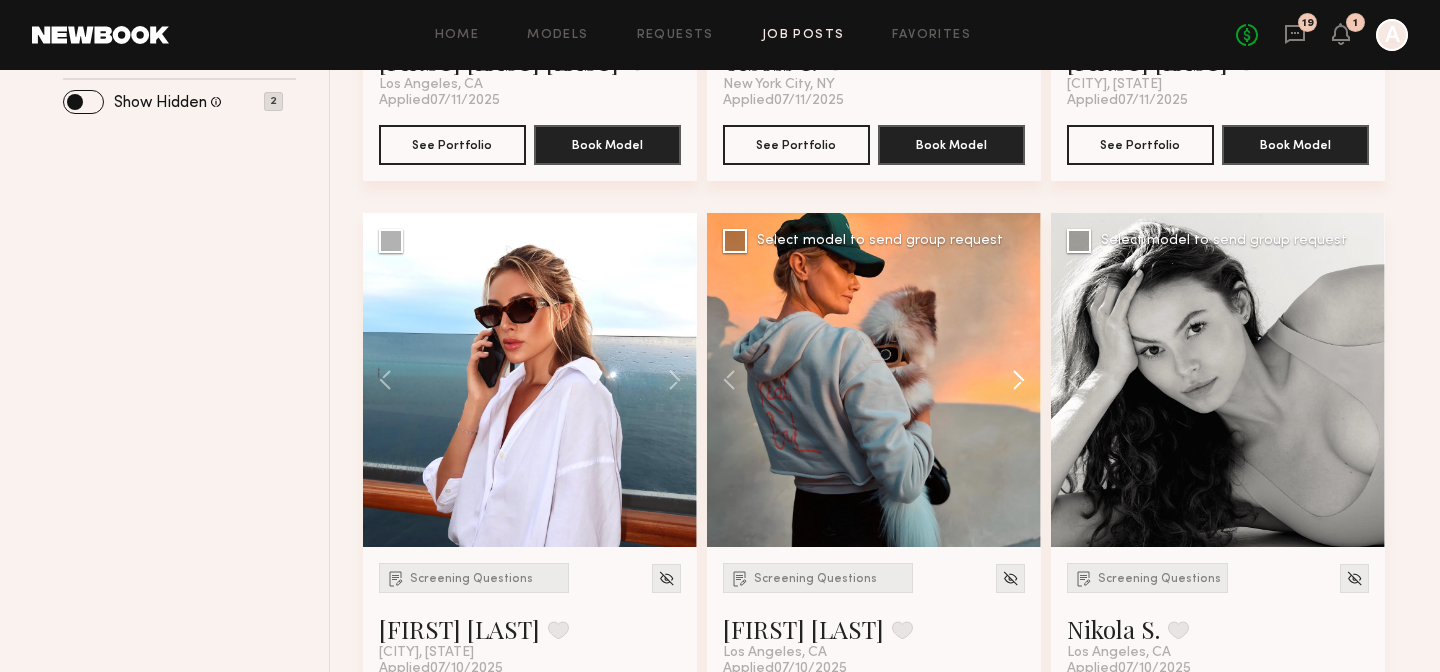 click 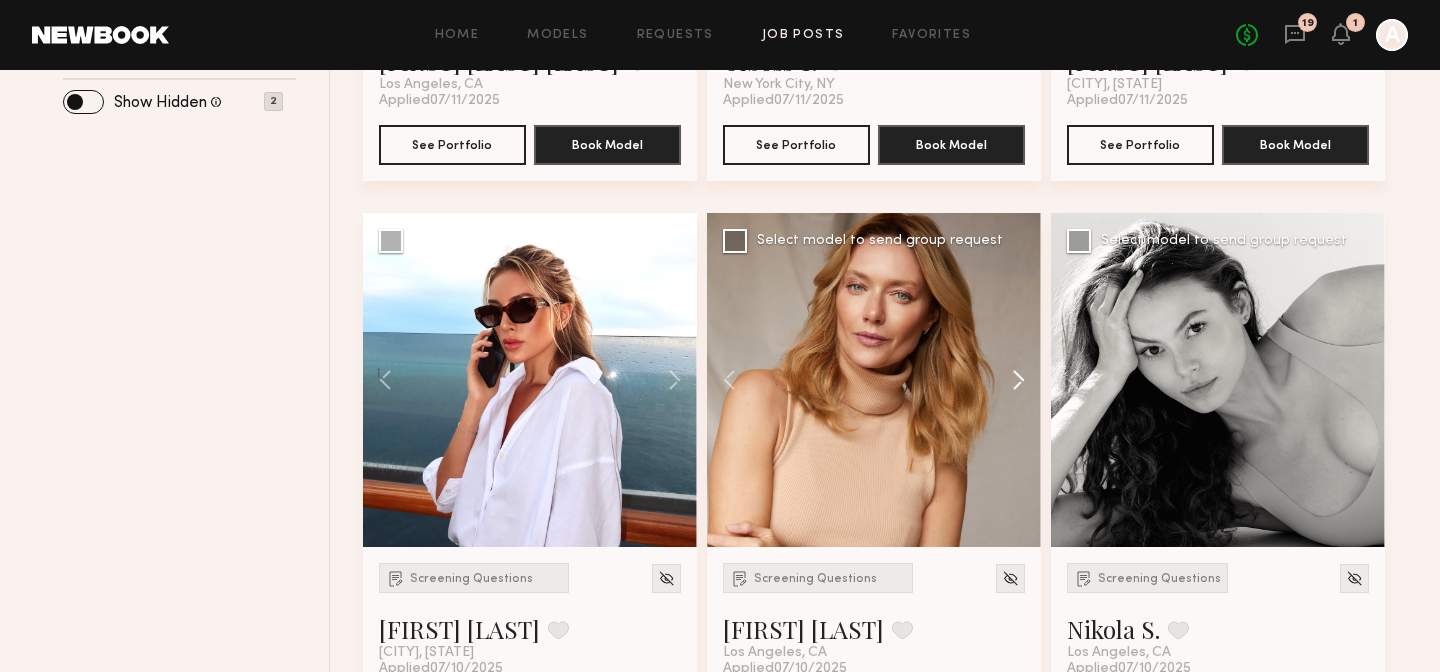 click 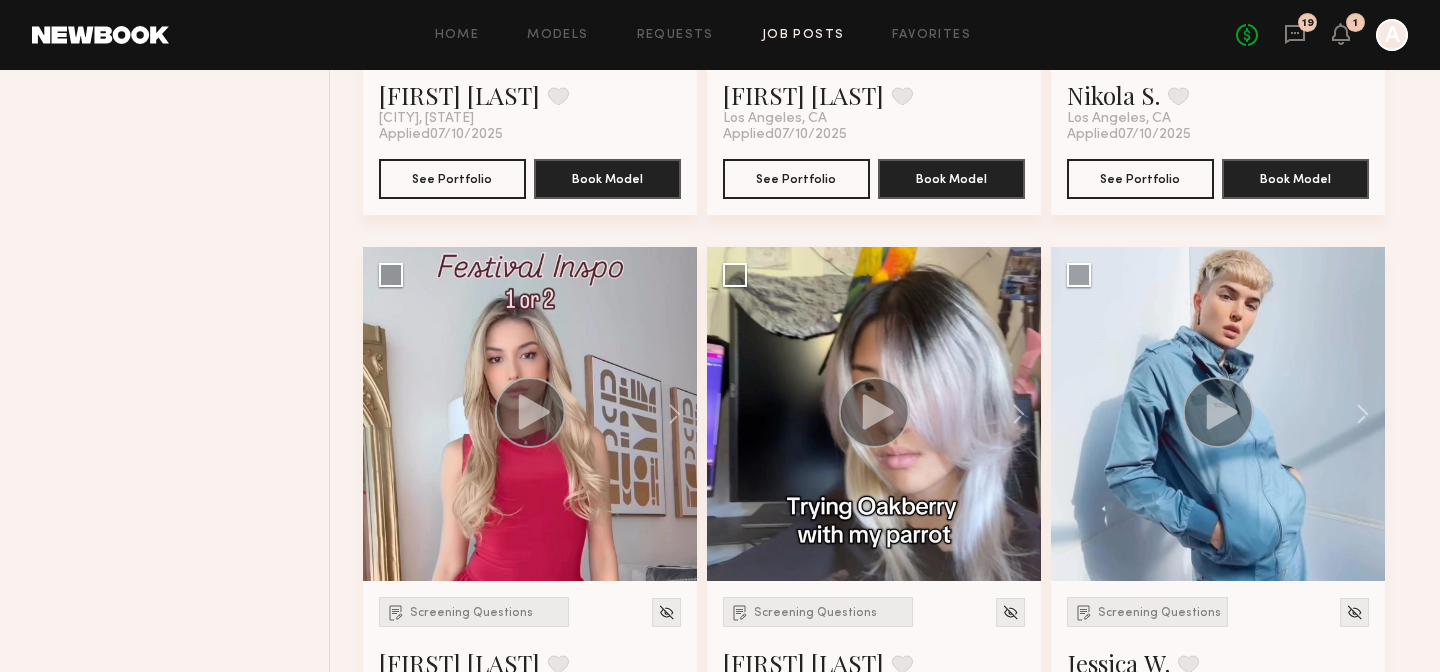 scroll, scrollTop: 1299, scrollLeft: 0, axis: vertical 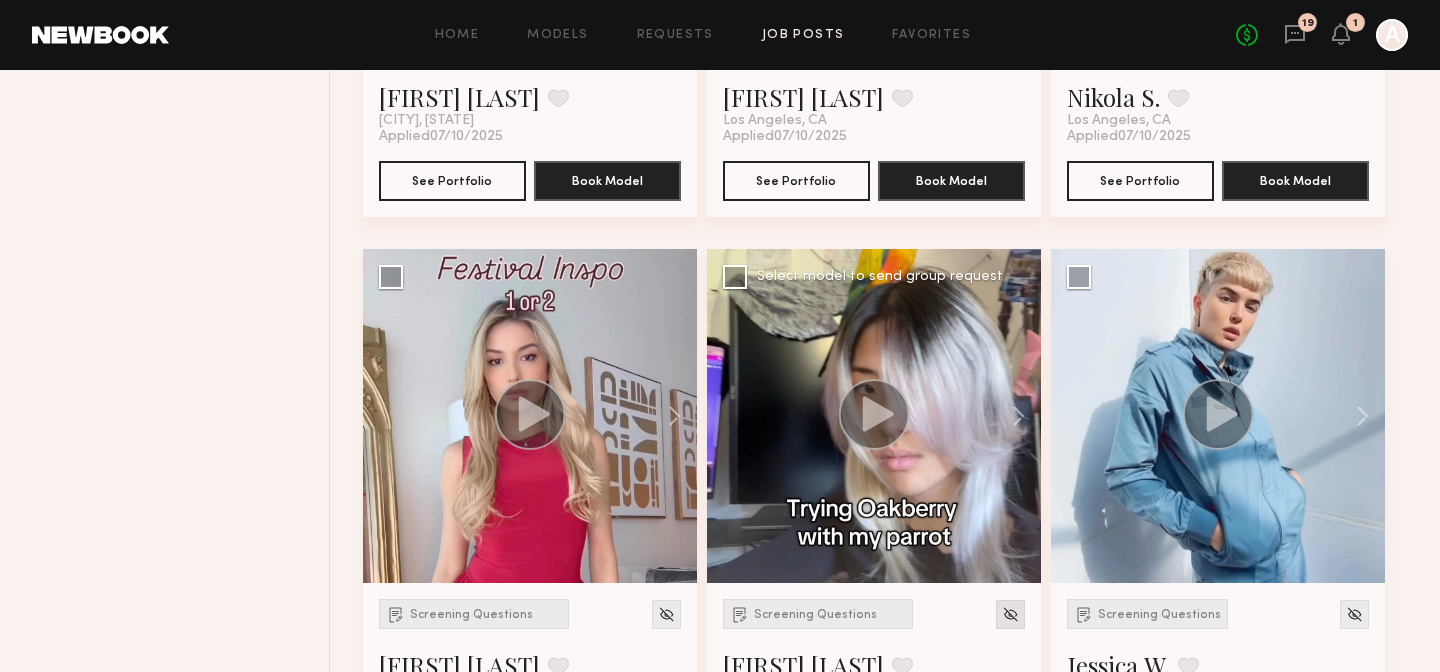 click 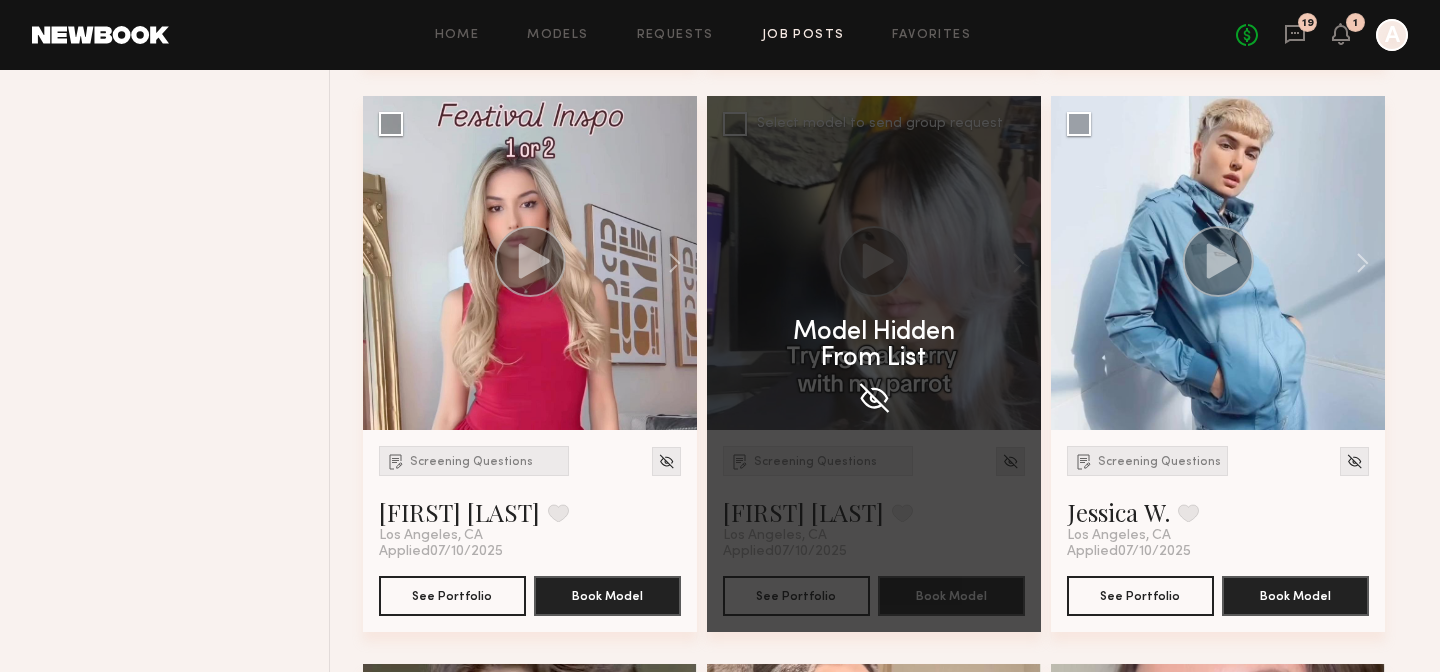 scroll, scrollTop: 1456, scrollLeft: 0, axis: vertical 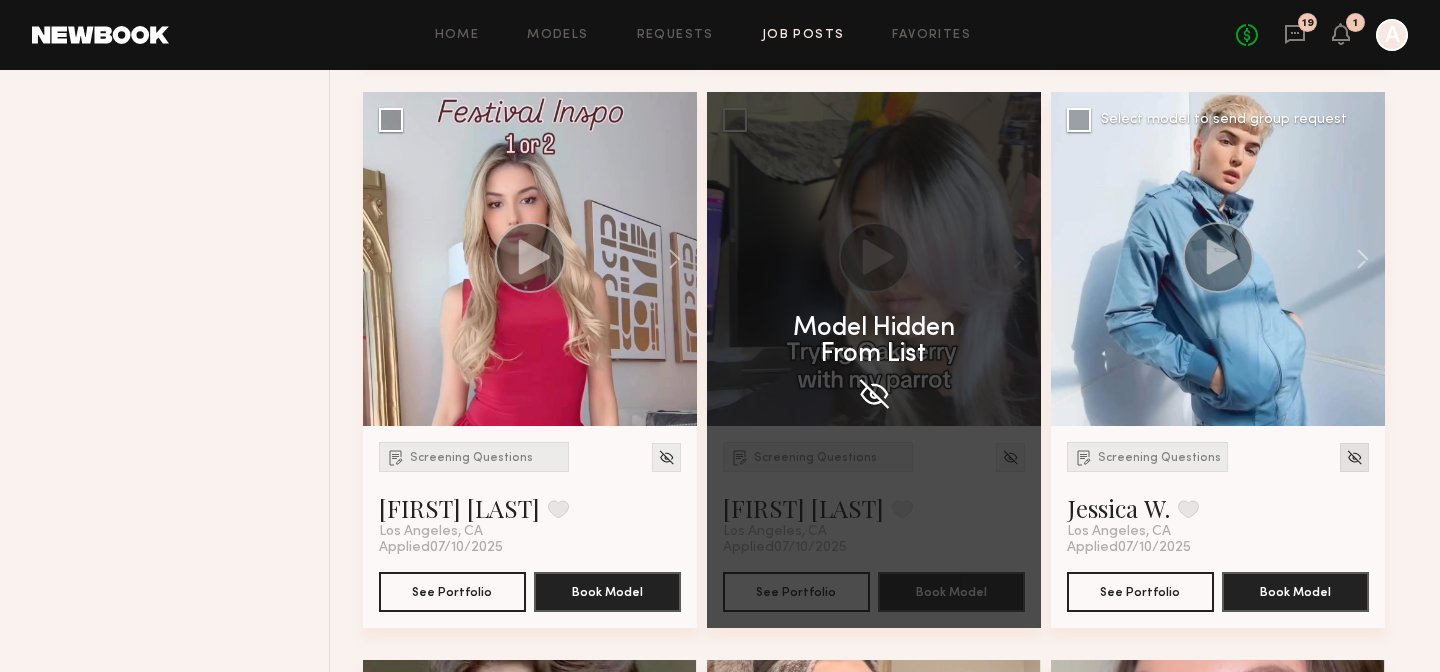 click 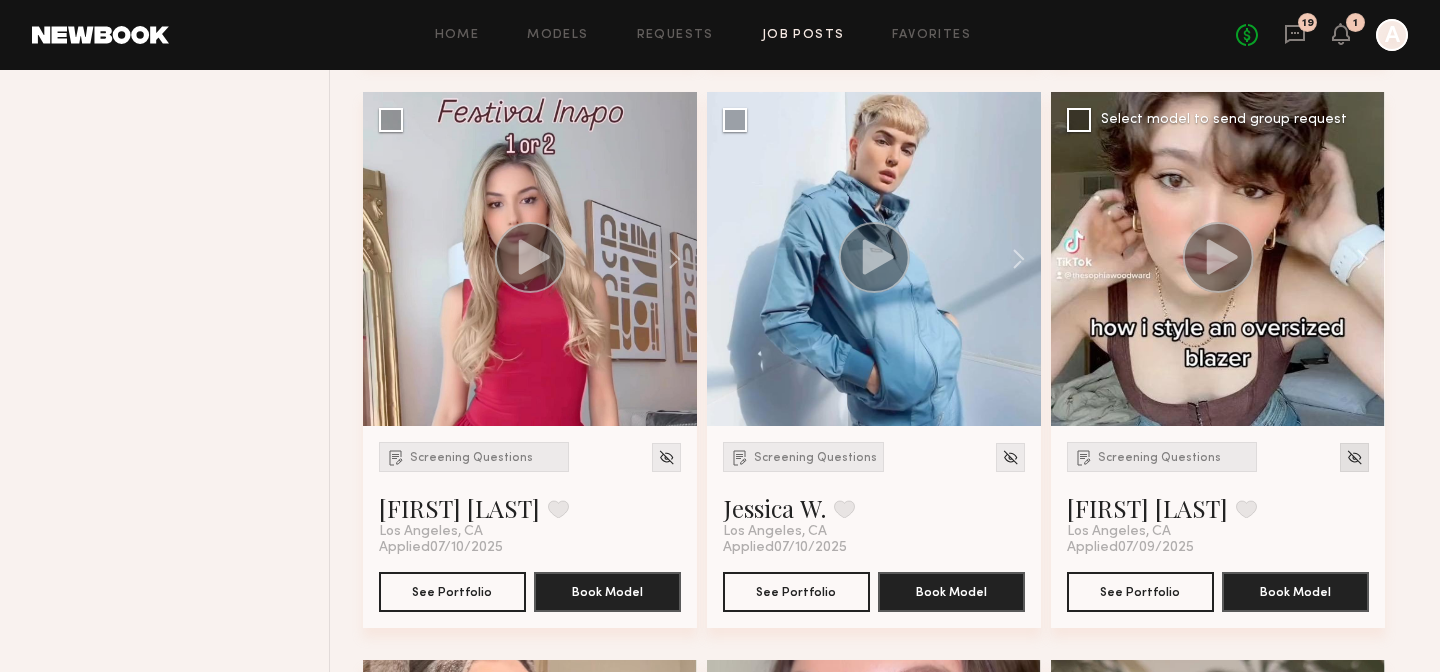 click 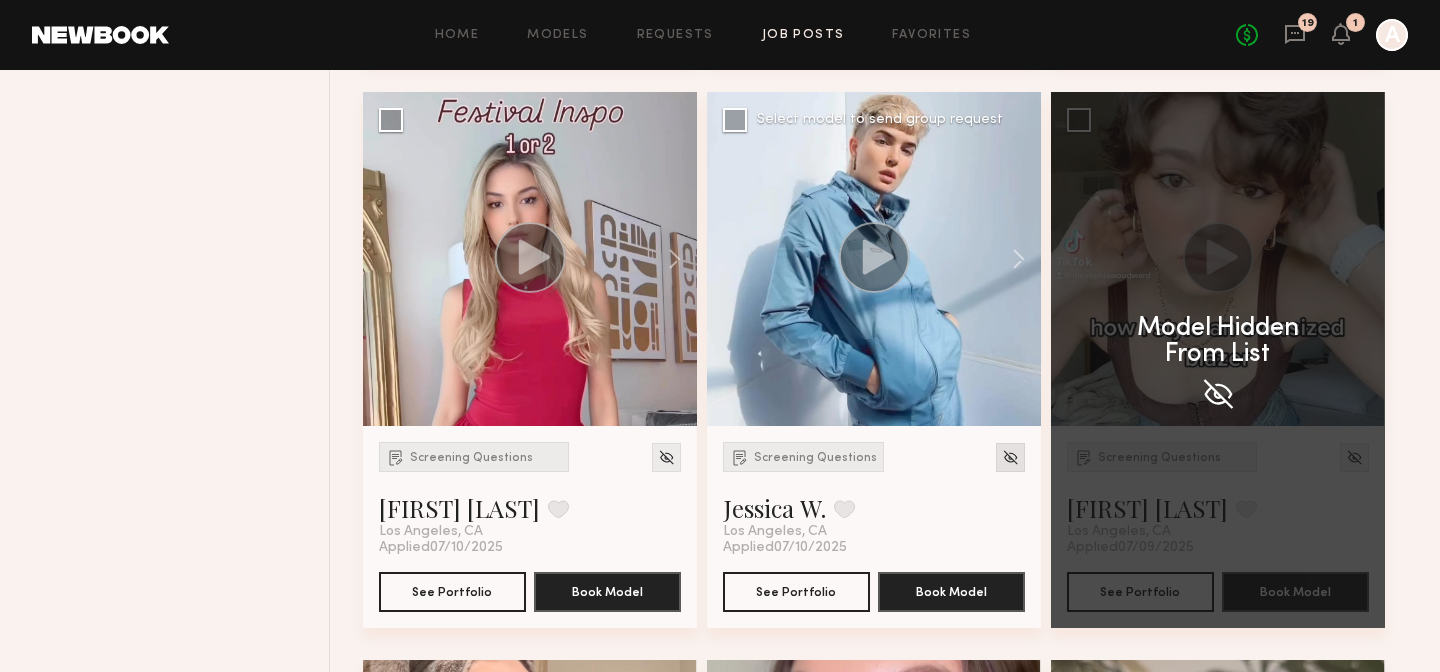 click 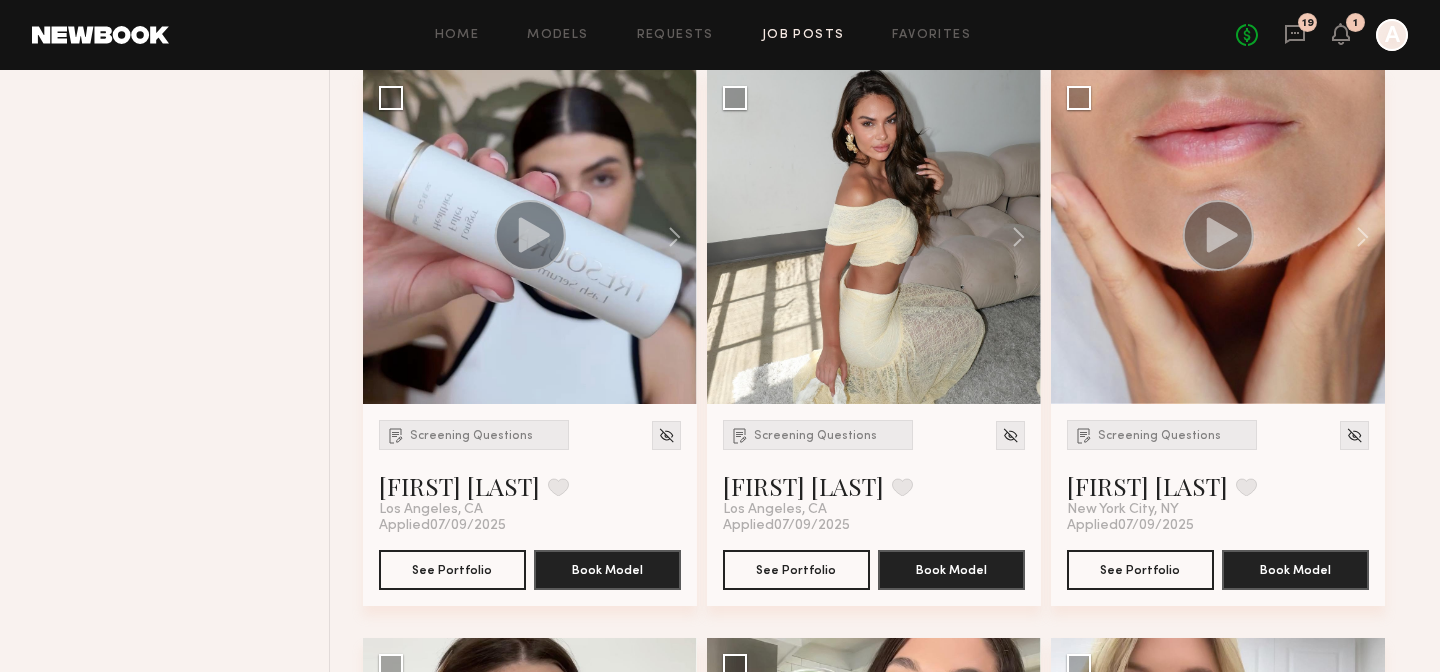 scroll, scrollTop: 1973, scrollLeft: 0, axis: vertical 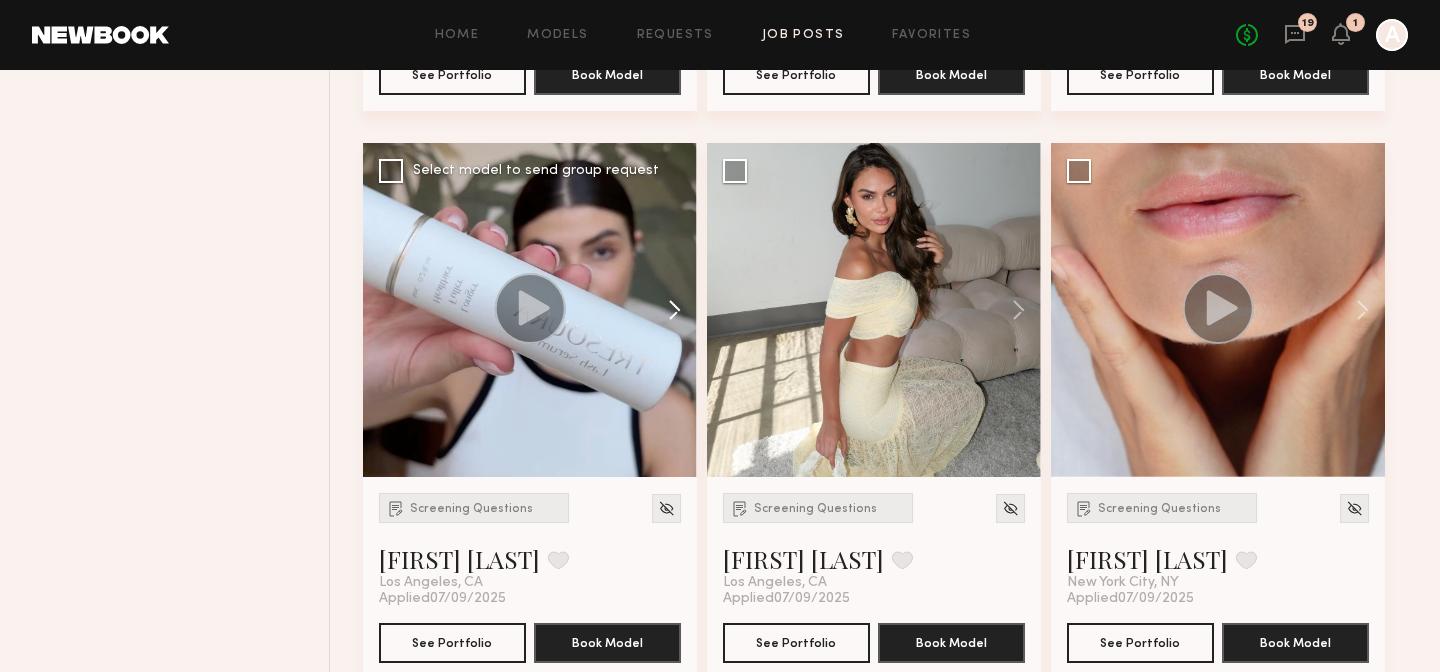 click 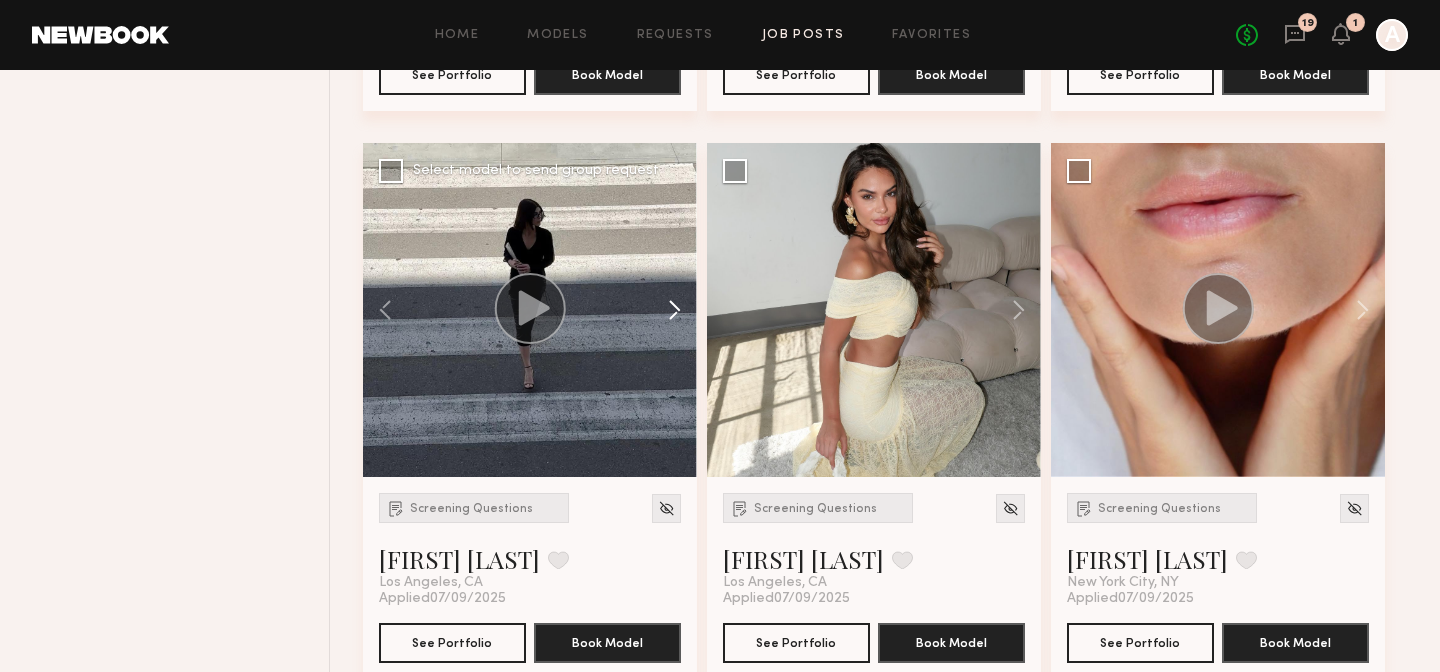 click 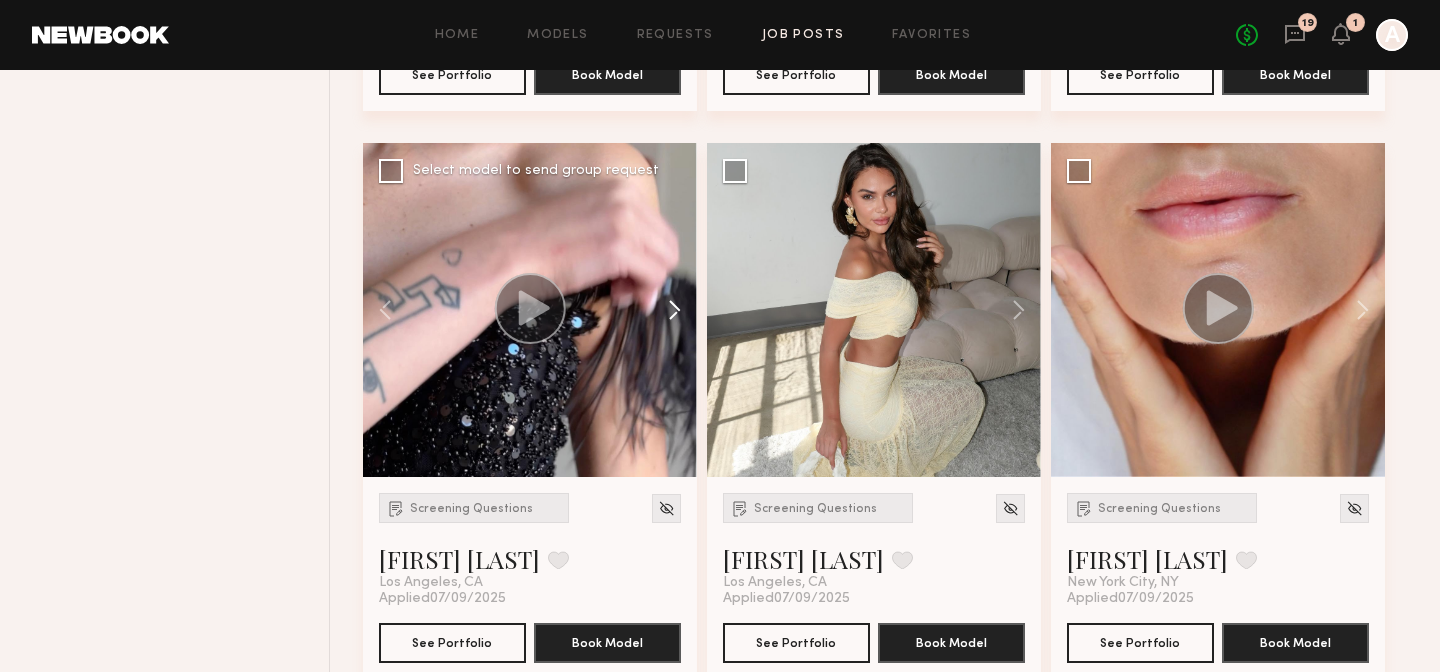 click 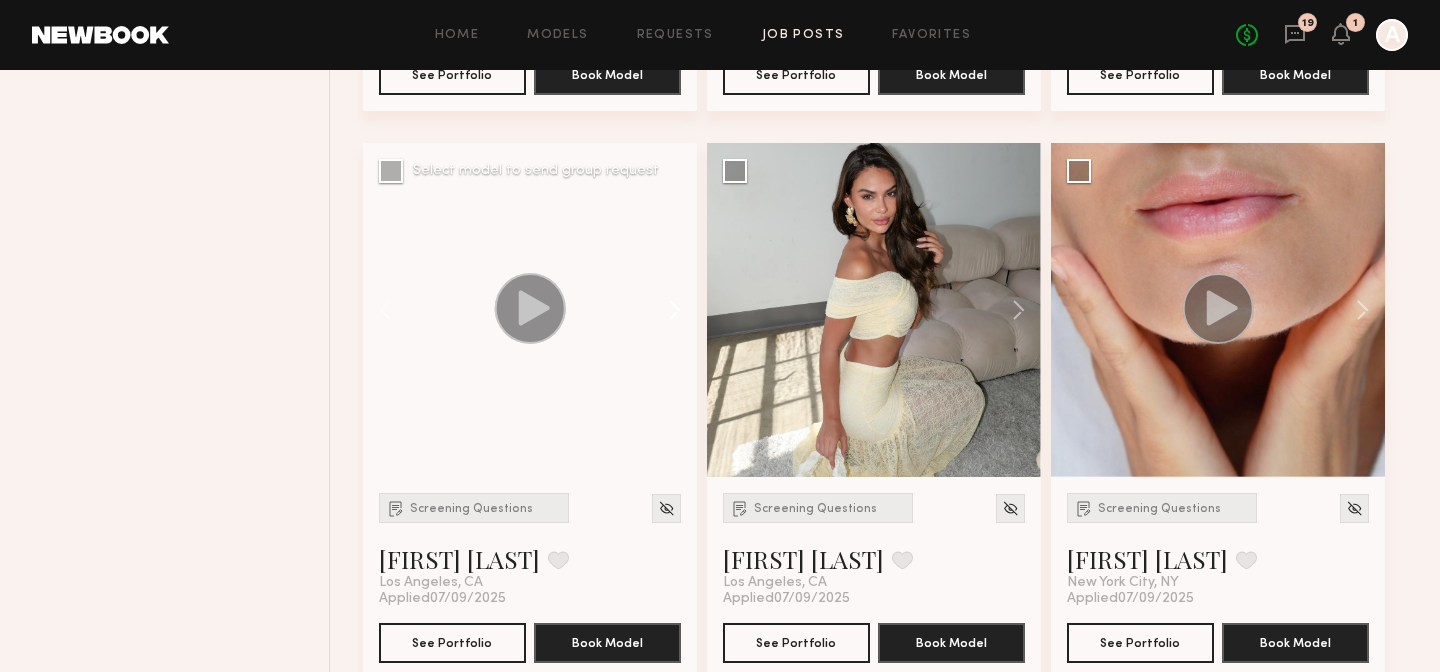 click 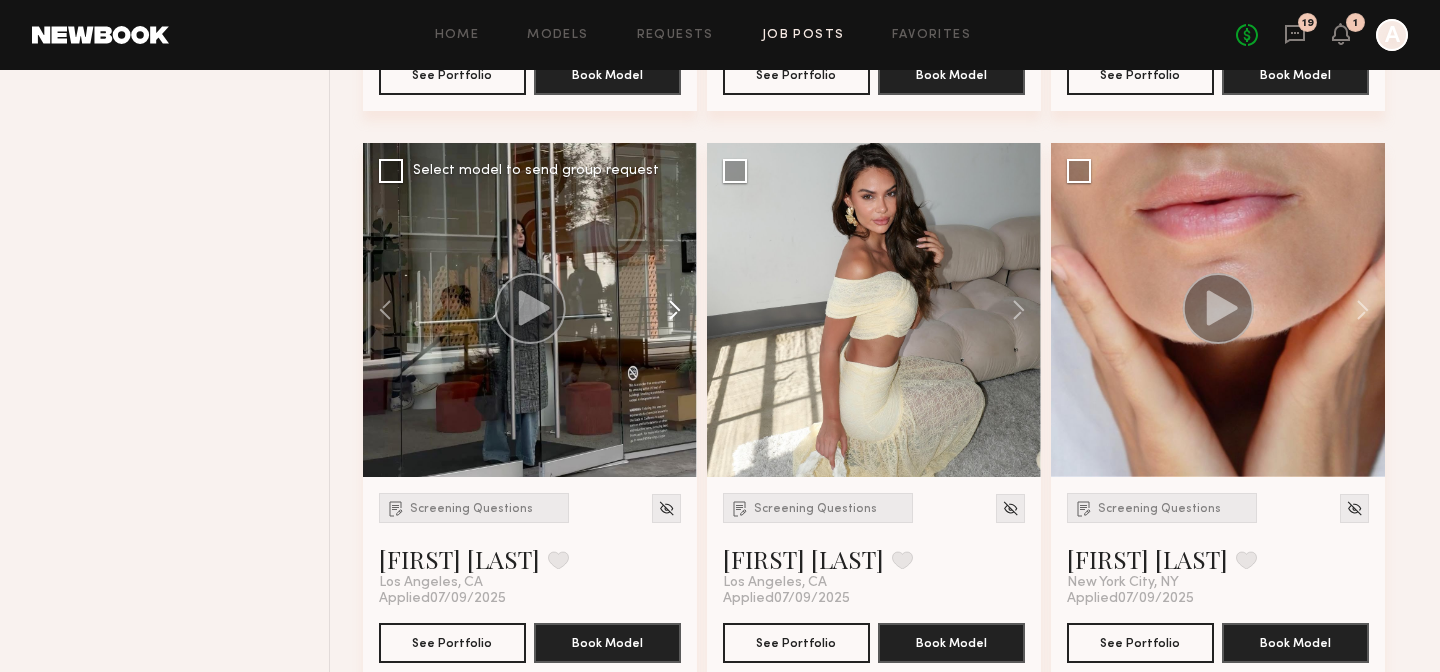 click 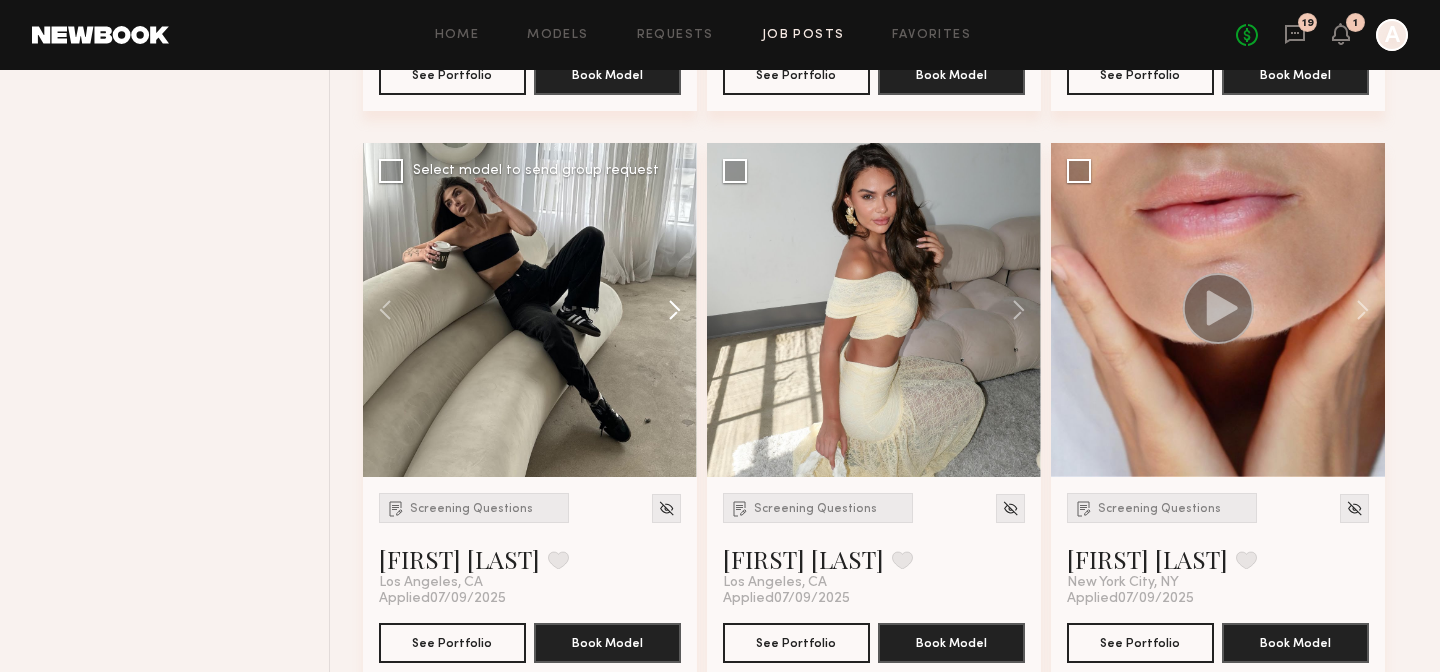 click 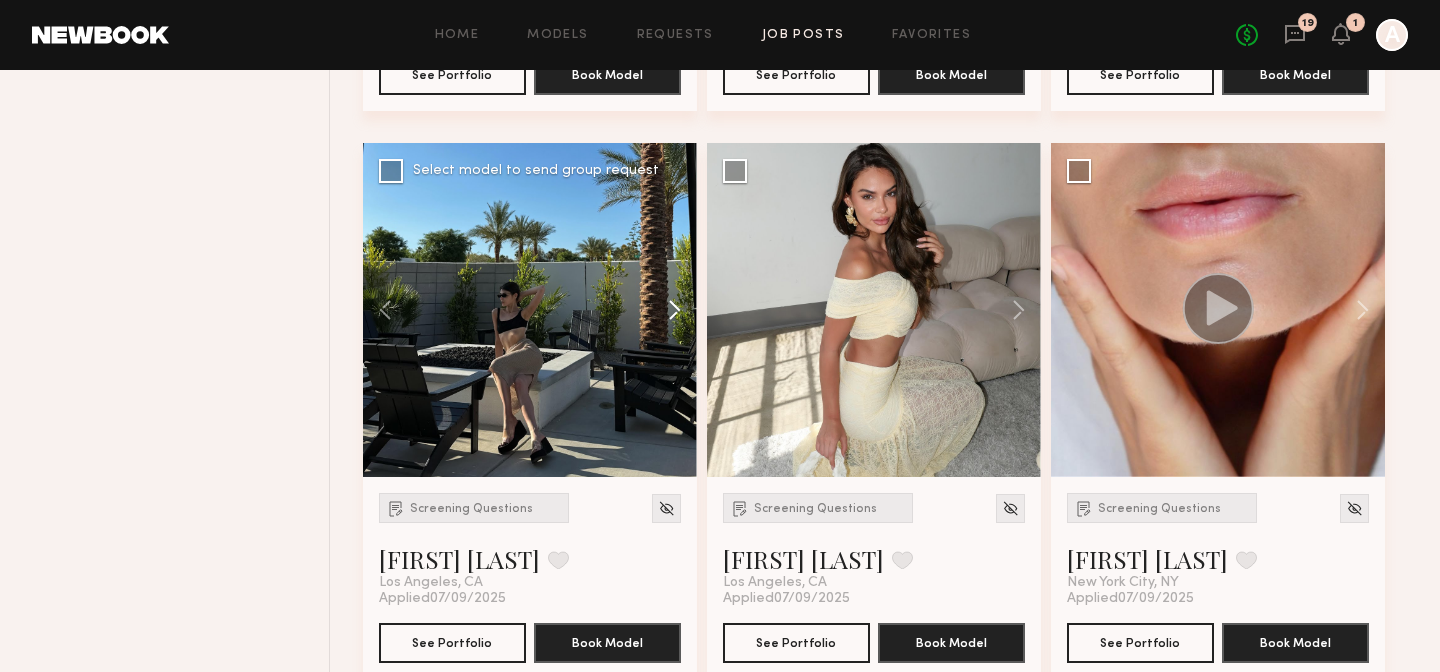 click 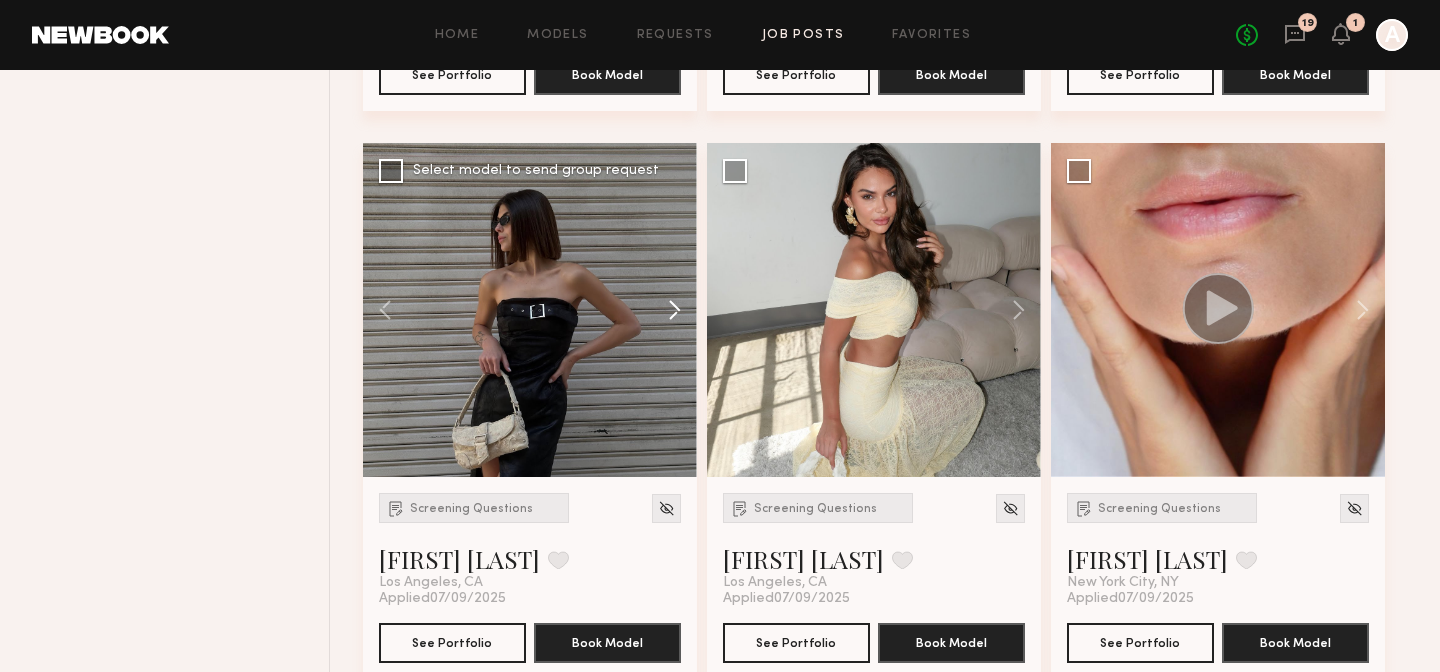 click 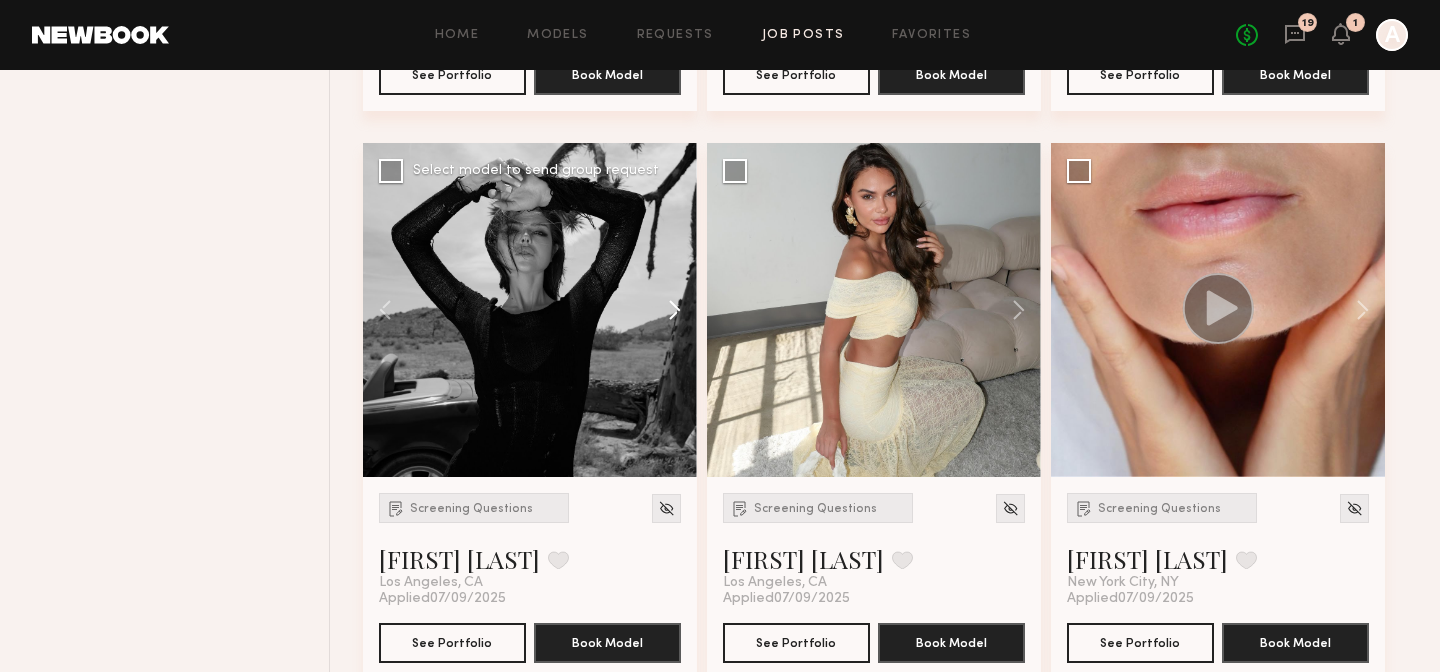 click 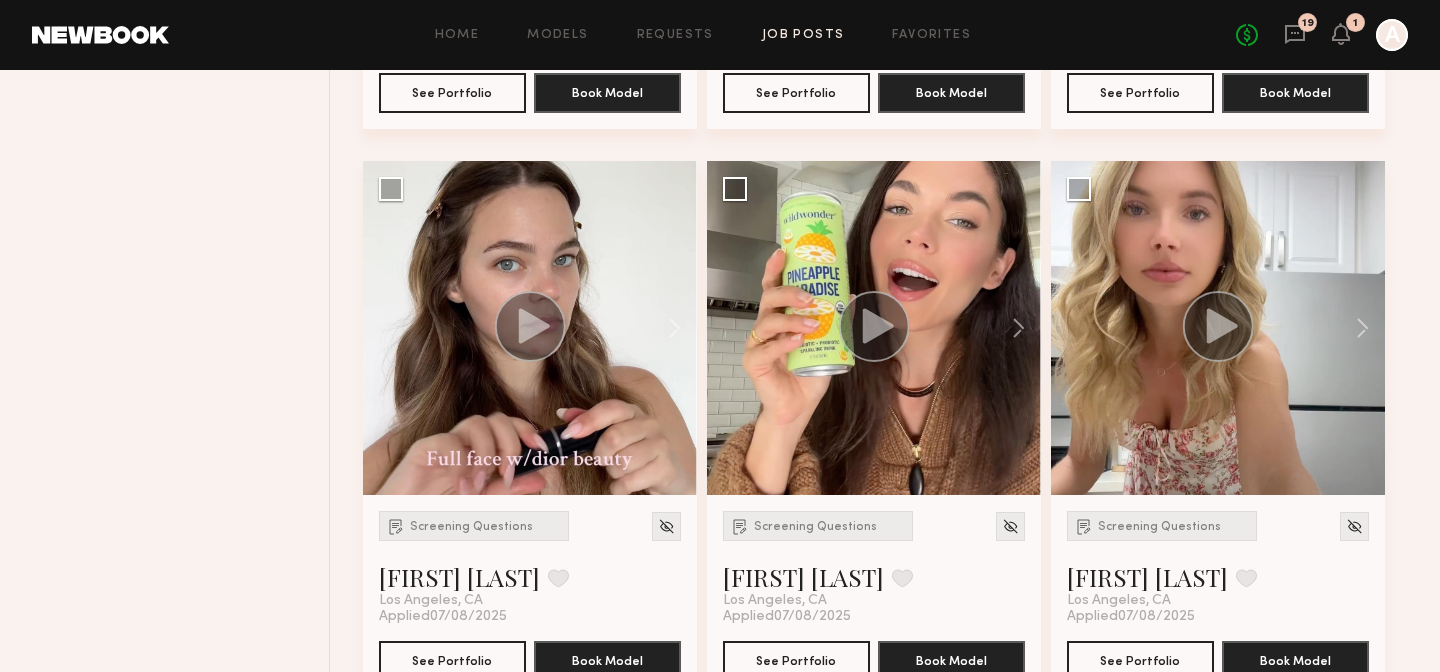 scroll, scrollTop: 2524, scrollLeft: 0, axis: vertical 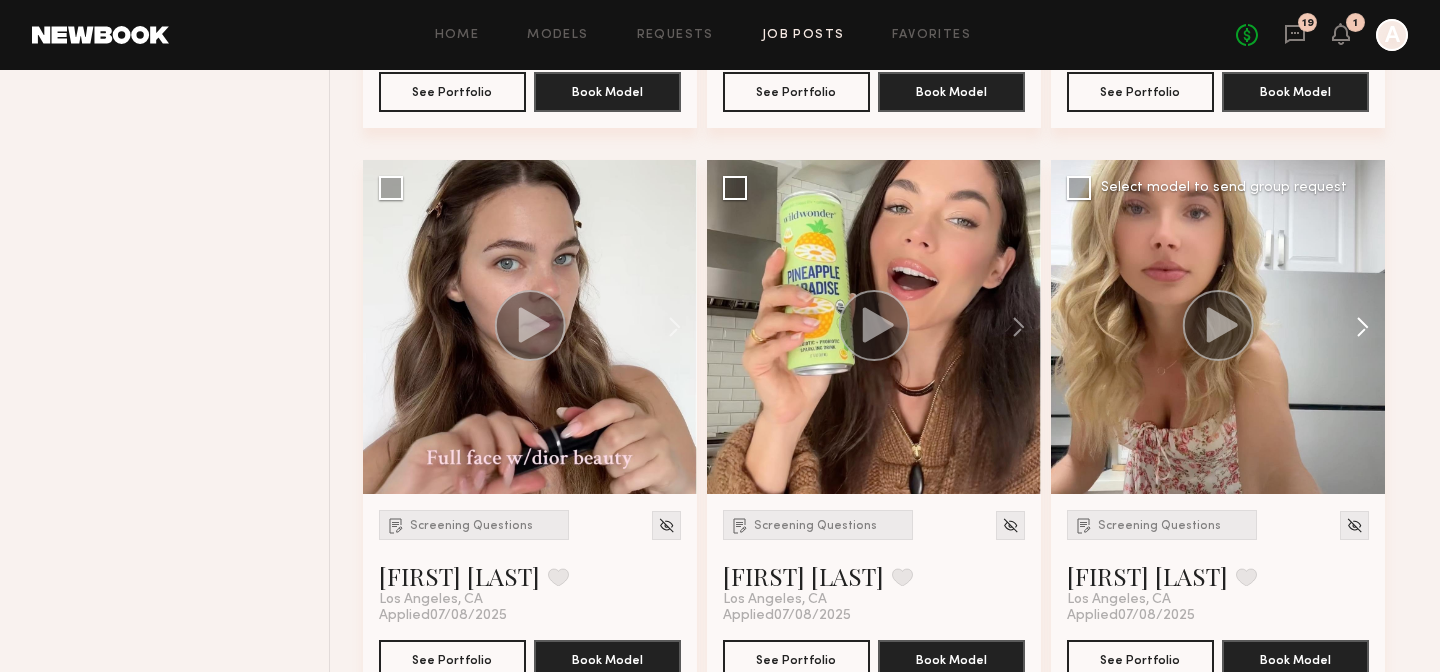 click 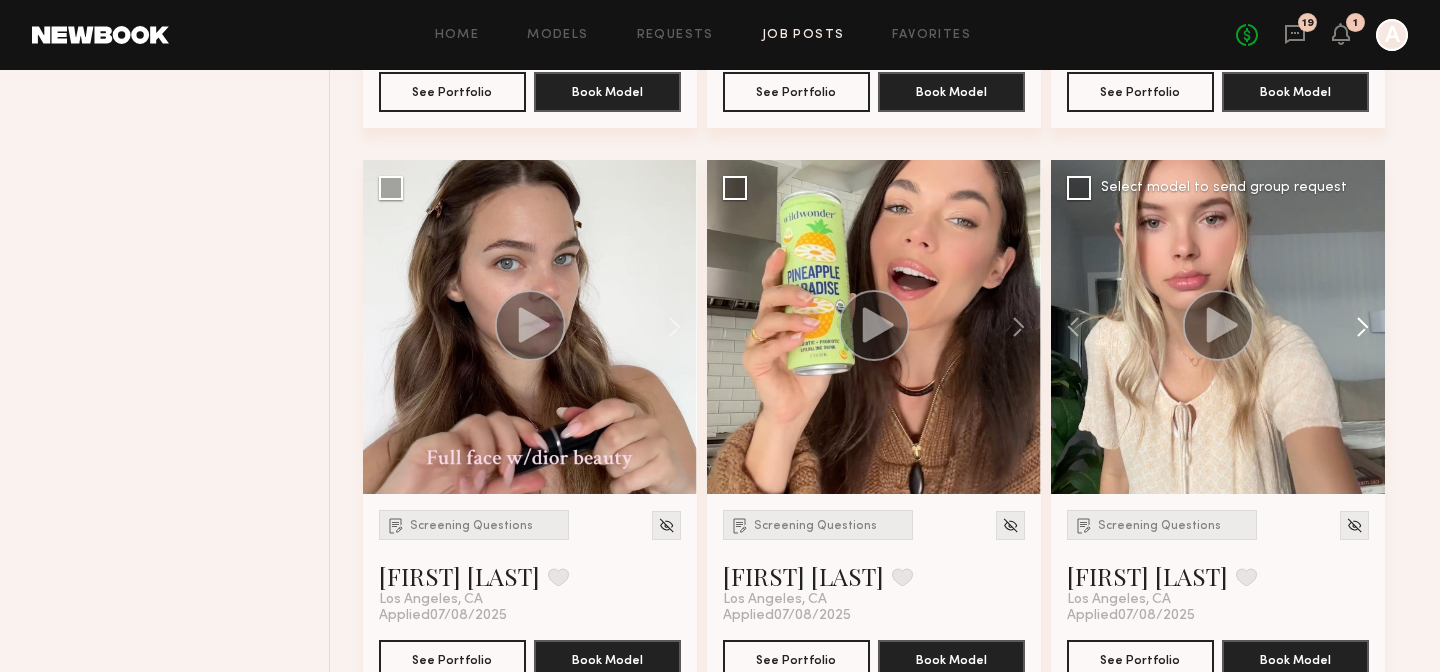click 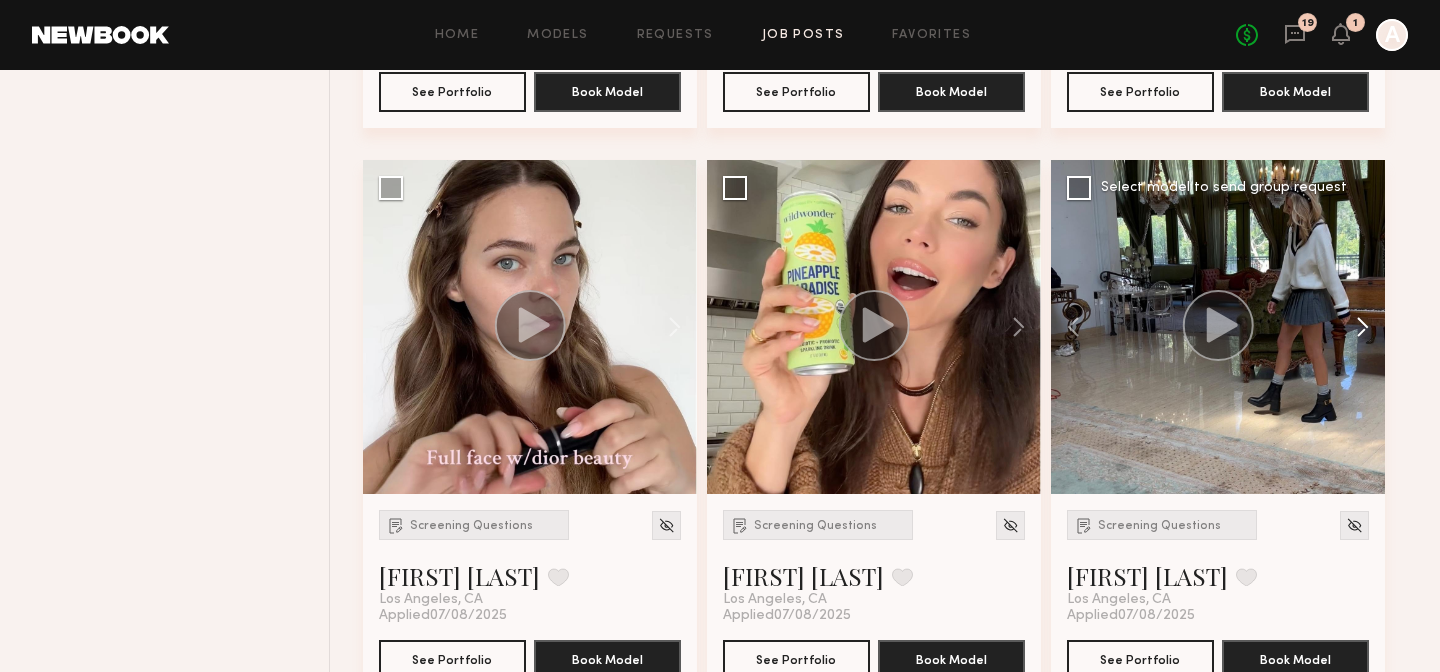 click 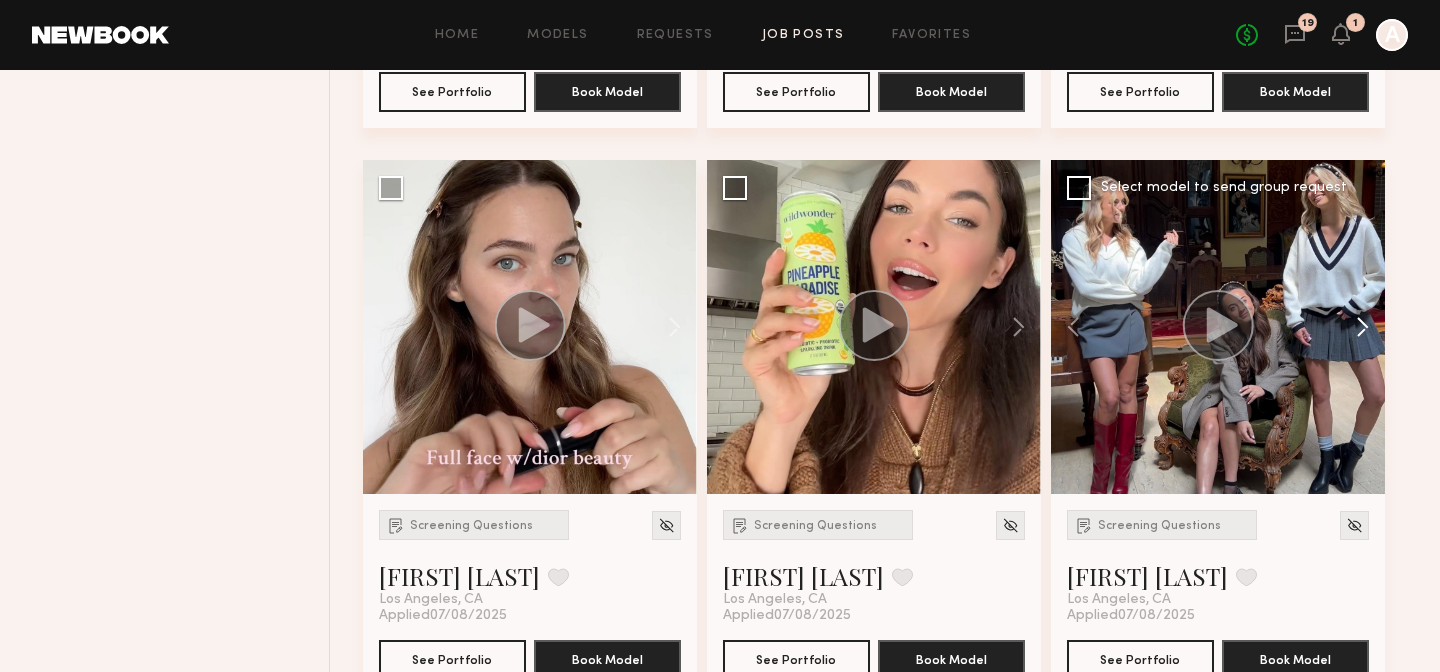 click 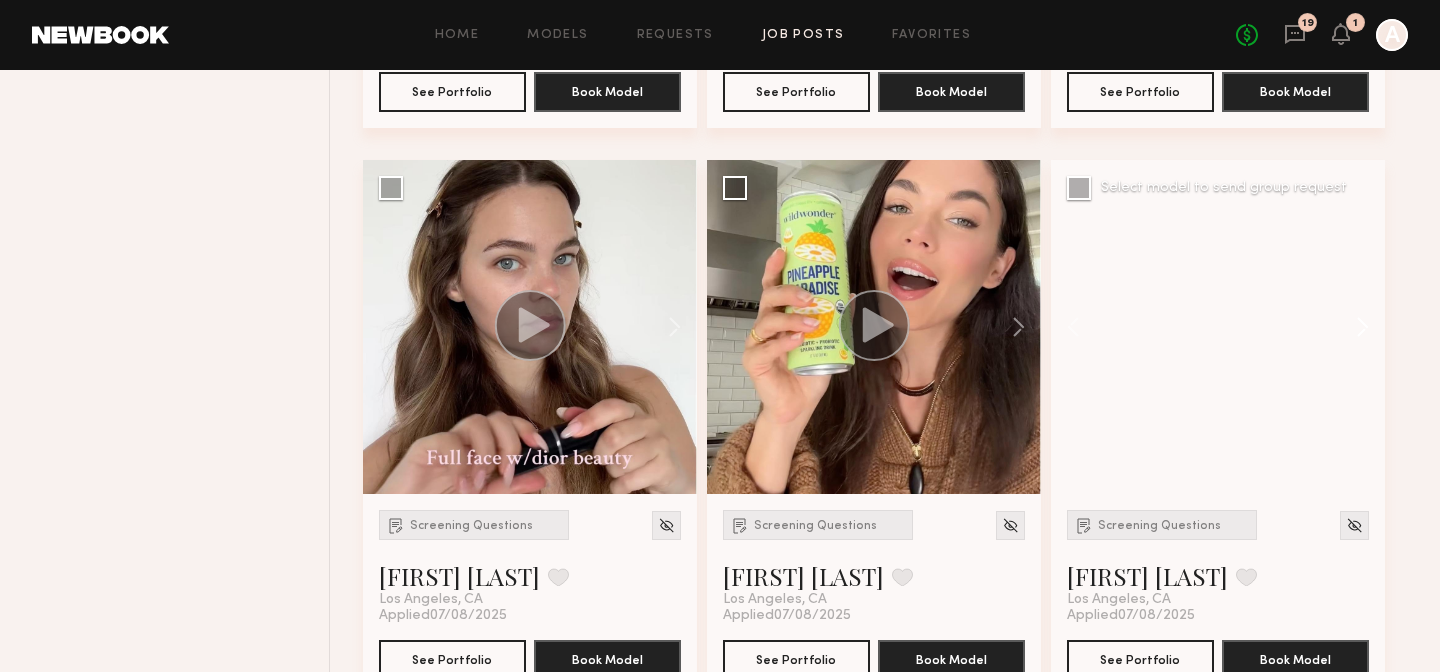 click 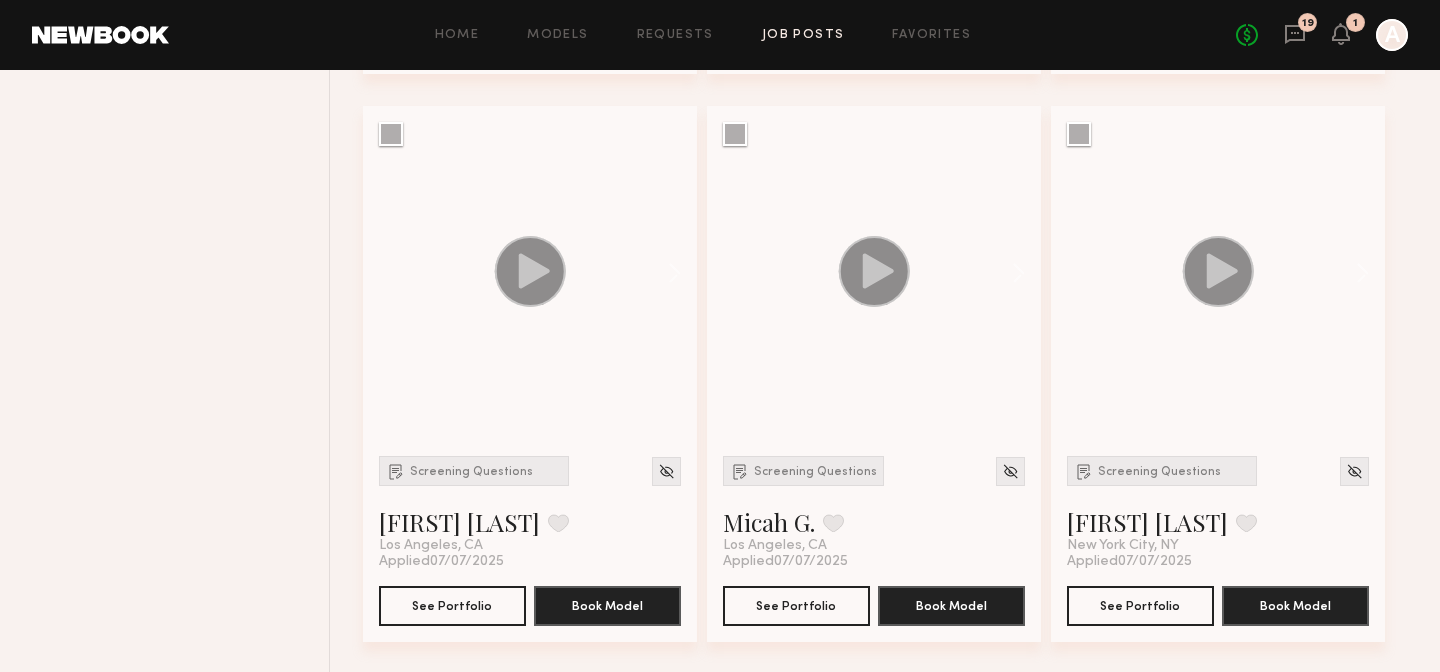 scroll, scrollTop: 6556, scrollLeft: 0, axis: vertical 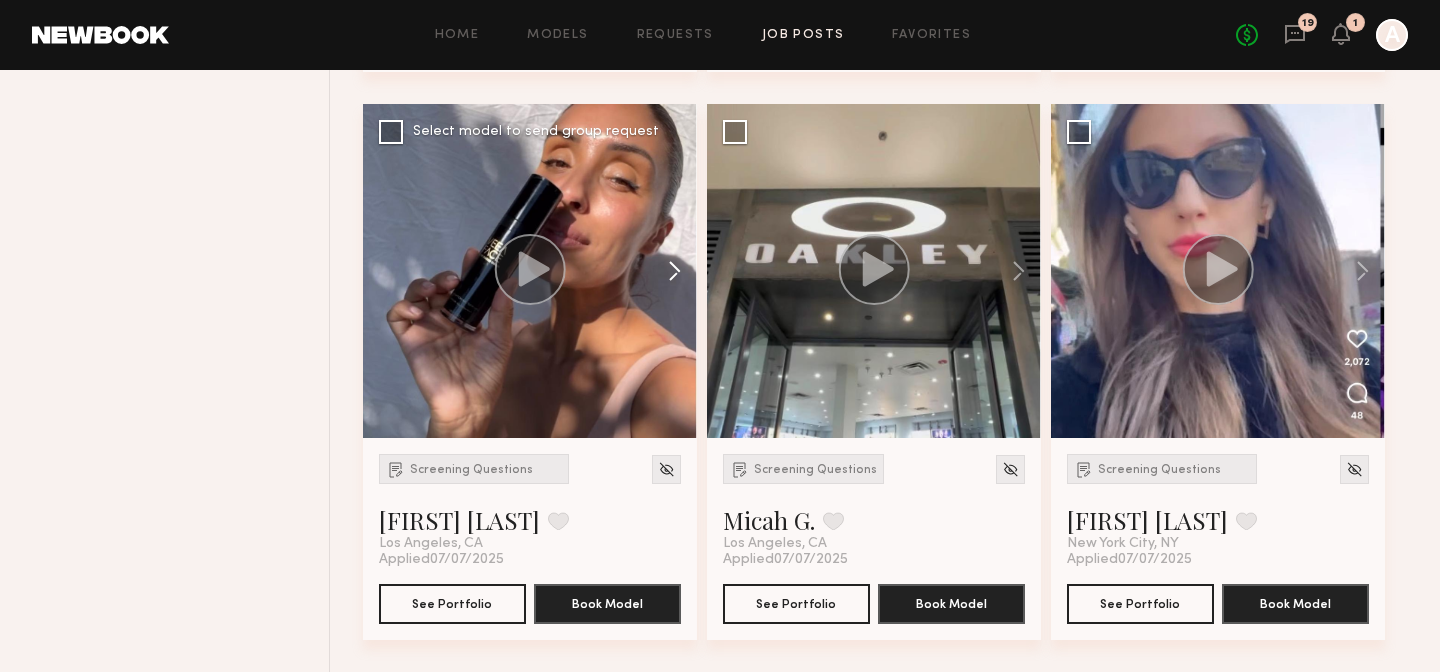 click 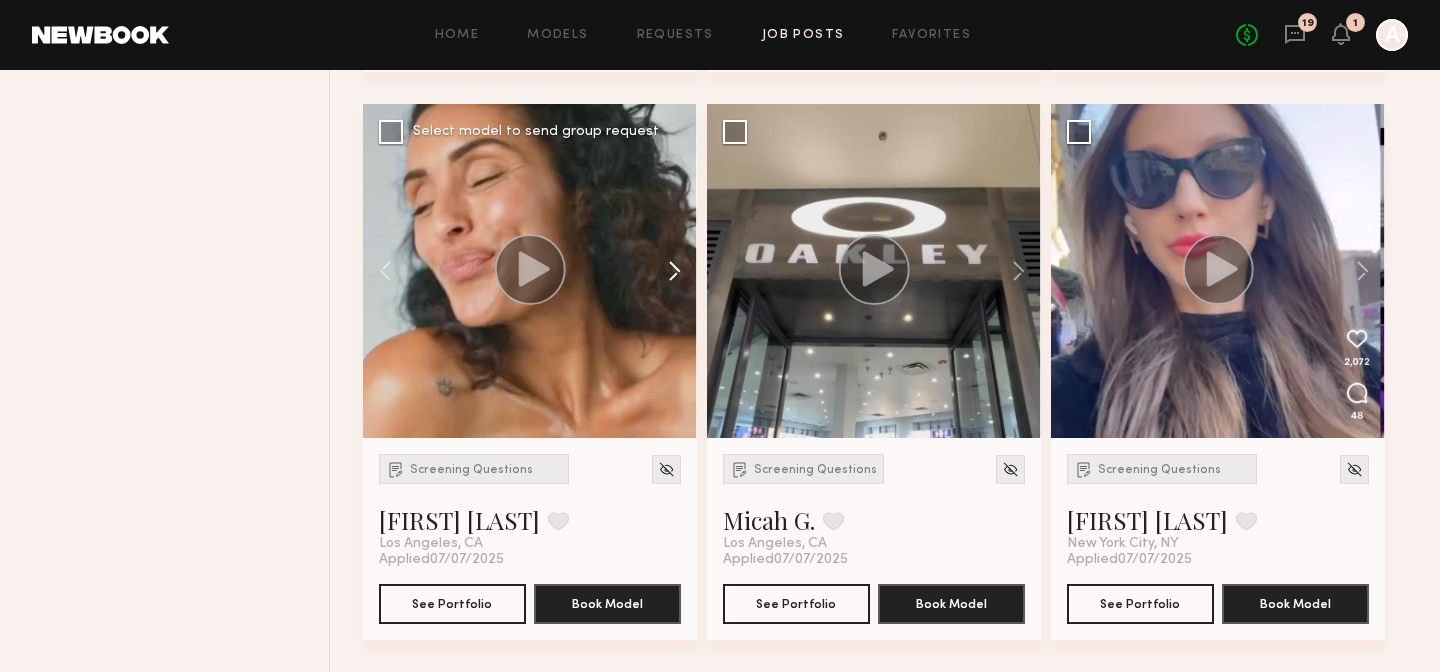 click 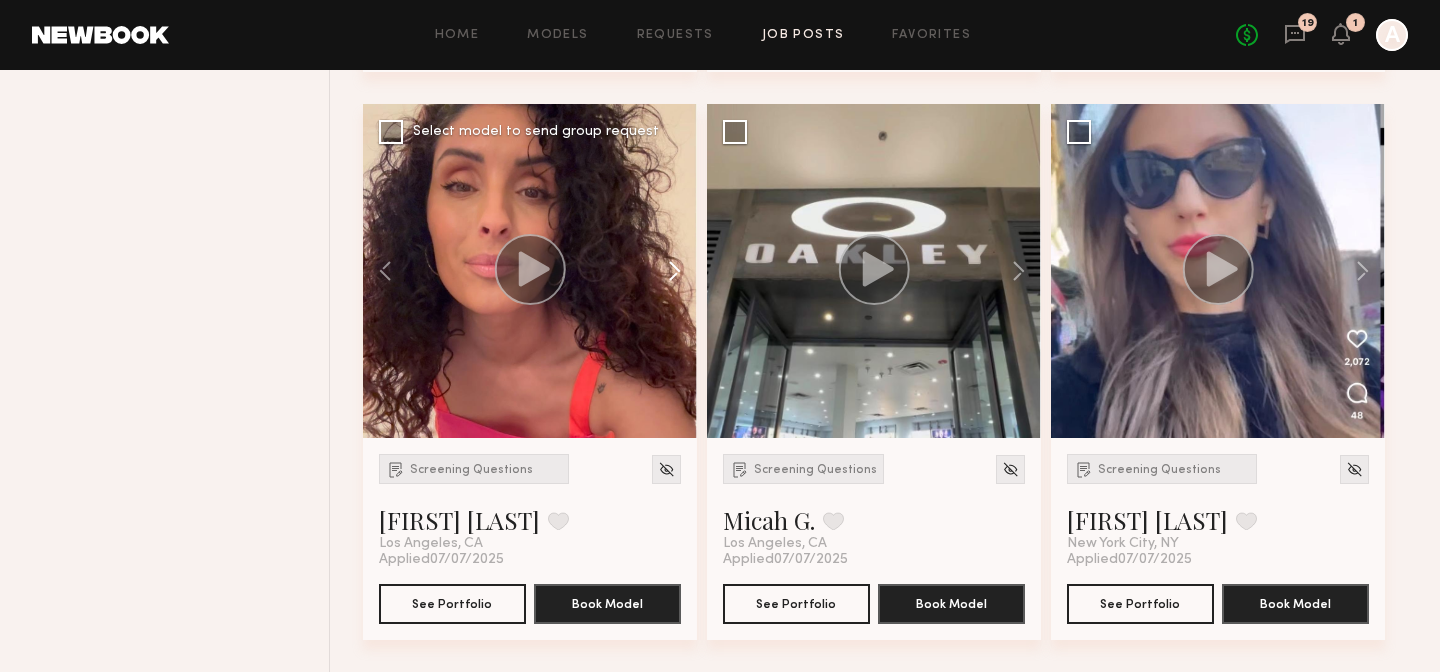 click 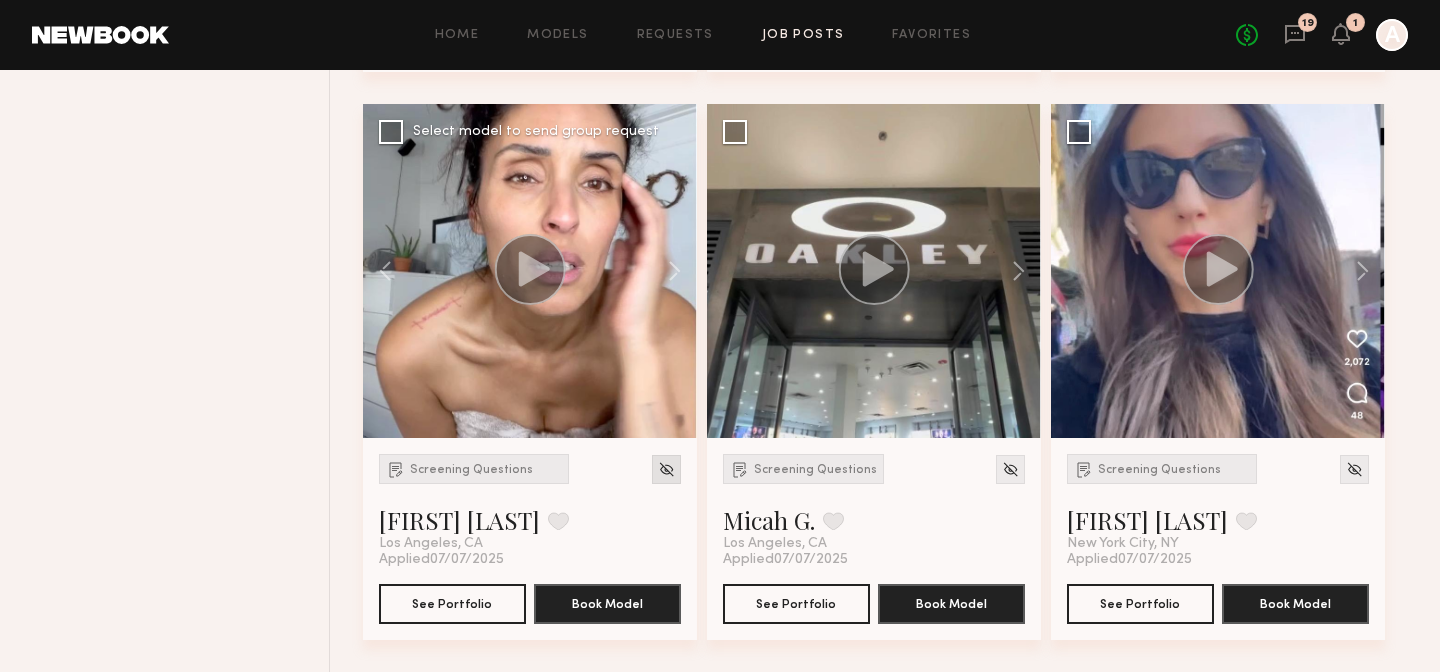 click 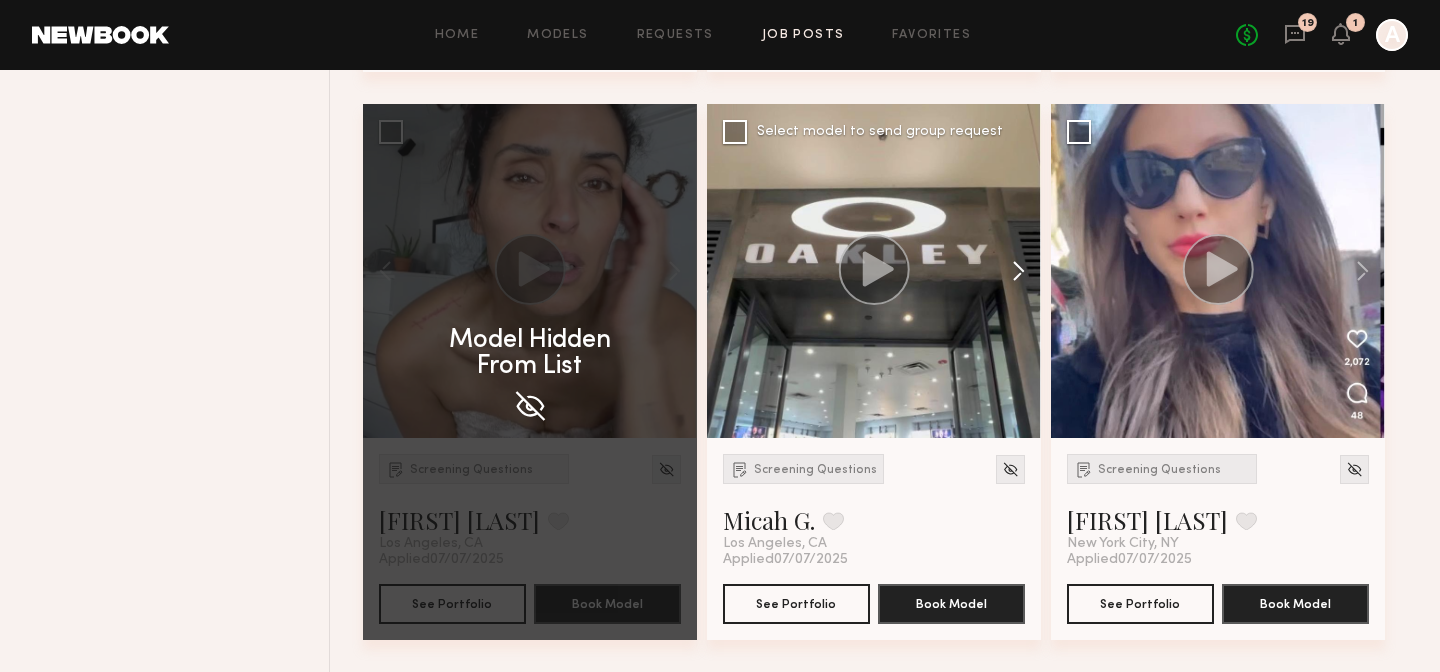 click 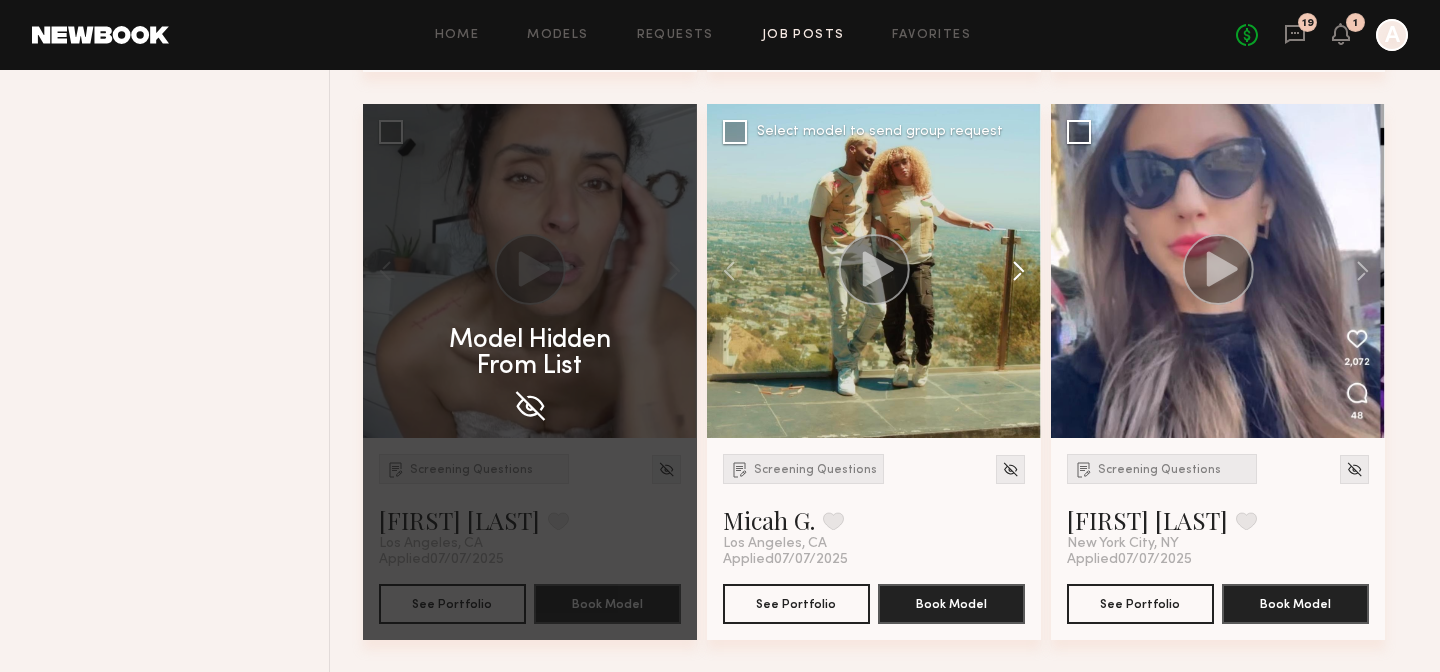 click 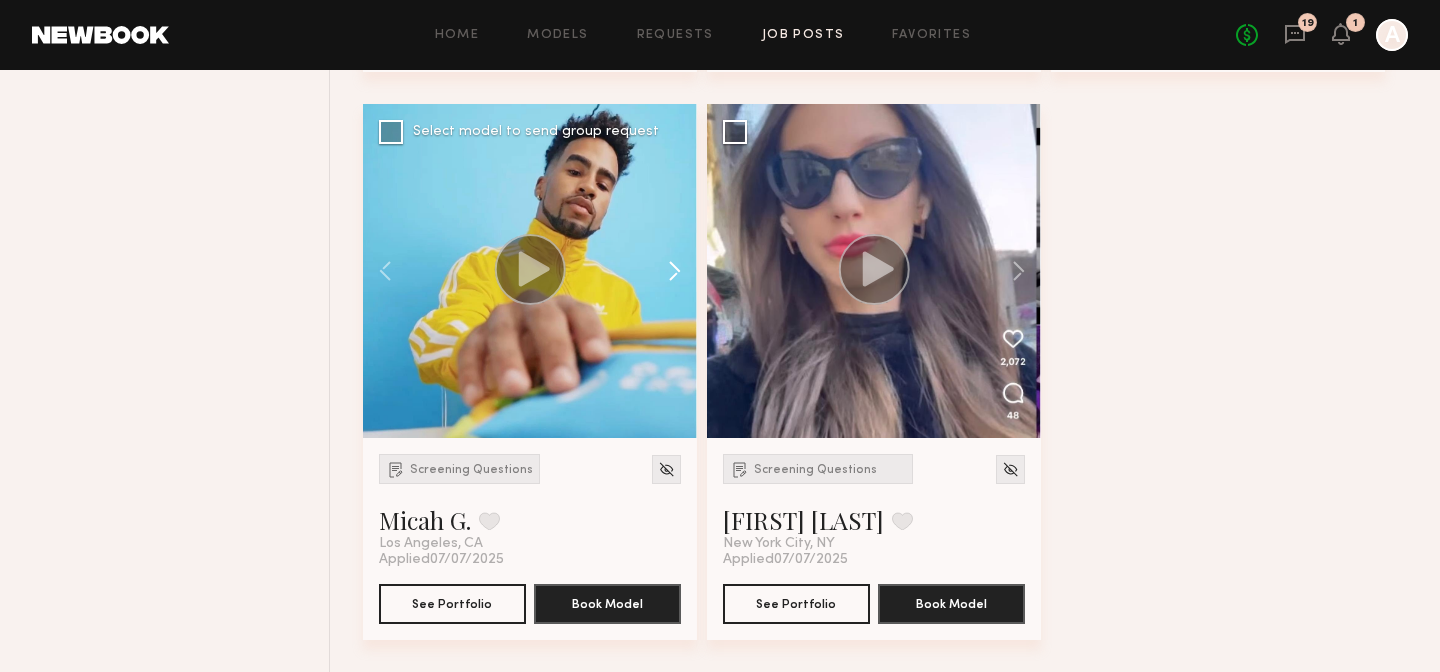 click 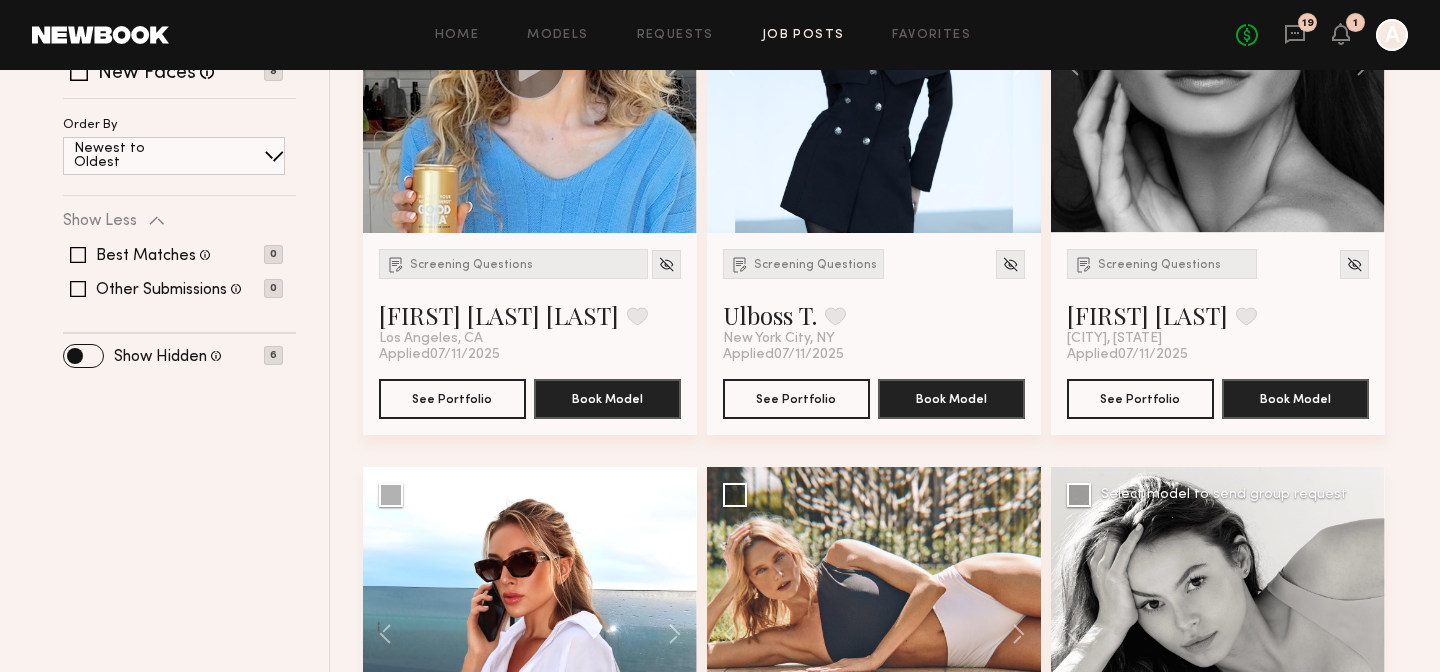 scroll, scrollTop: 819, scrollLeft: 0, axis: vertical 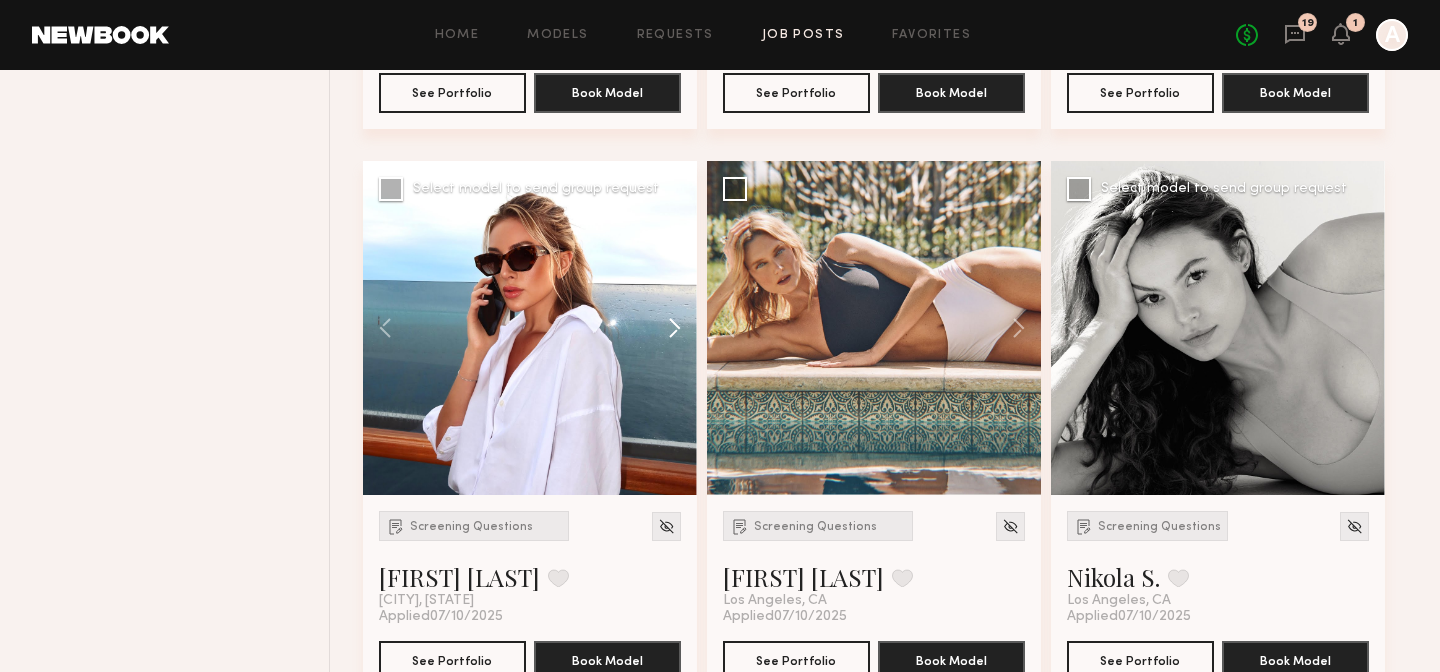 click 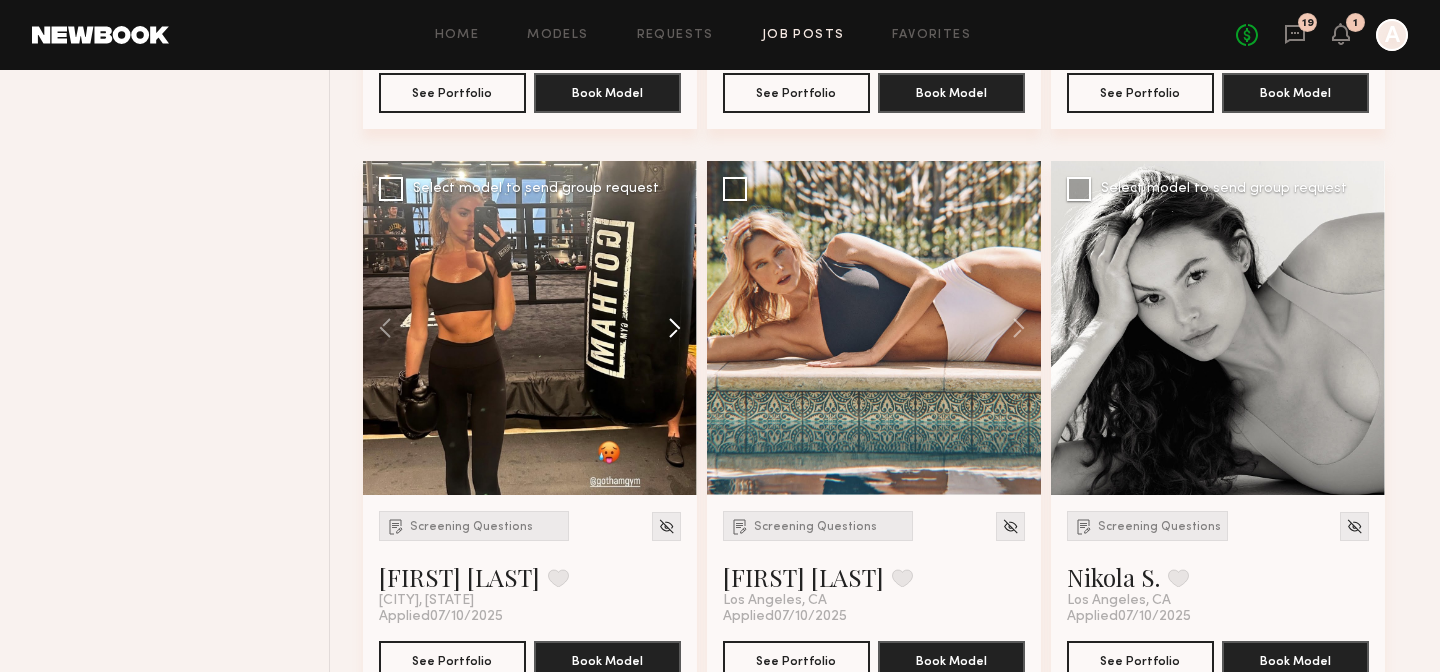 click 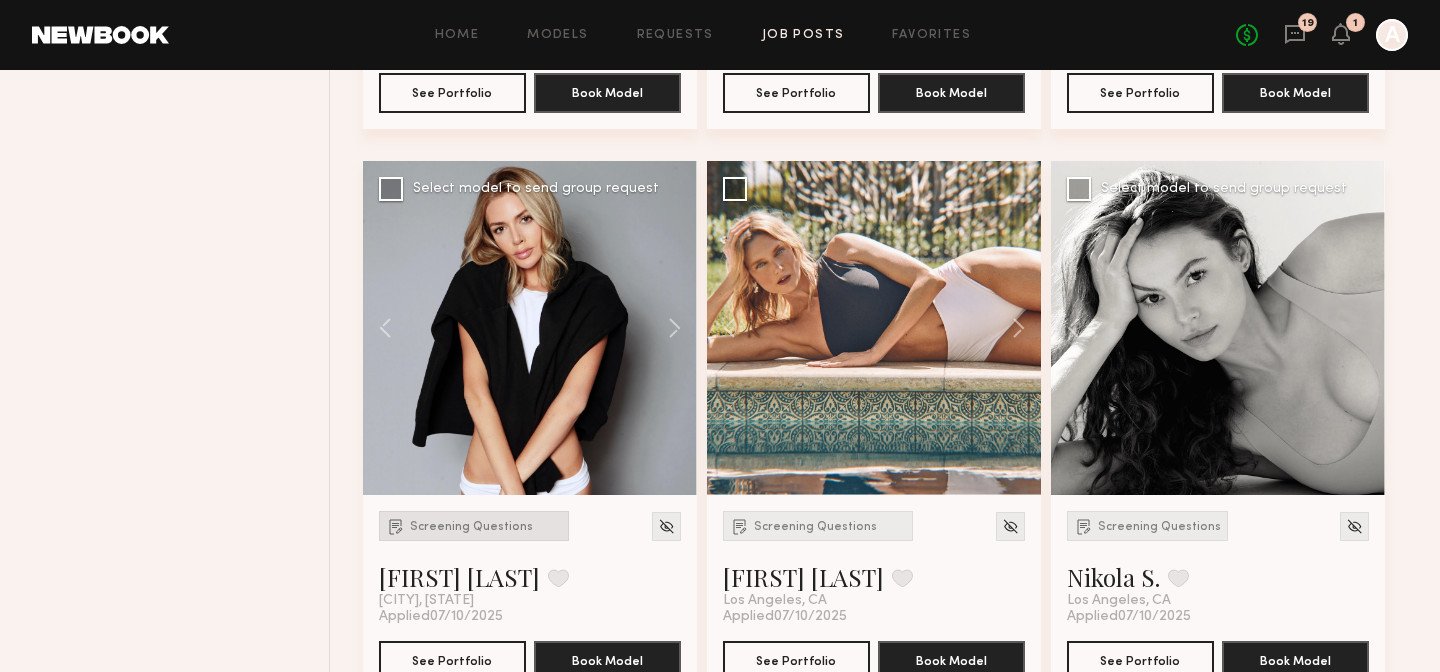 click on "Screening Questions" 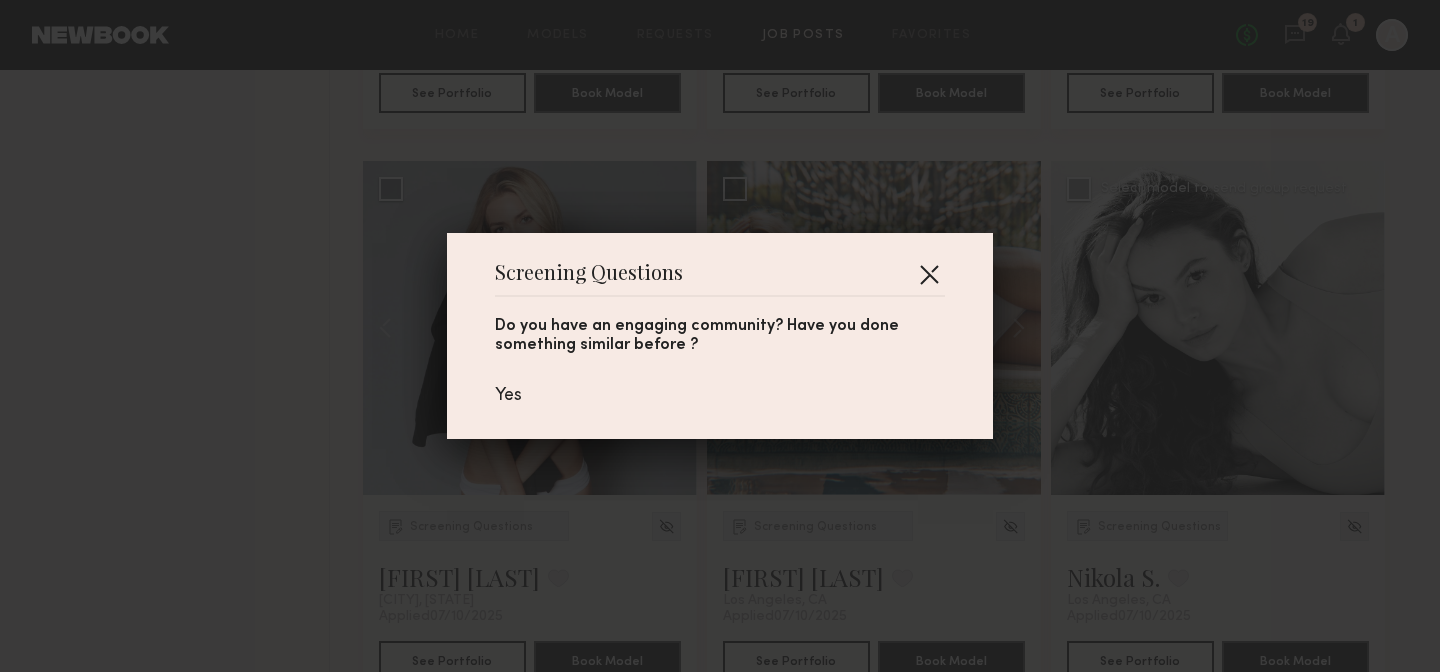 click at bounding box center (929, 274) 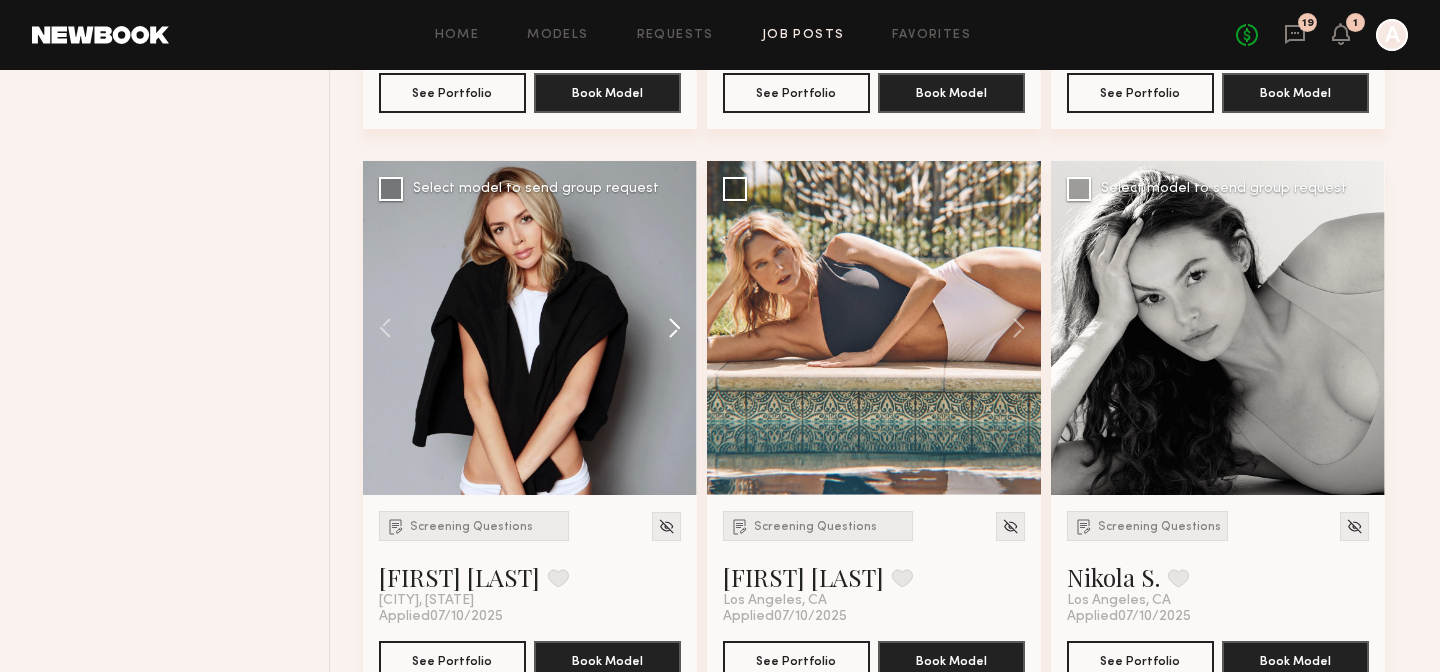 click 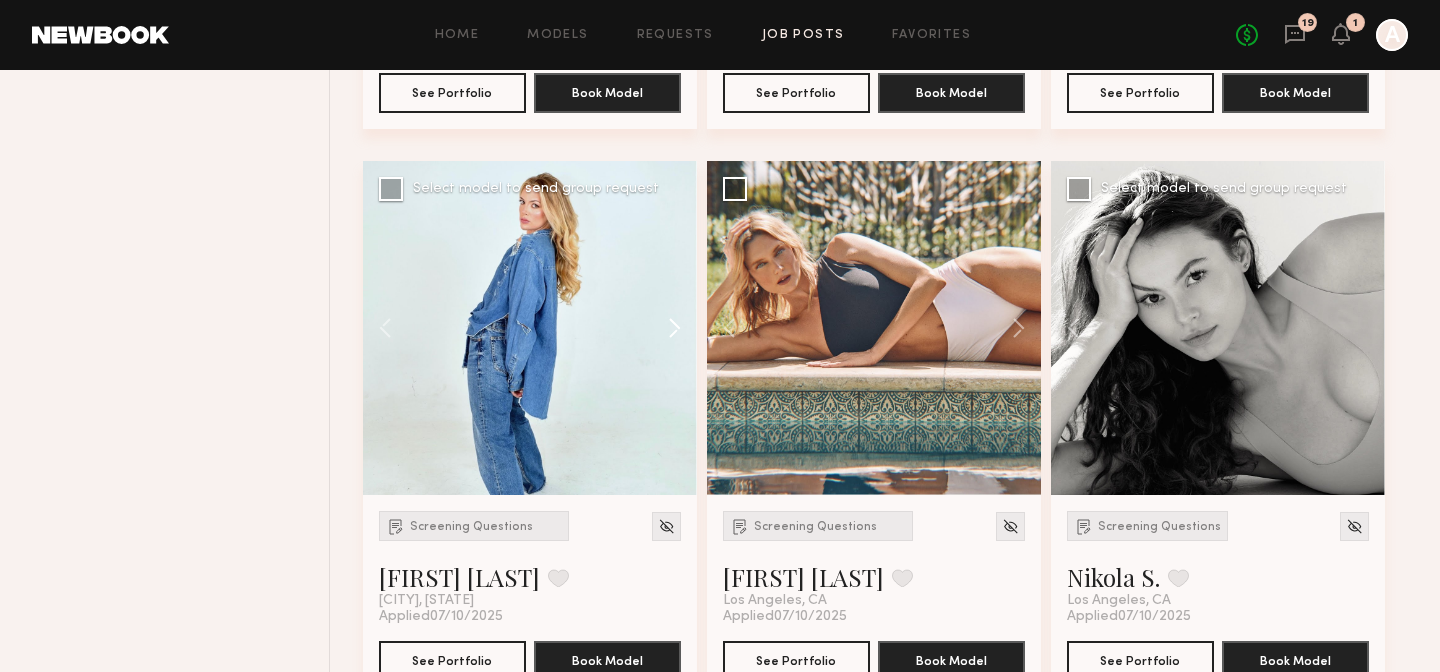 click 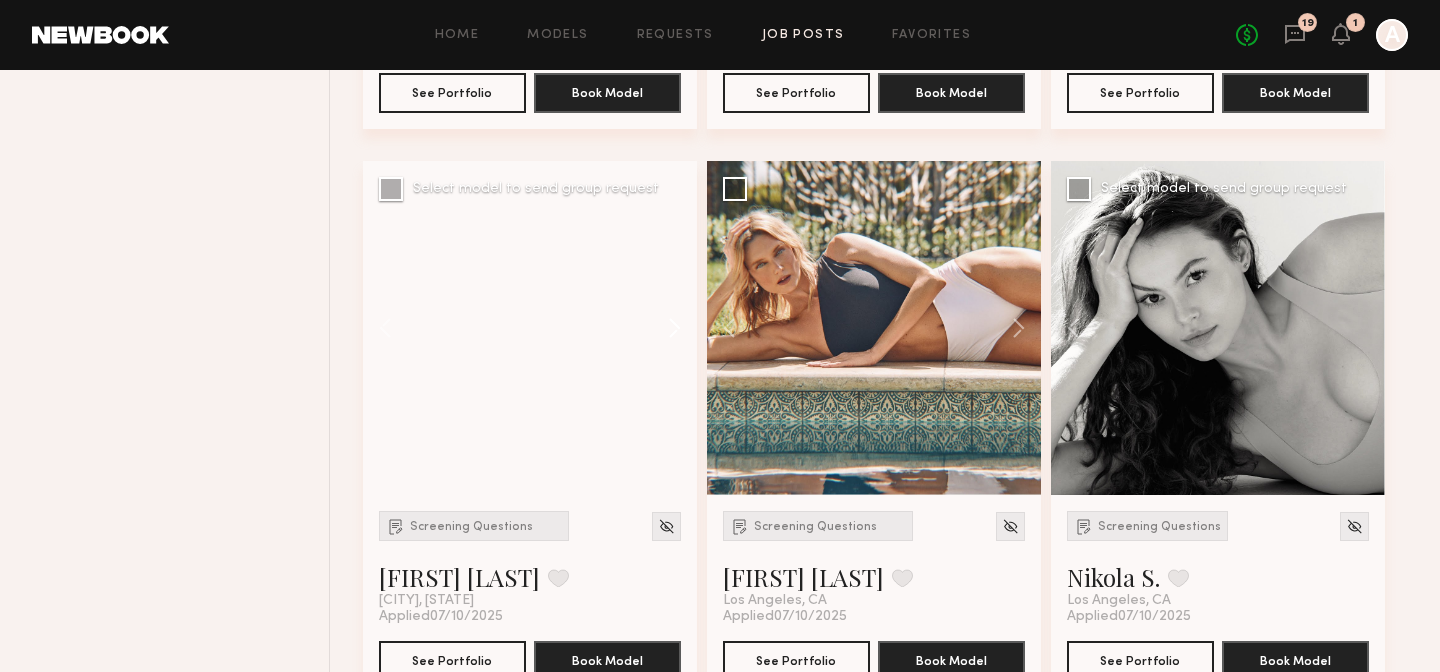click 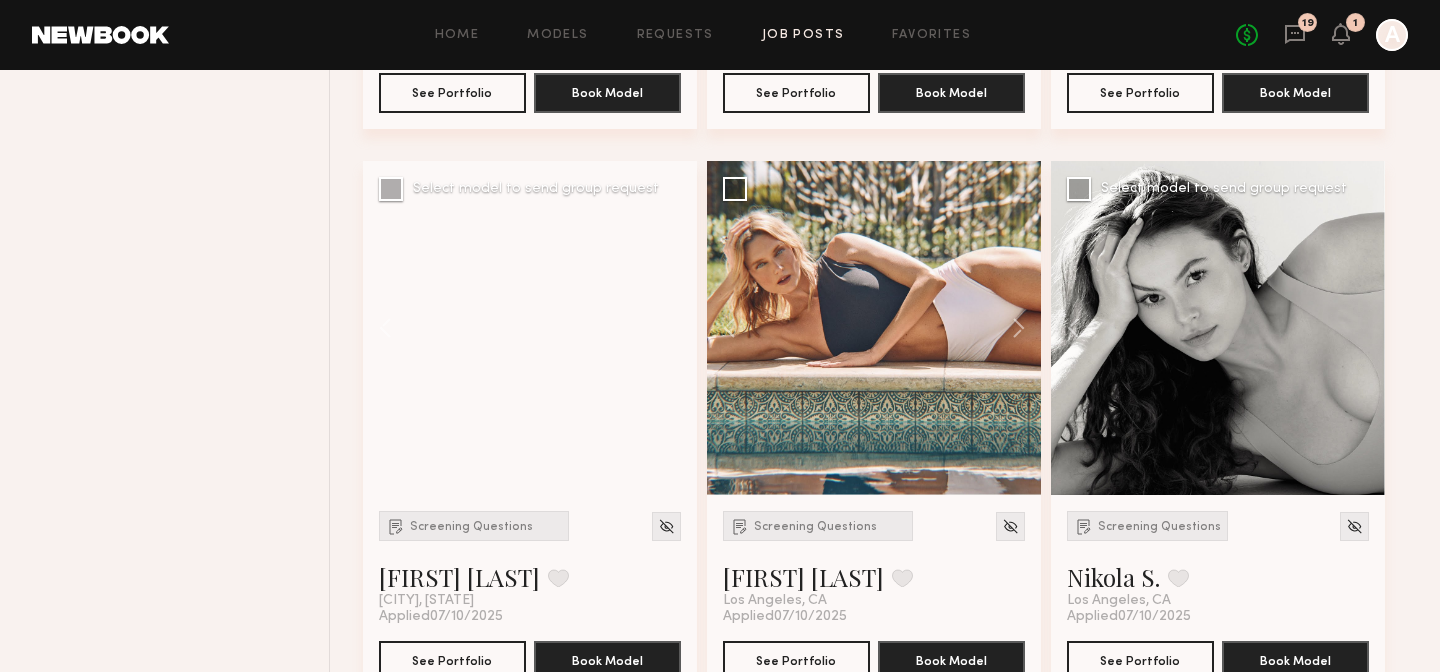 click 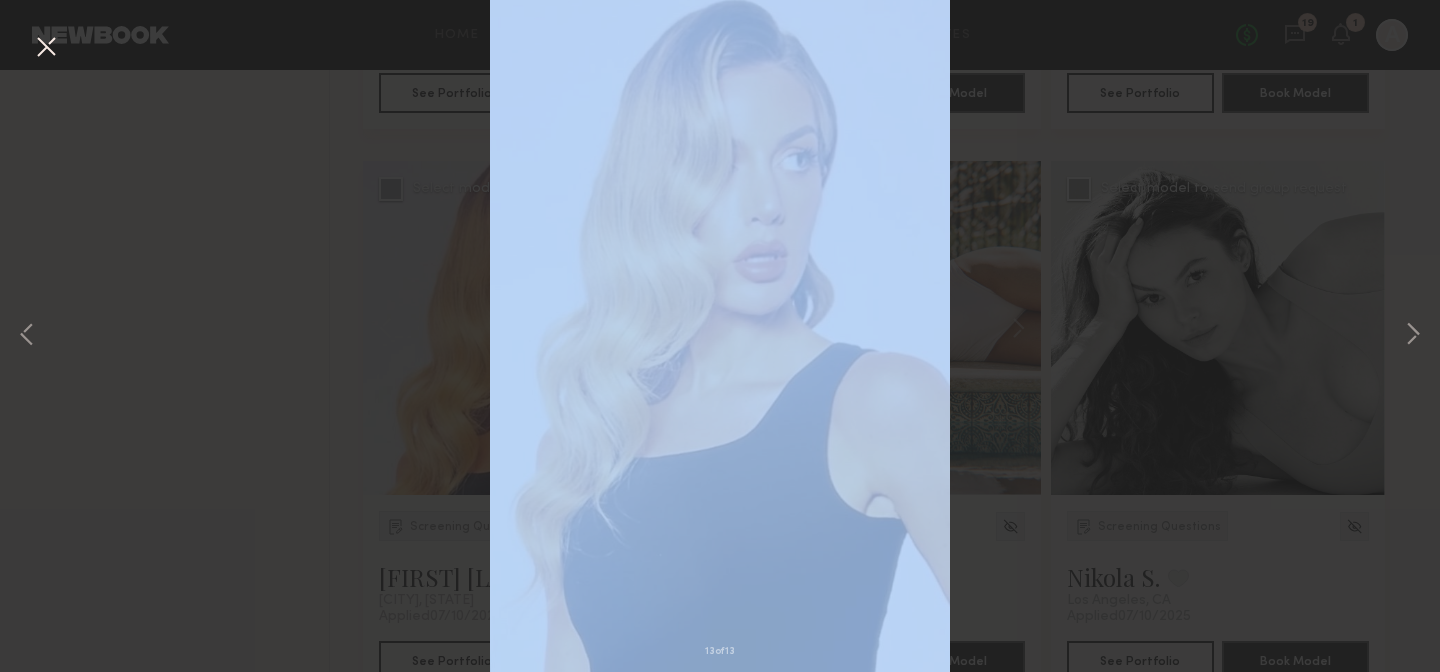 click on "13  of  13" at bounding box center [720, 336] 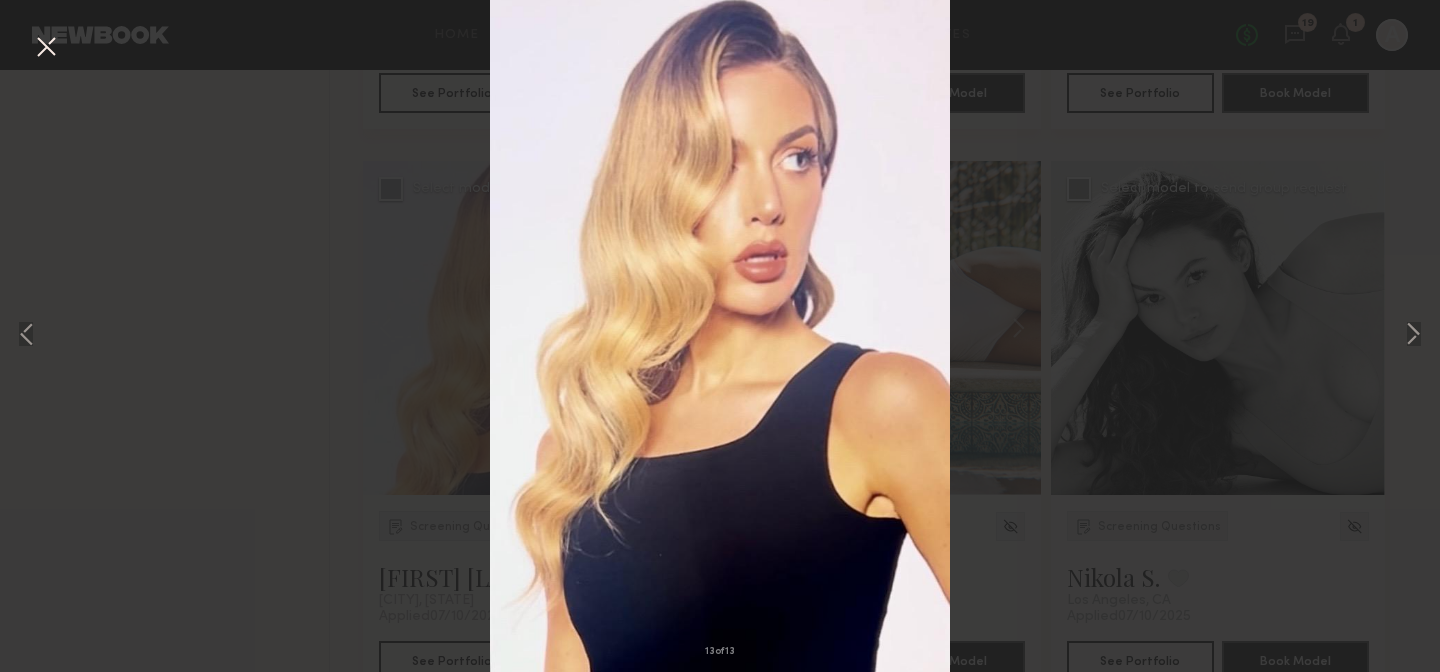 click on "13  of  13" at bounding box center [720, 336] 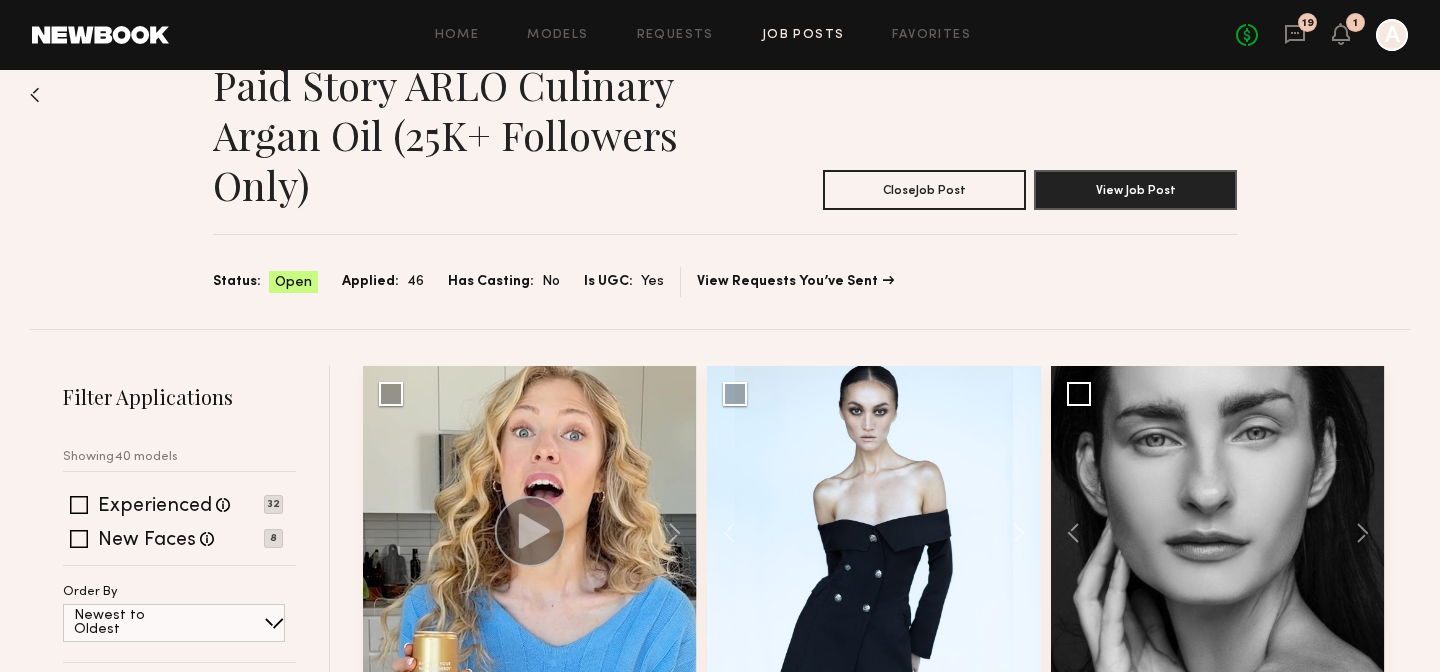 scroll, scrollTop: 0, scrollLeft: 0, axis: both 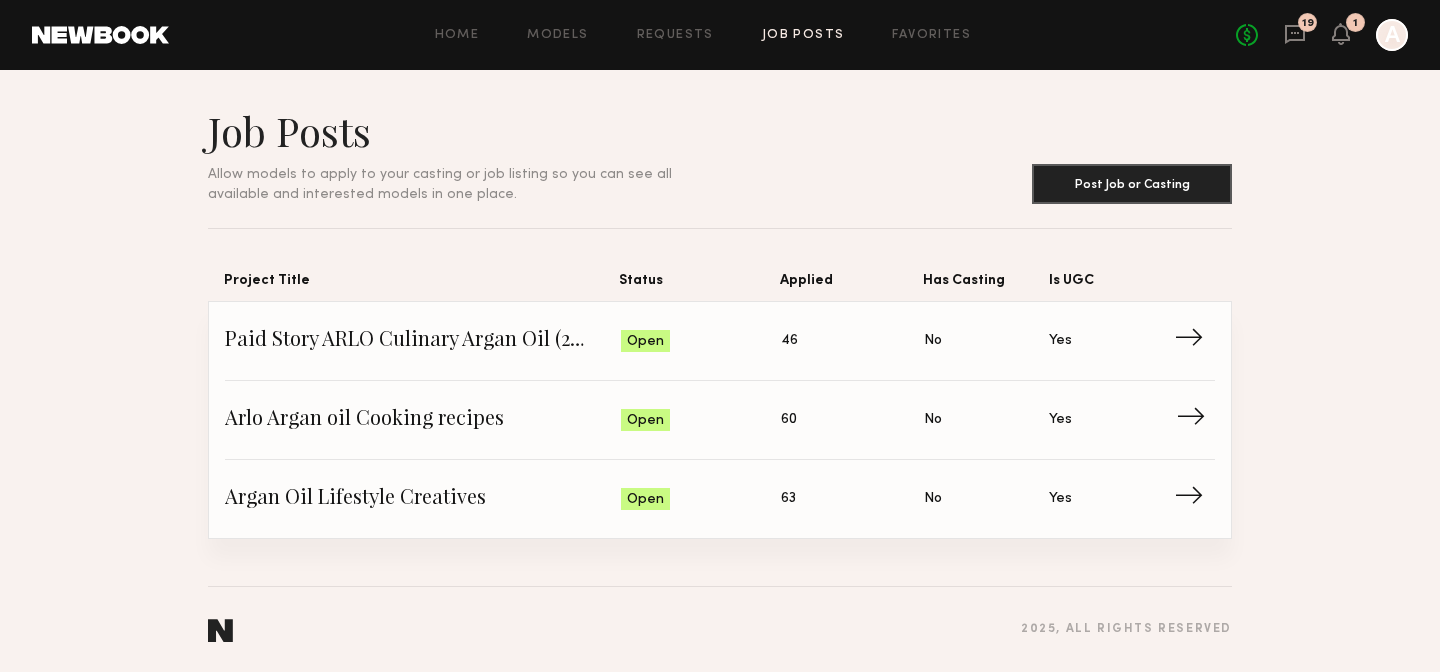 click on "Arlo Argan oil Cooking recipes" 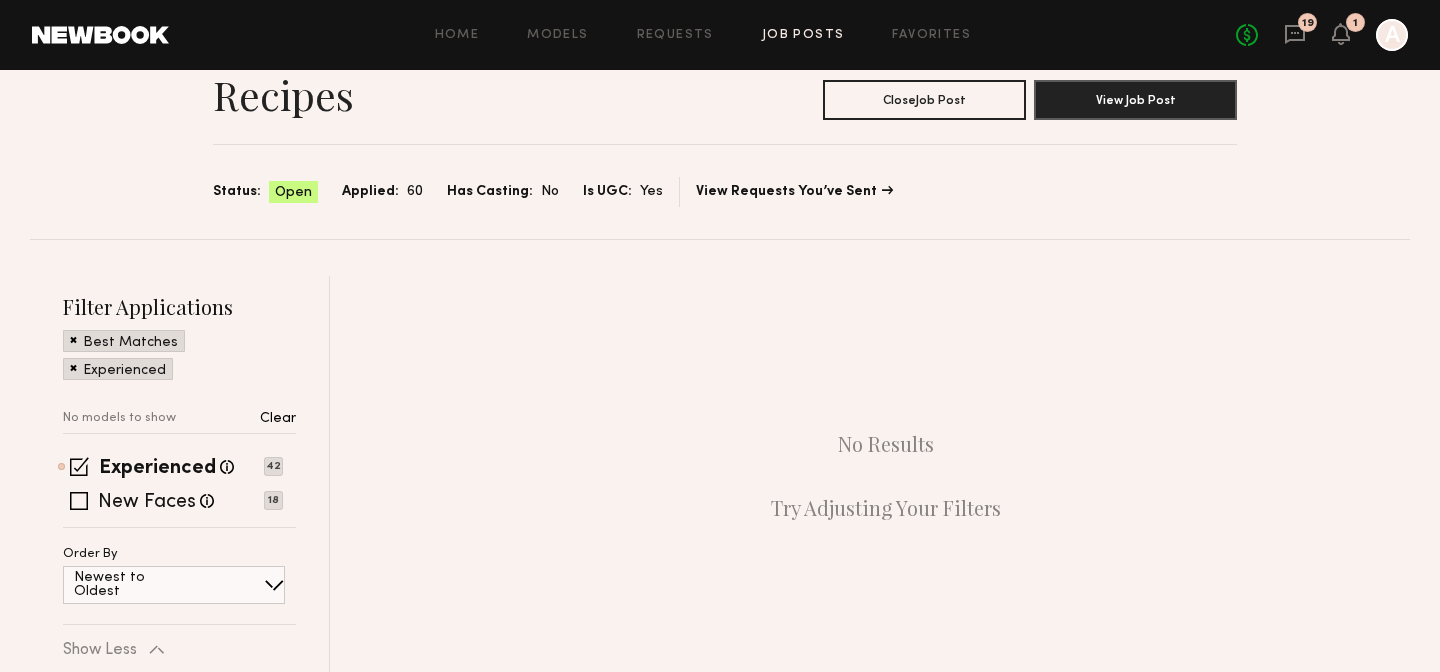 scroll, scrollTop: 83, scrollLeft: 0, axis: vertical 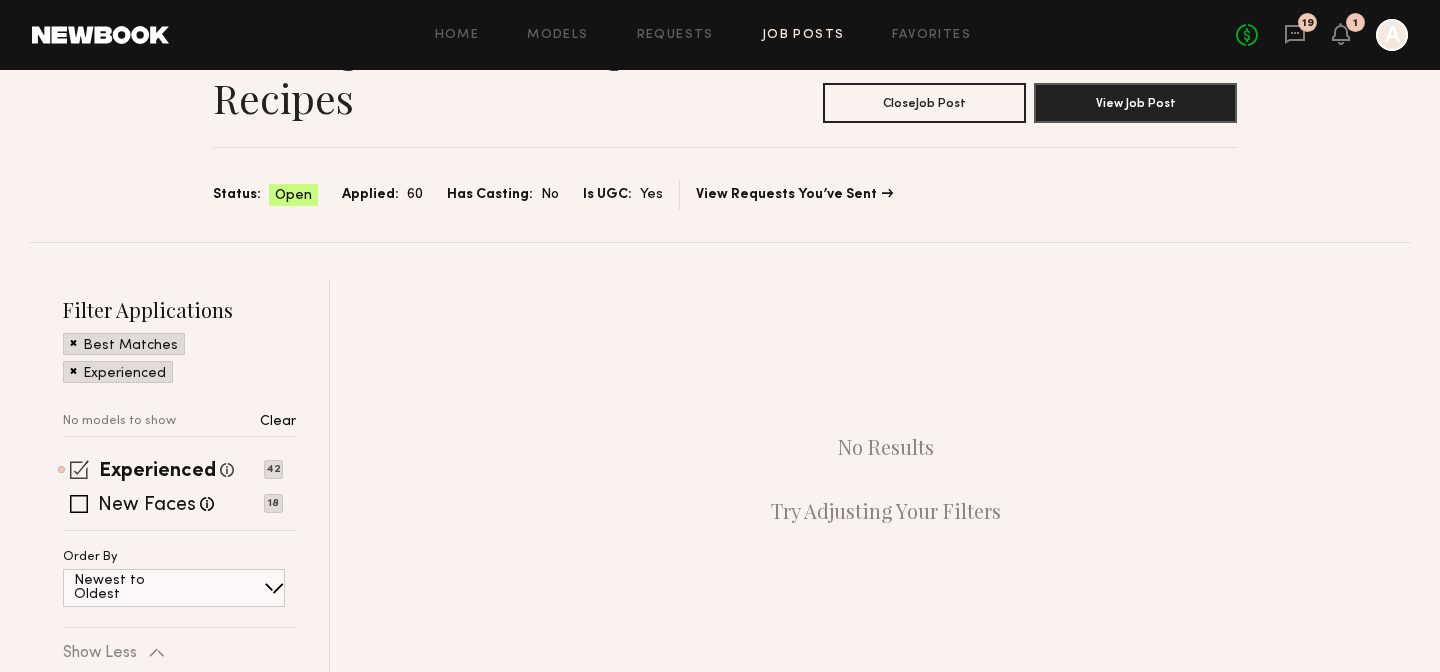 click 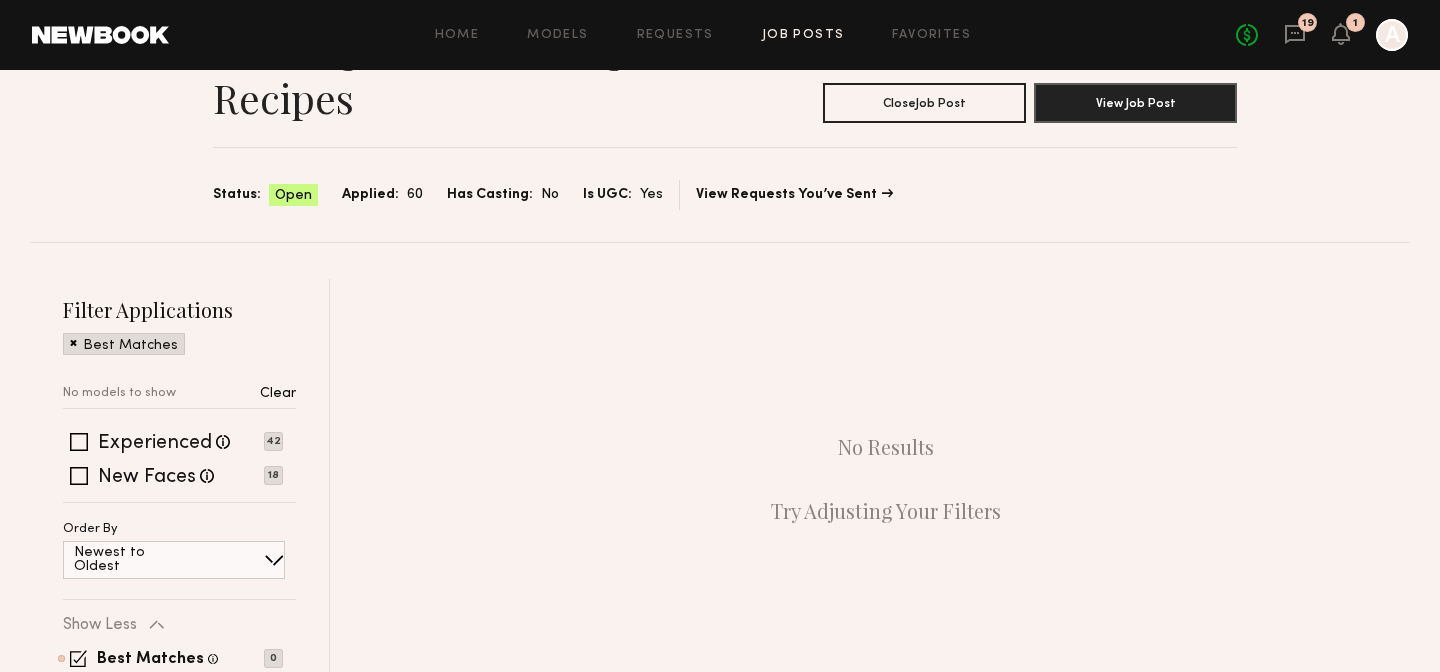 scroll, scrollTop: 198, scrollLeft: 0, axis: vertical 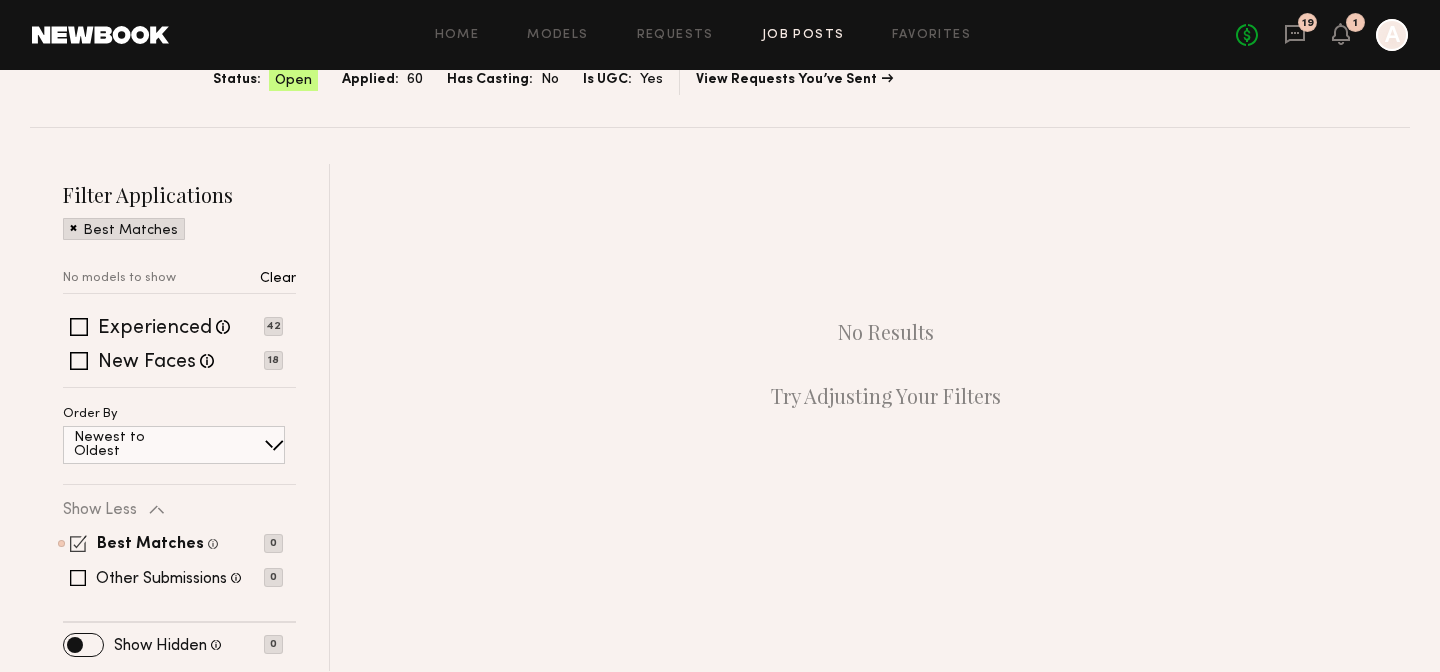 click 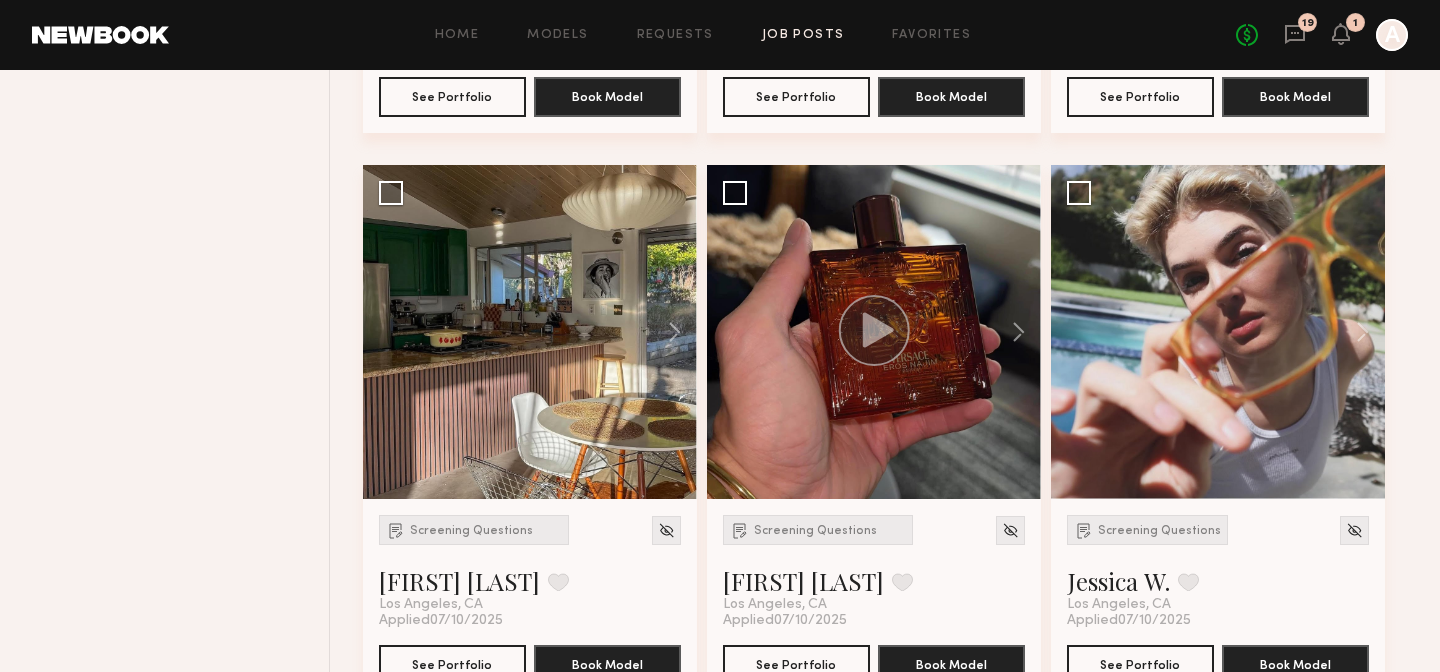 scroll, scrollTop: 747, scrollLeft: 0, axis: vertical 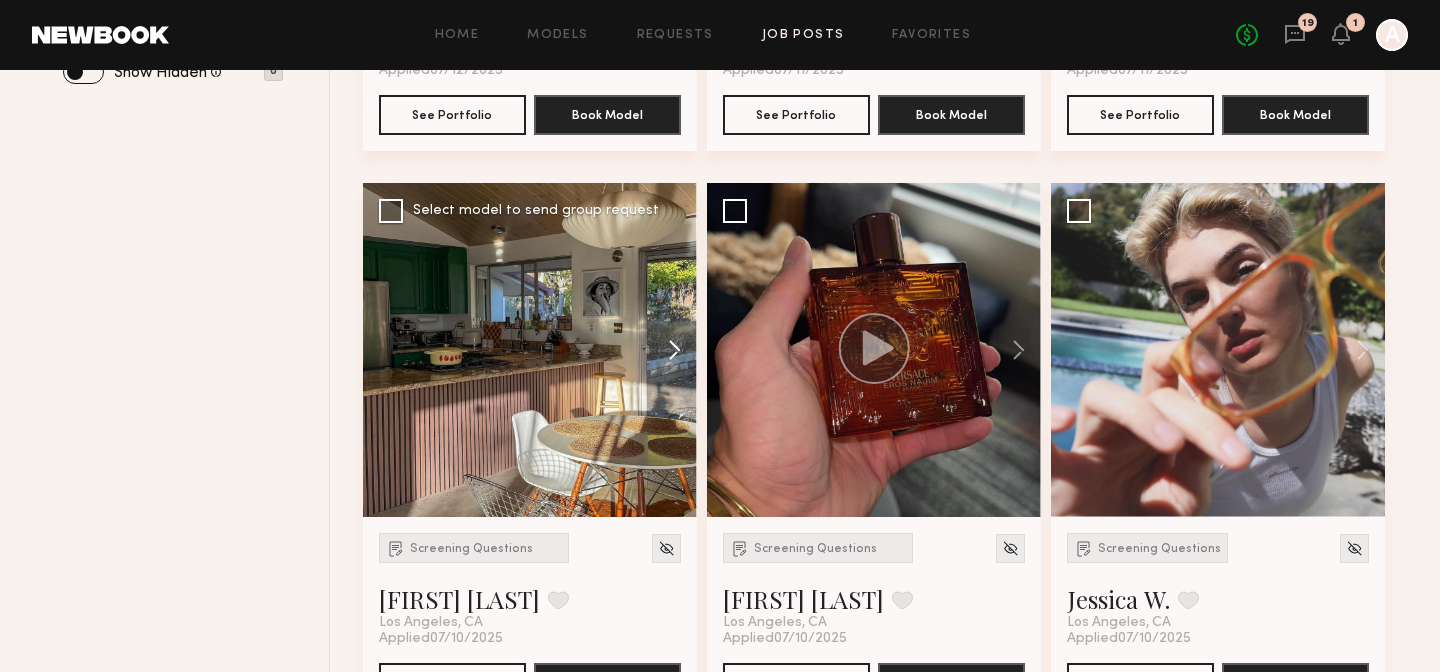 click 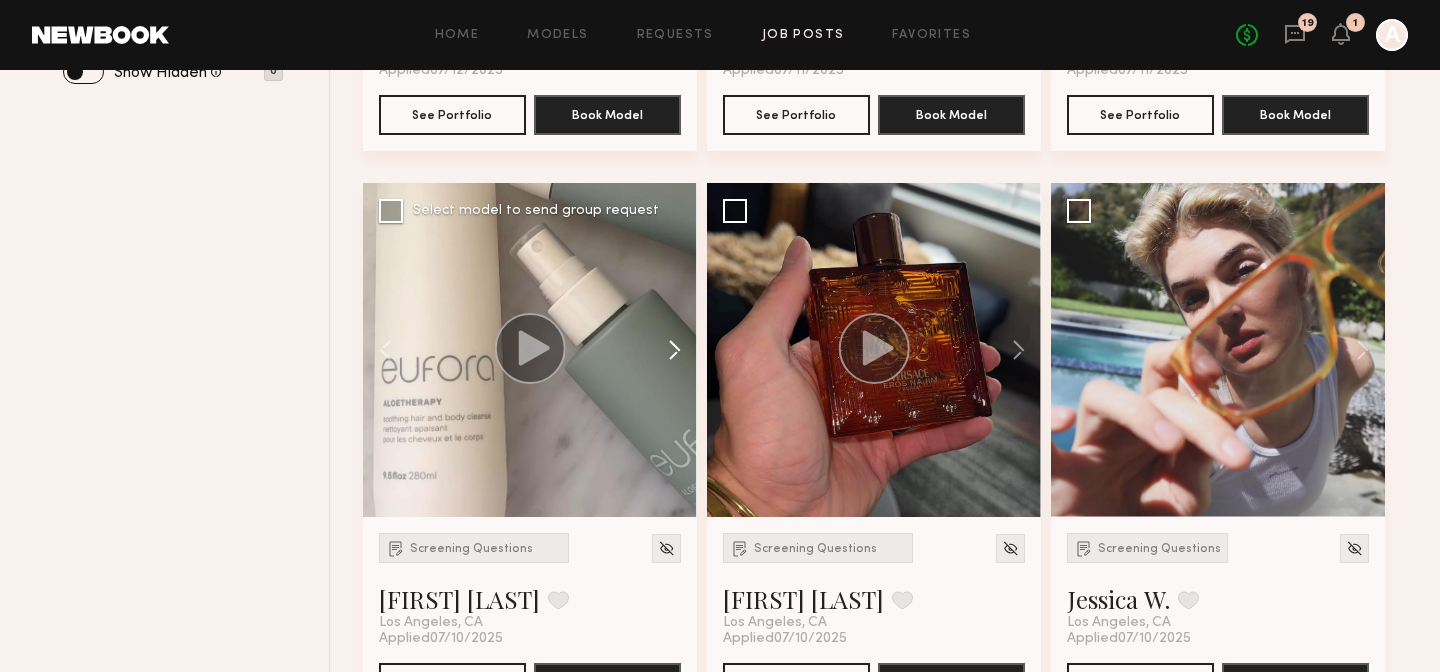 click 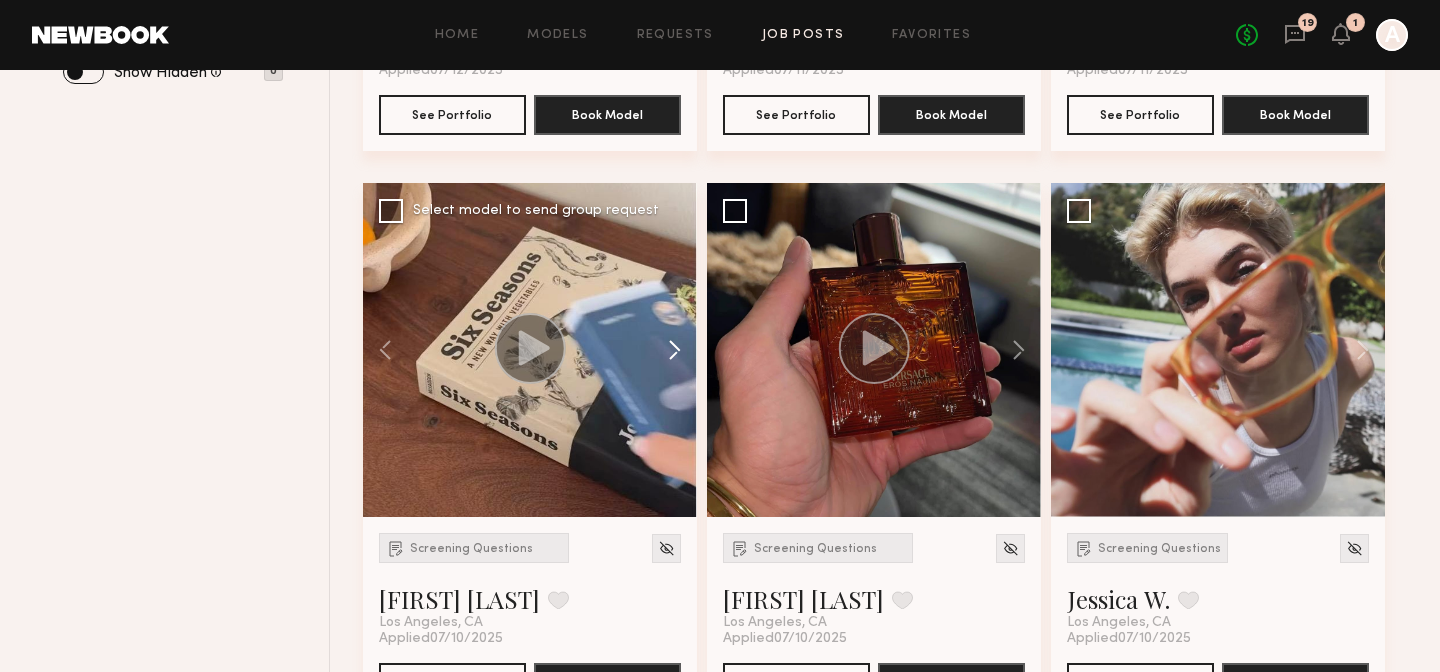 click 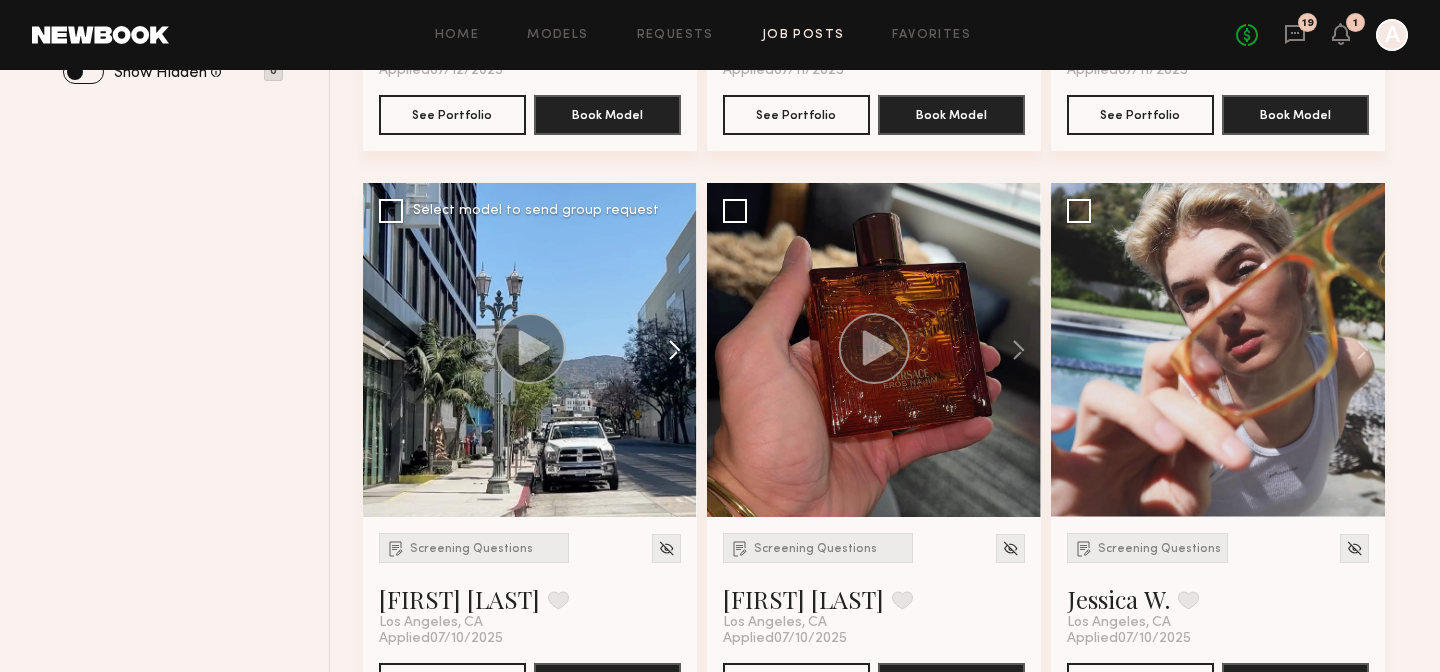 click 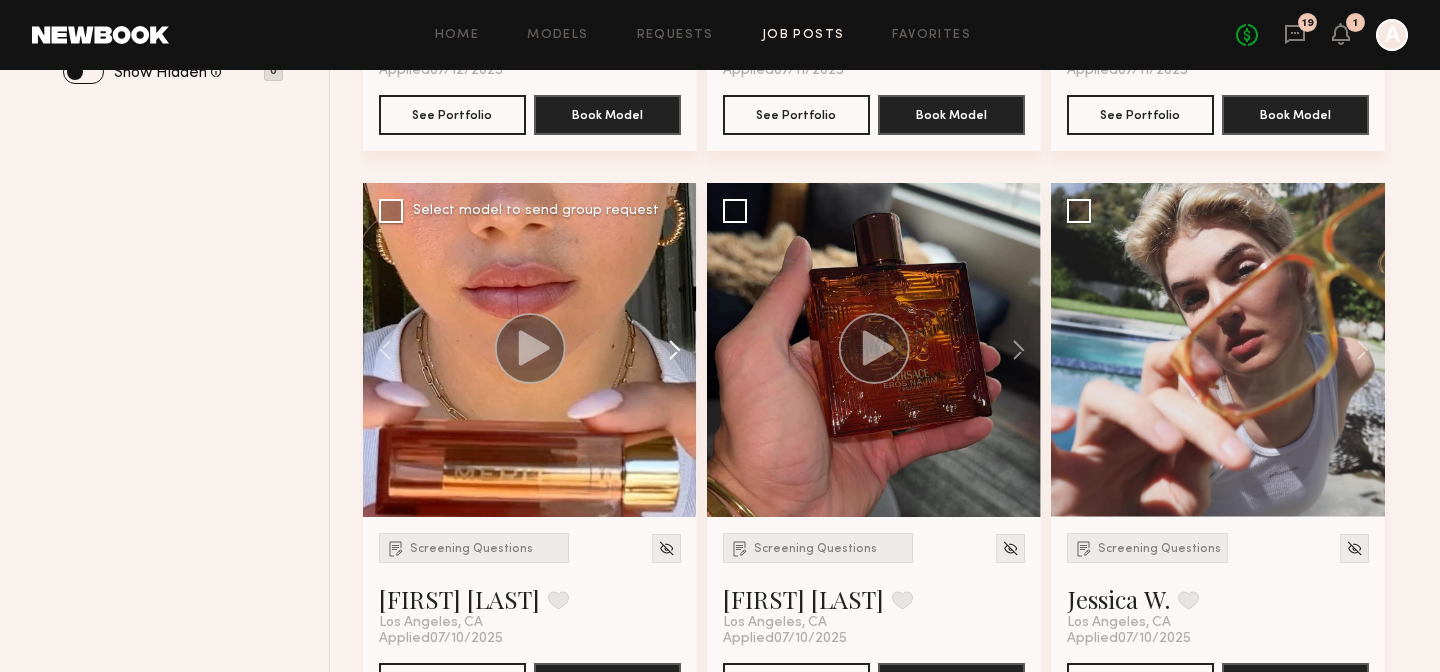 click 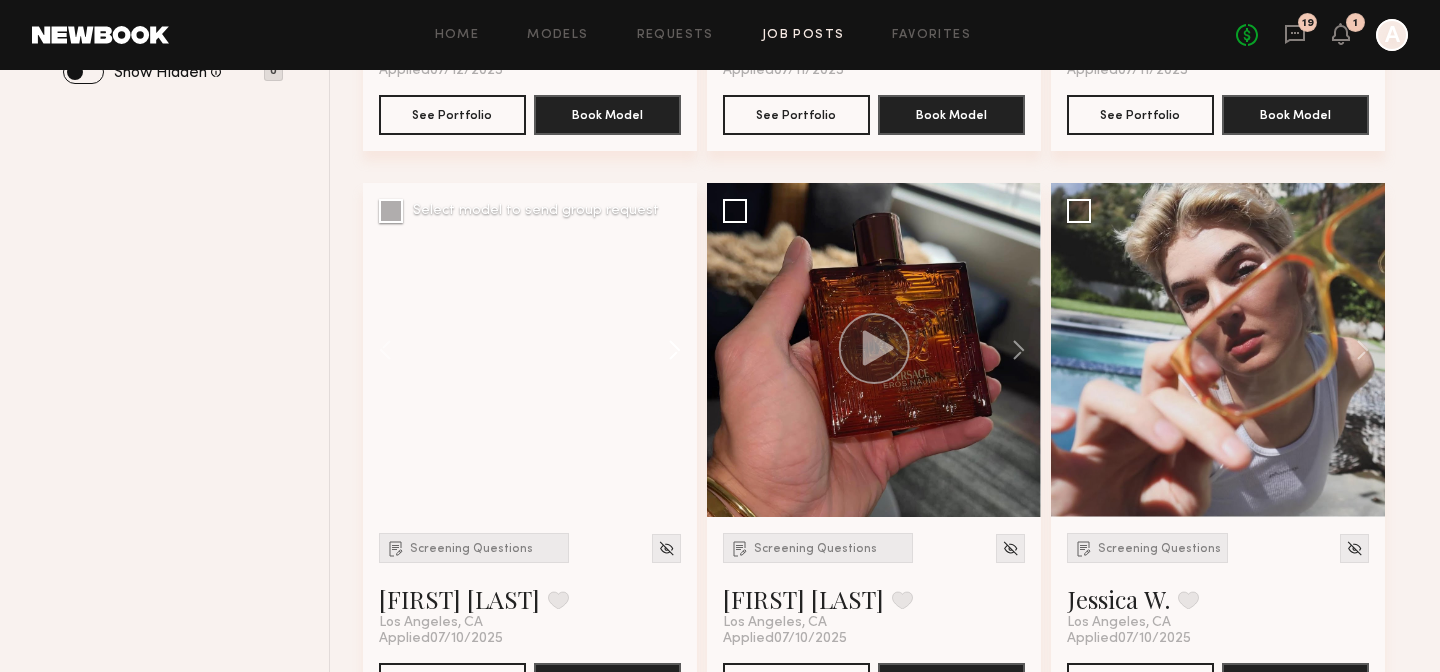 click 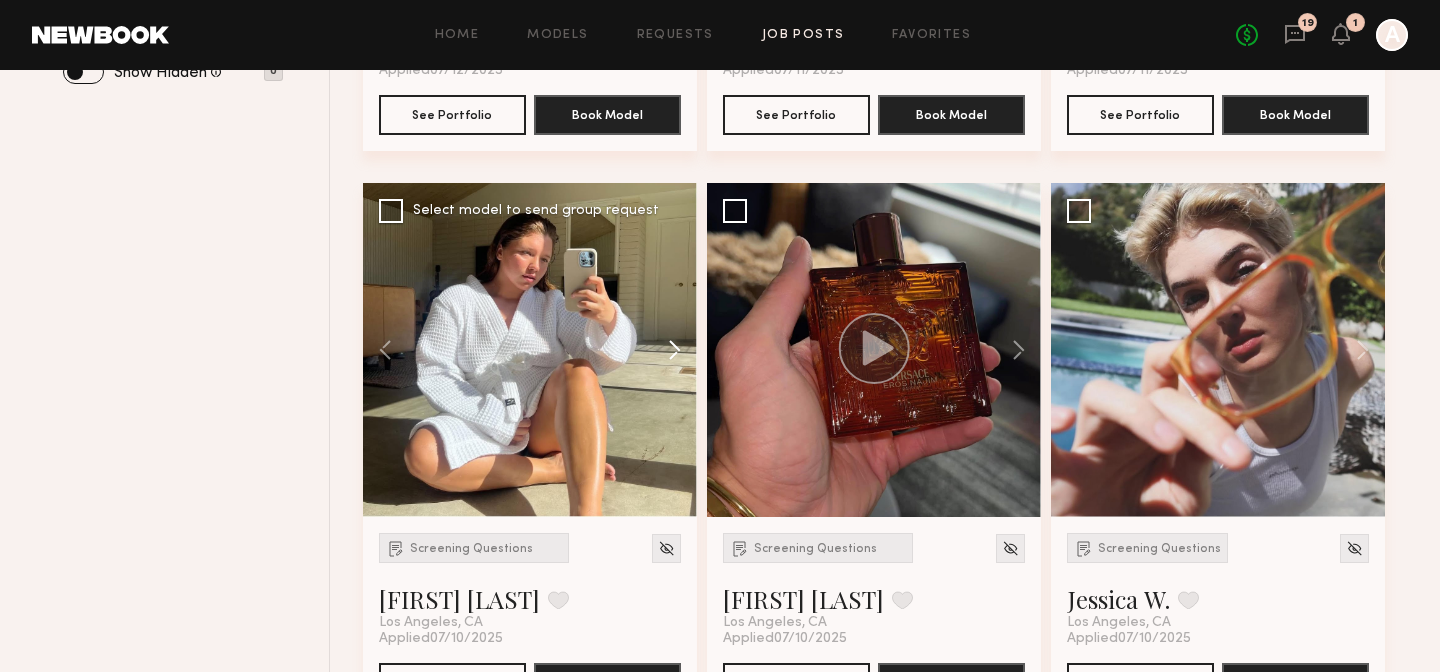 click 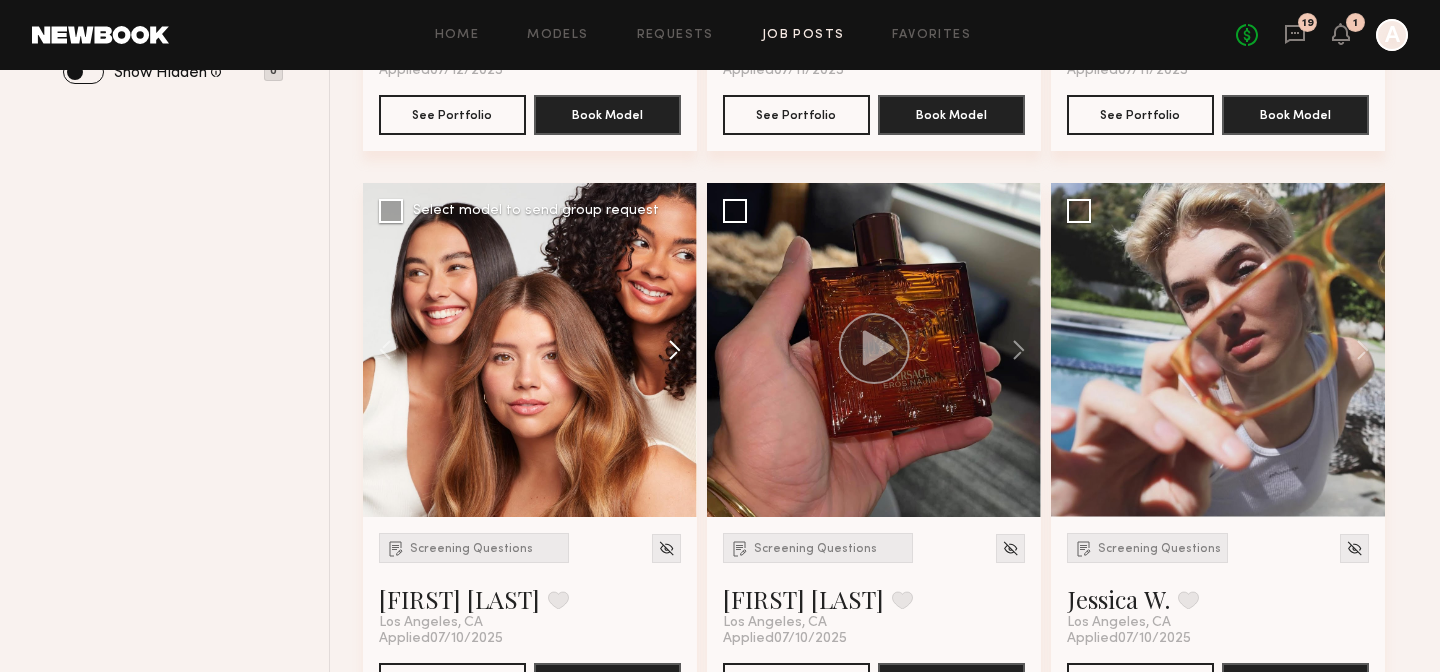 click 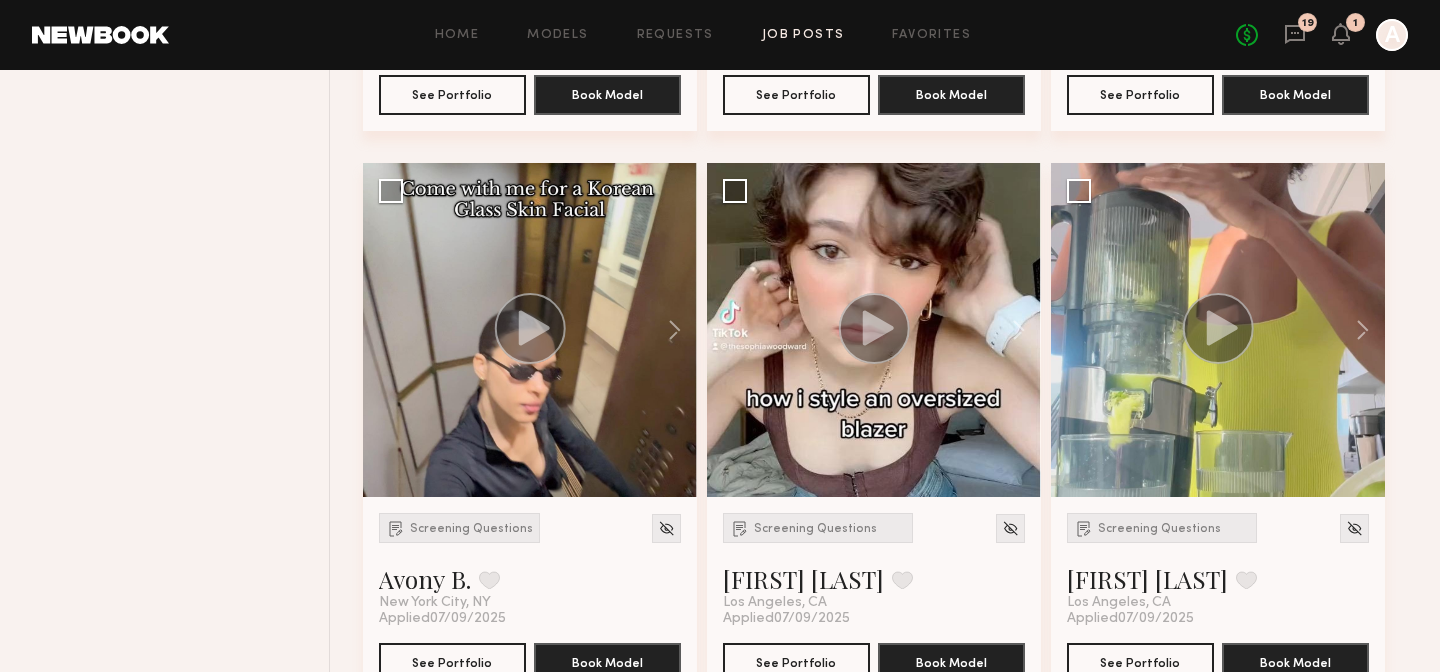 scroll, scrollTop: 1307, scrollLeft: 0, axis: vertical 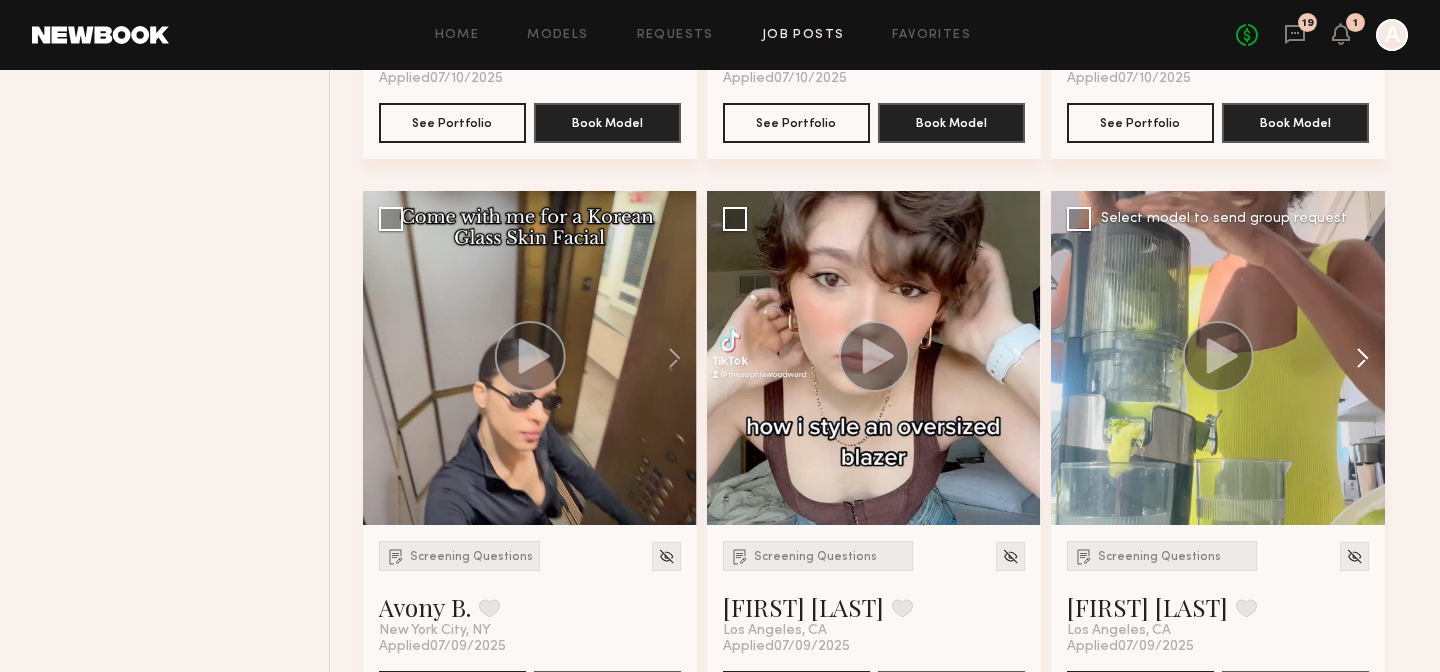 click 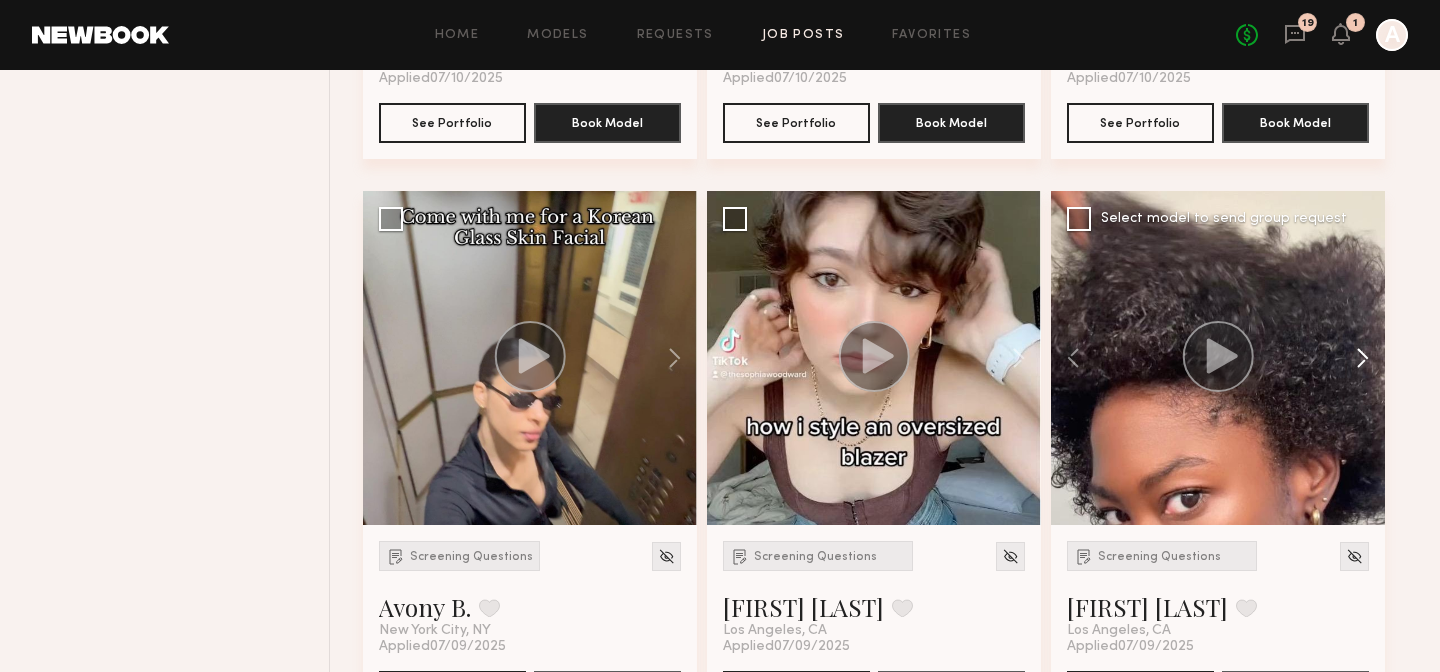 click 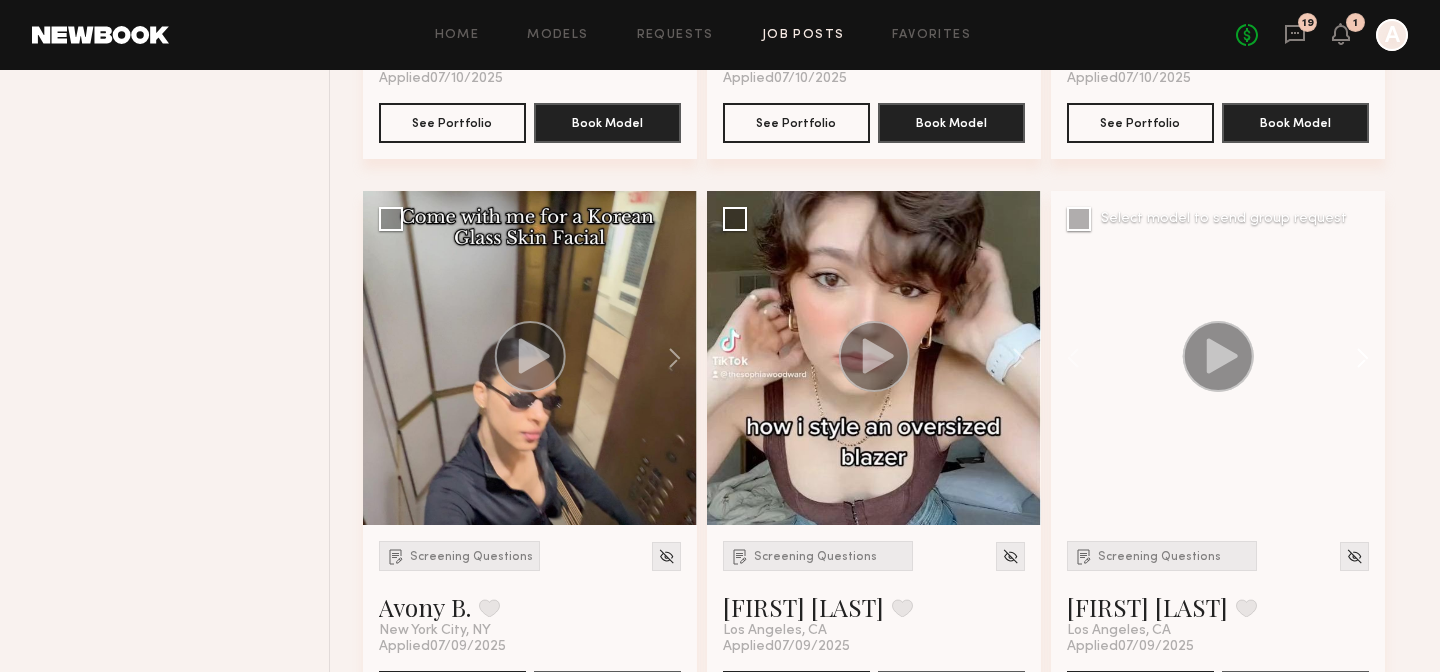 click 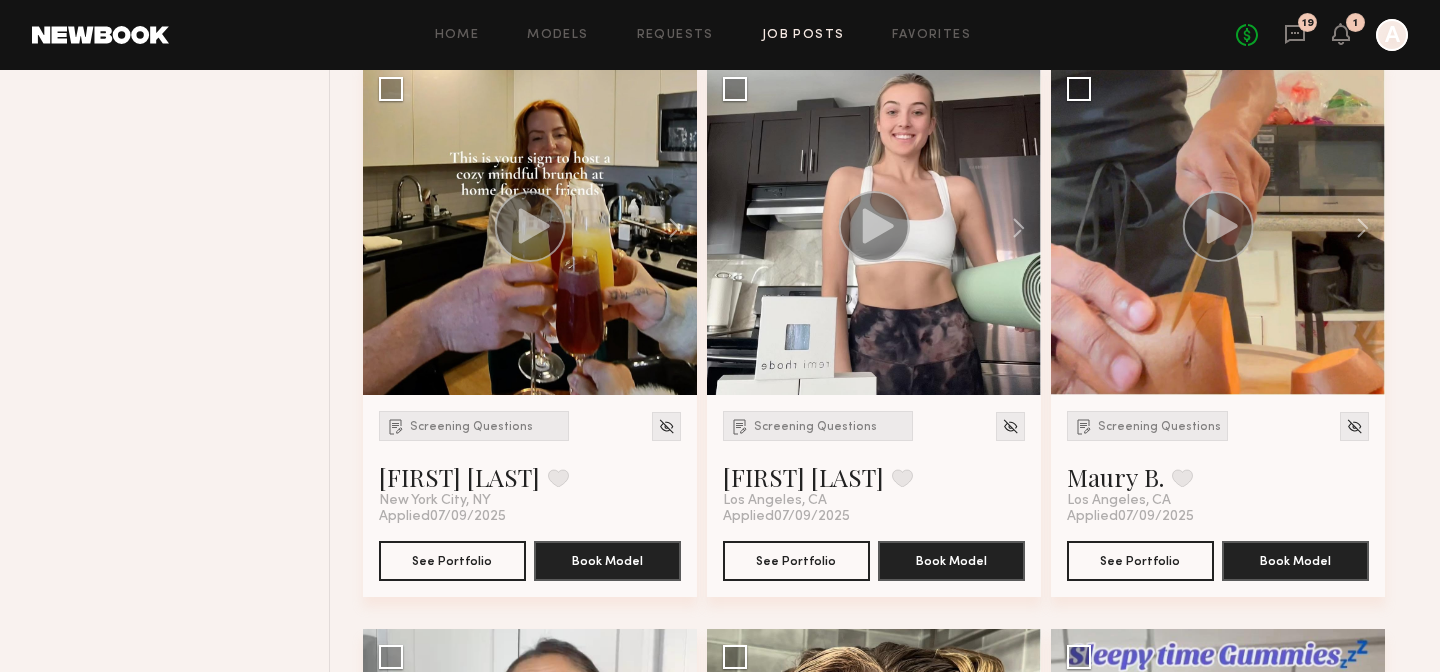 scroll, scrollTop: 2007, scrollLeft: 0, axis: vertical 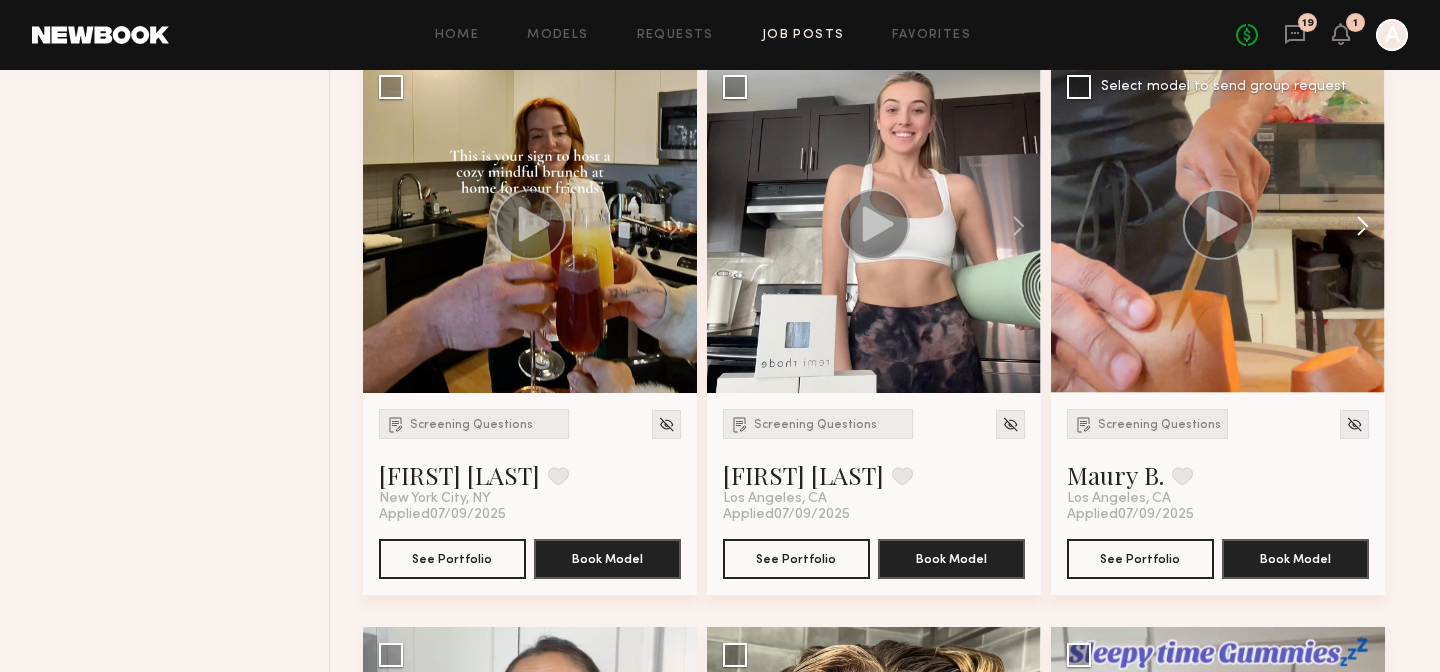 click 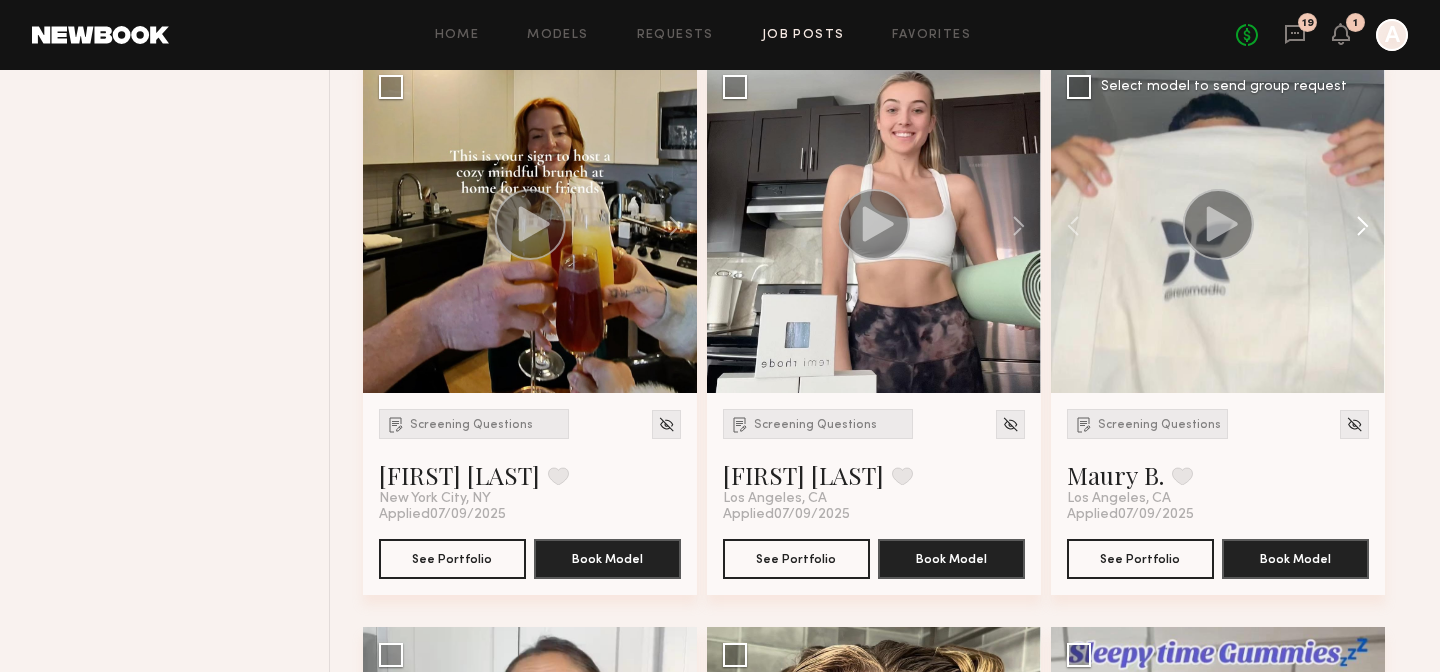 click 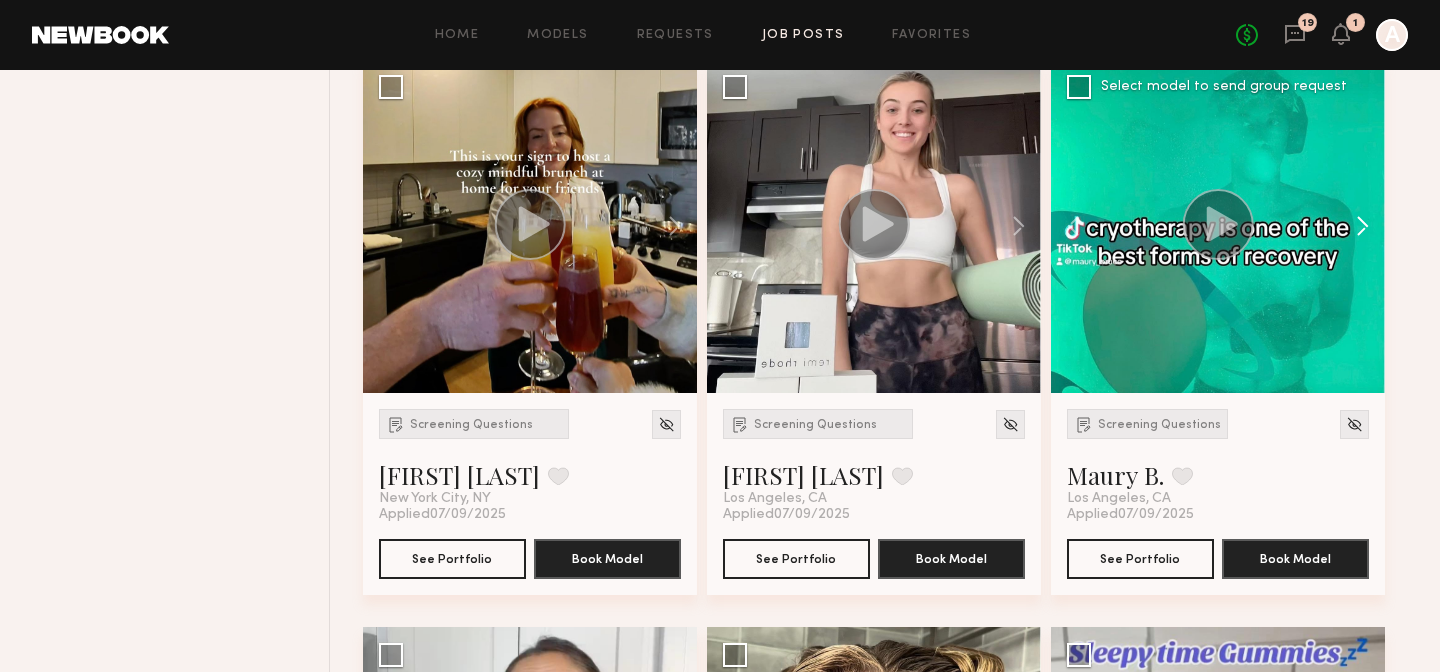 click 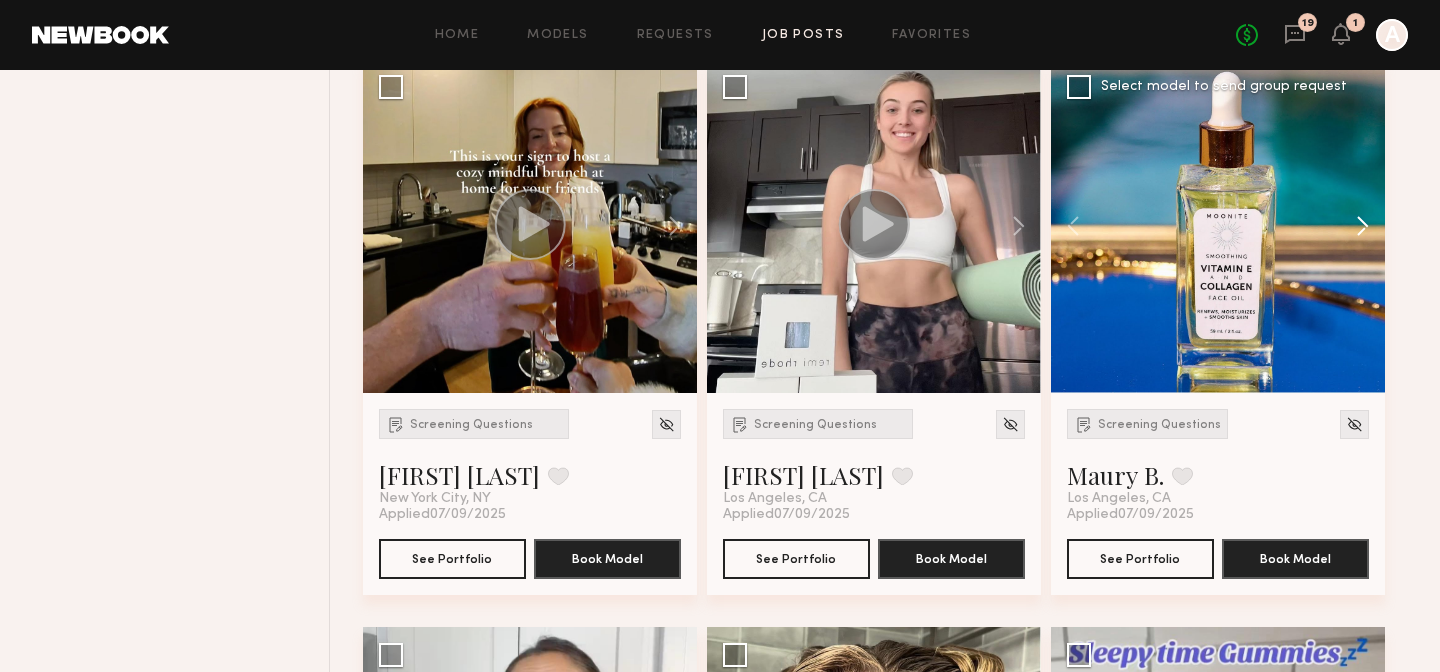click 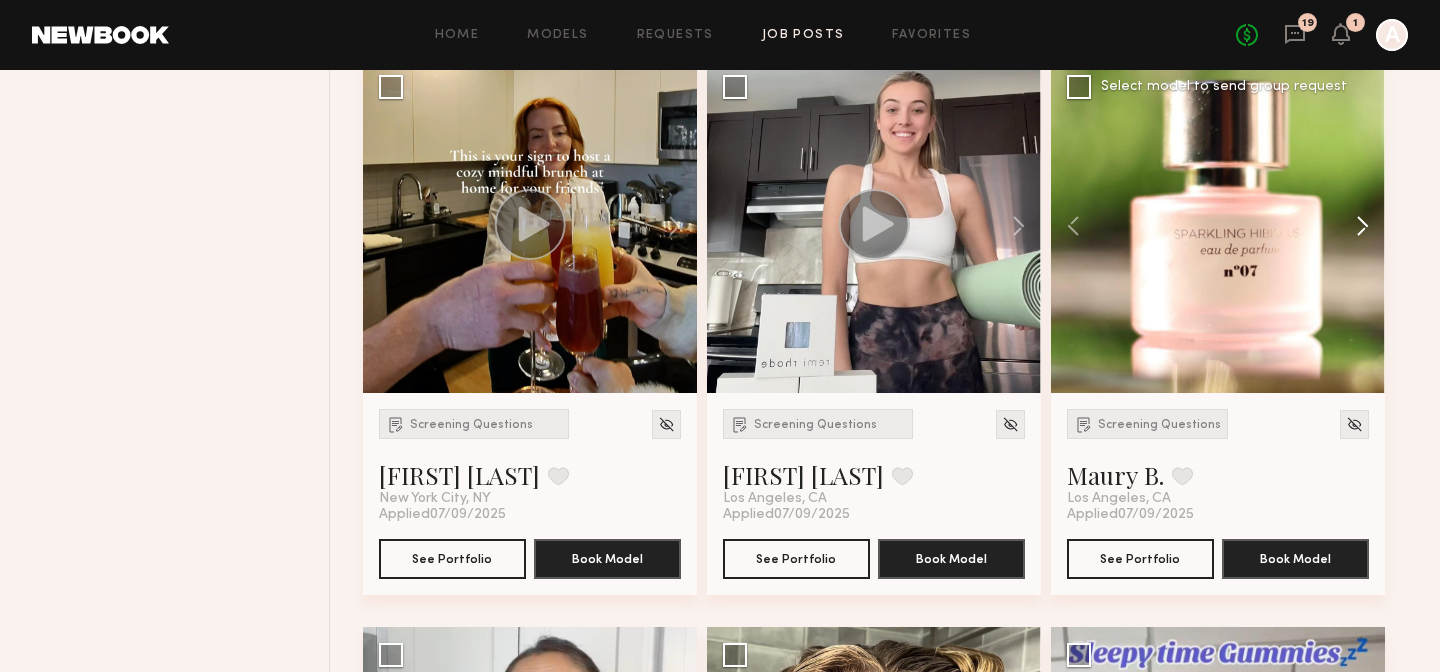 click 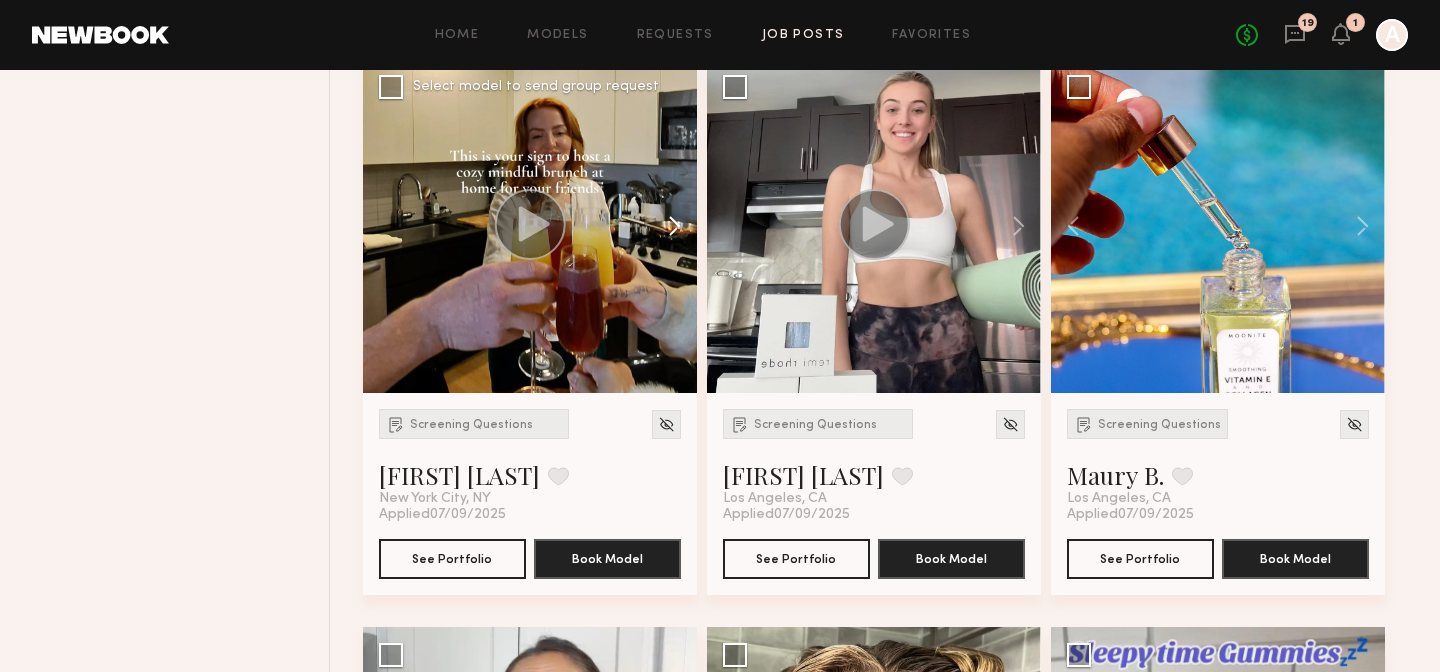 click 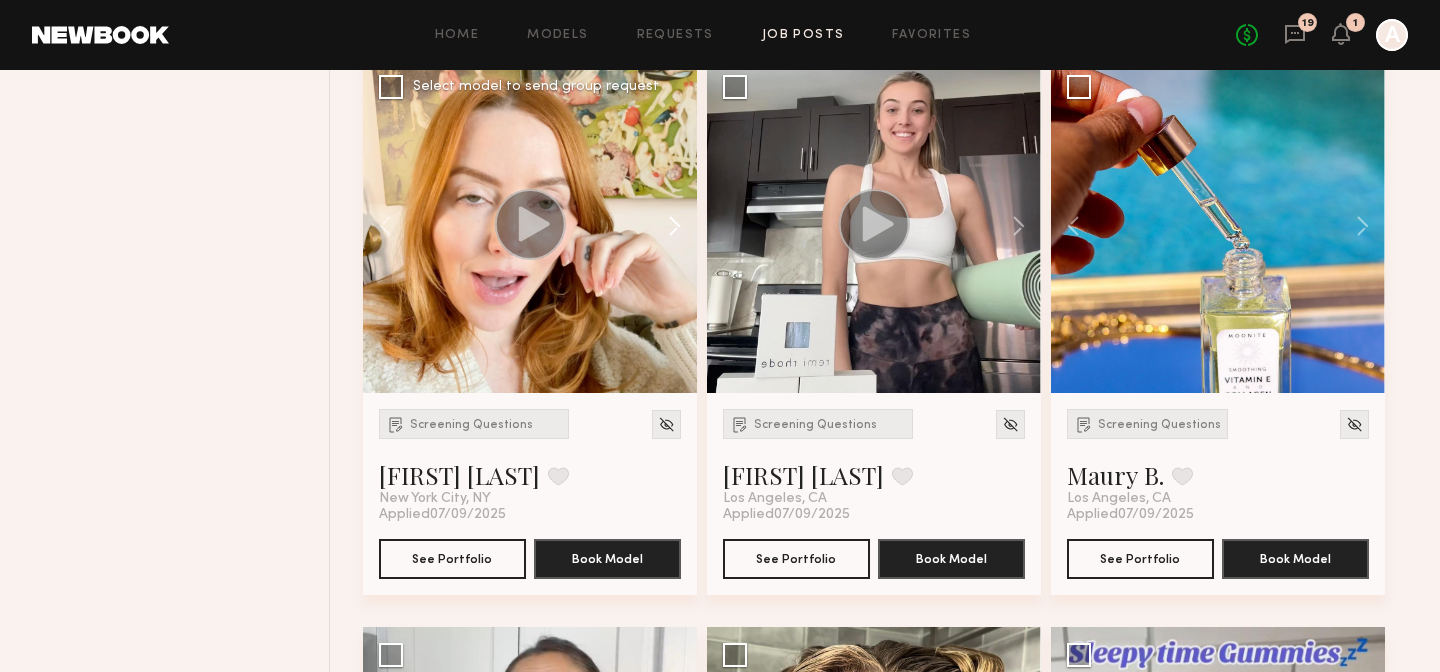 click 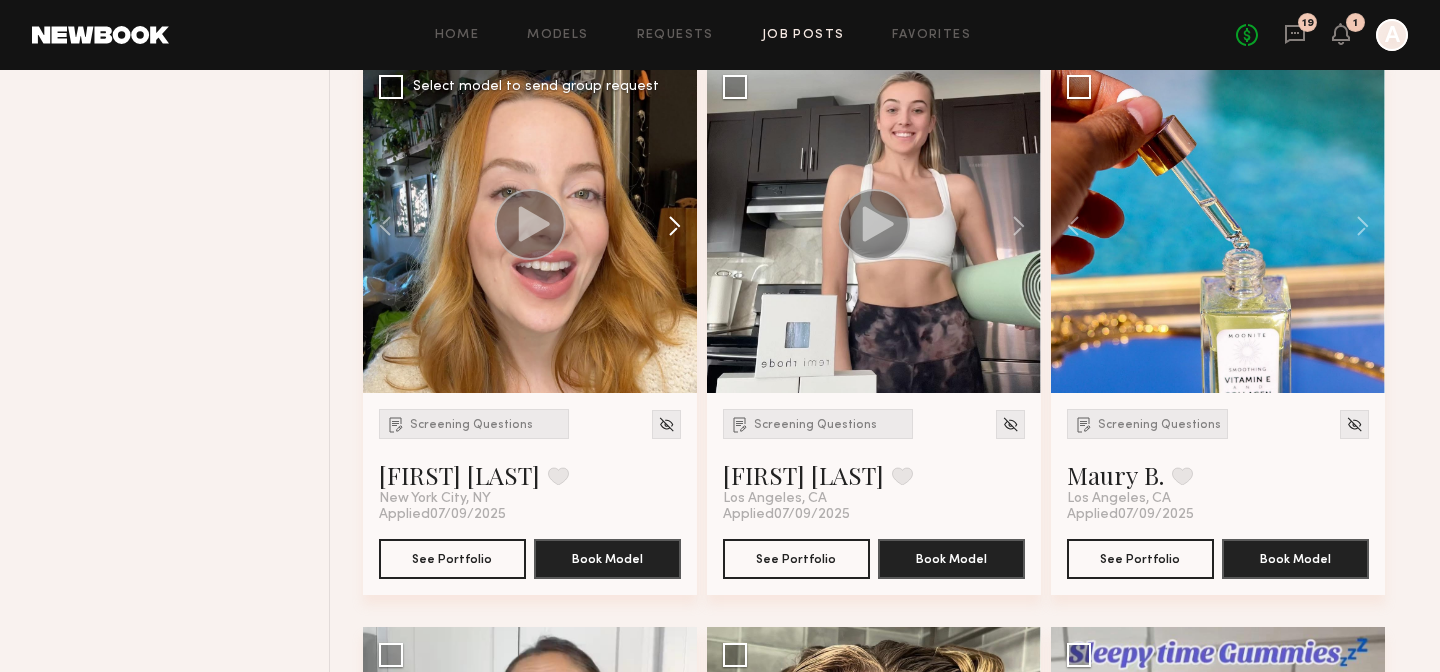 click 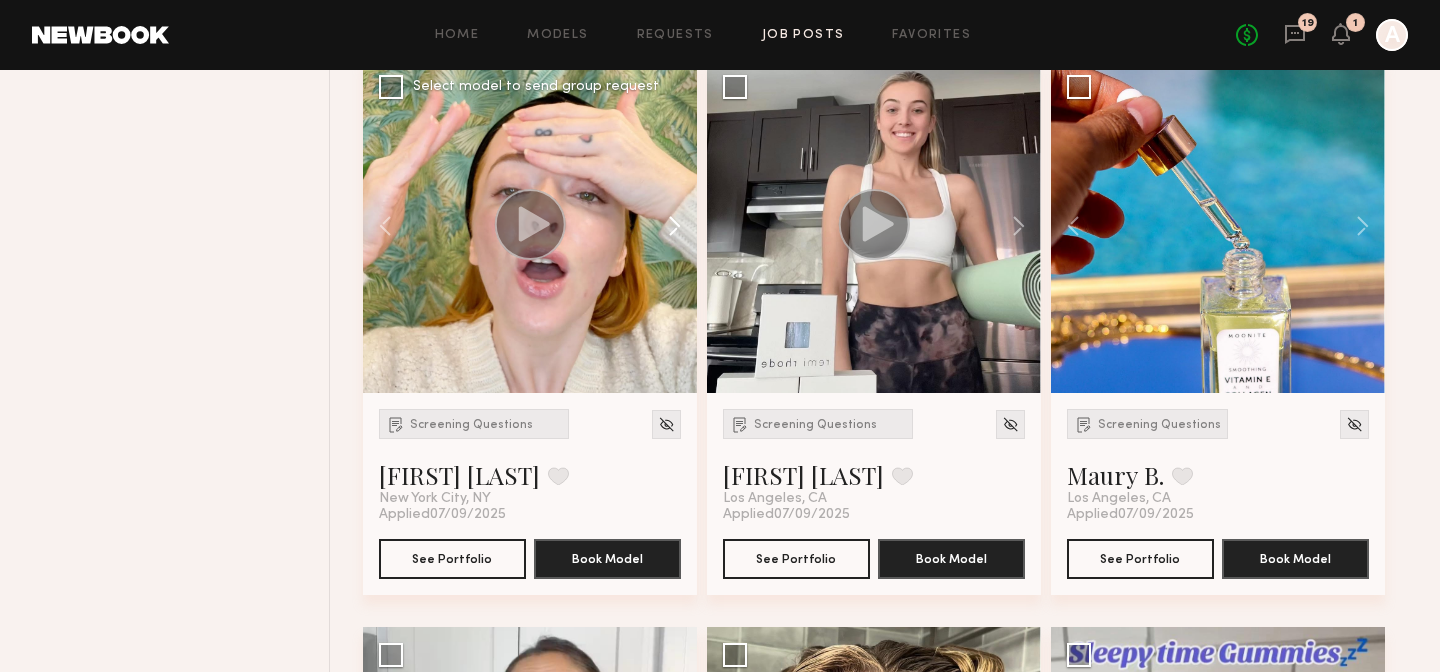 click 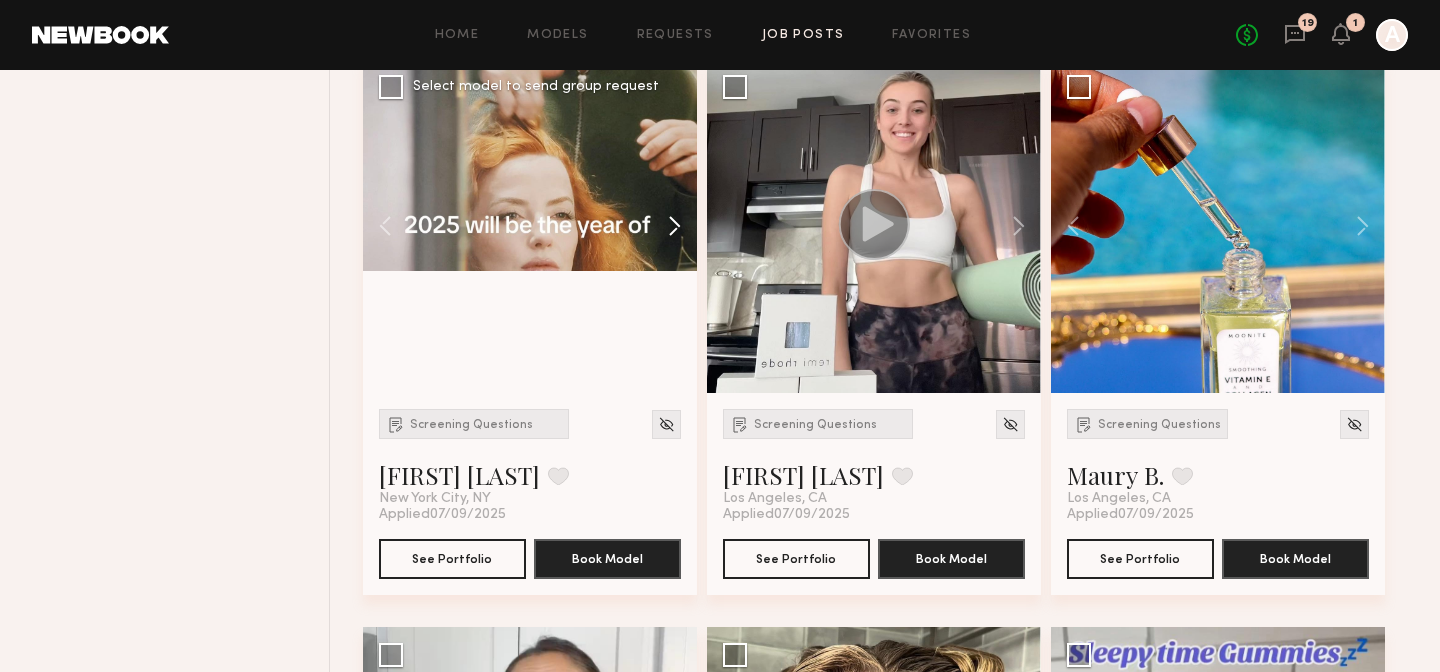 click 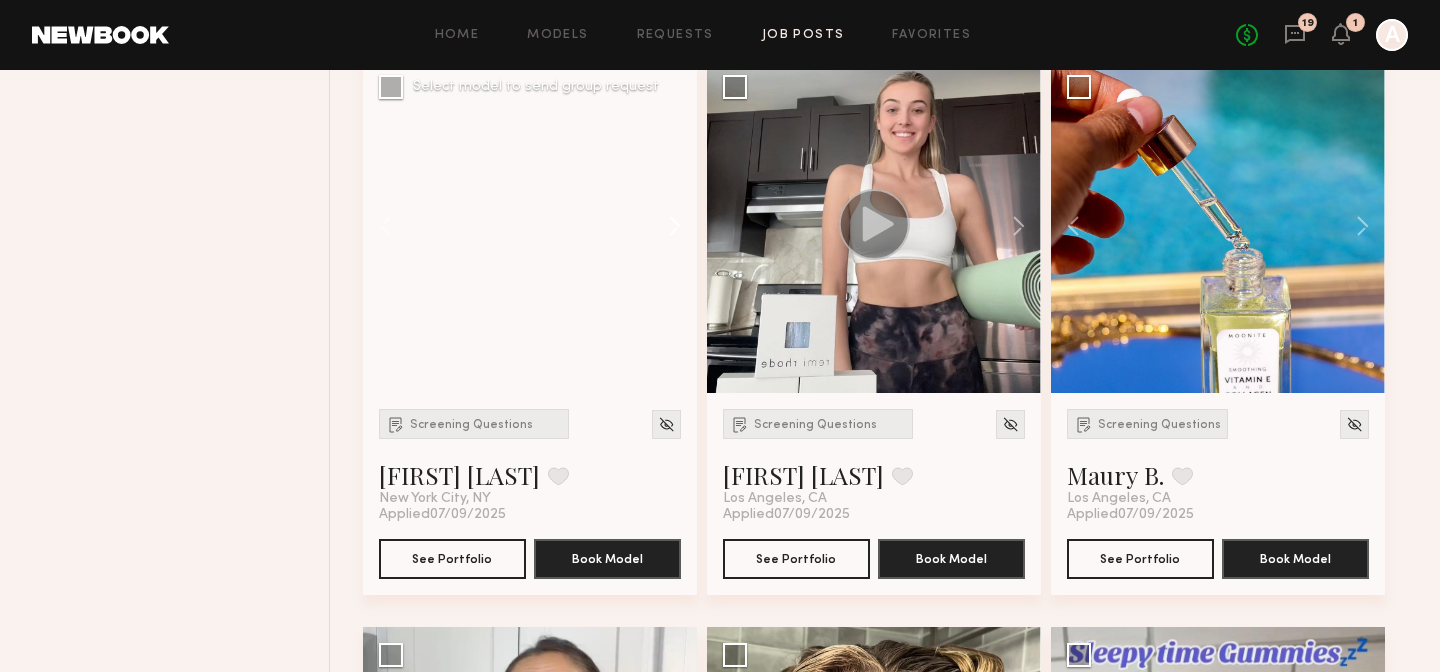 click 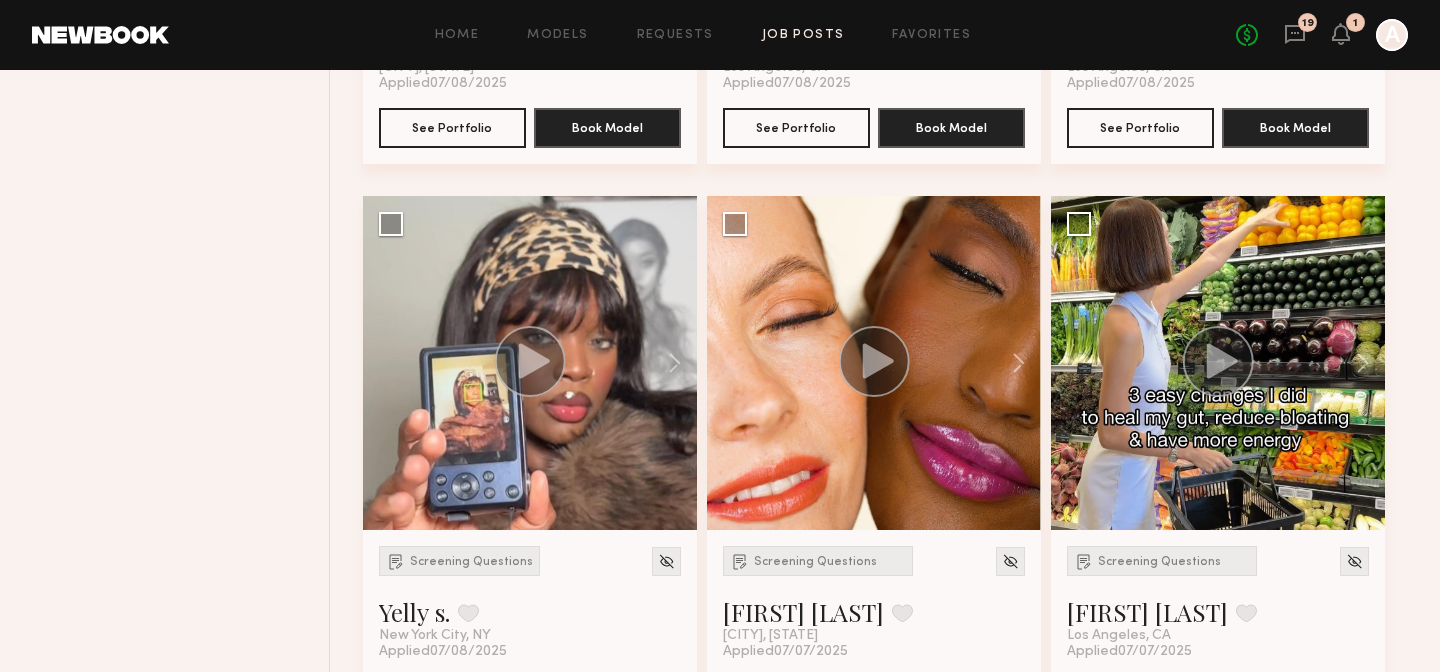 scroll, scrollTop: 4146, scrollLeft: 0, axis: vertical 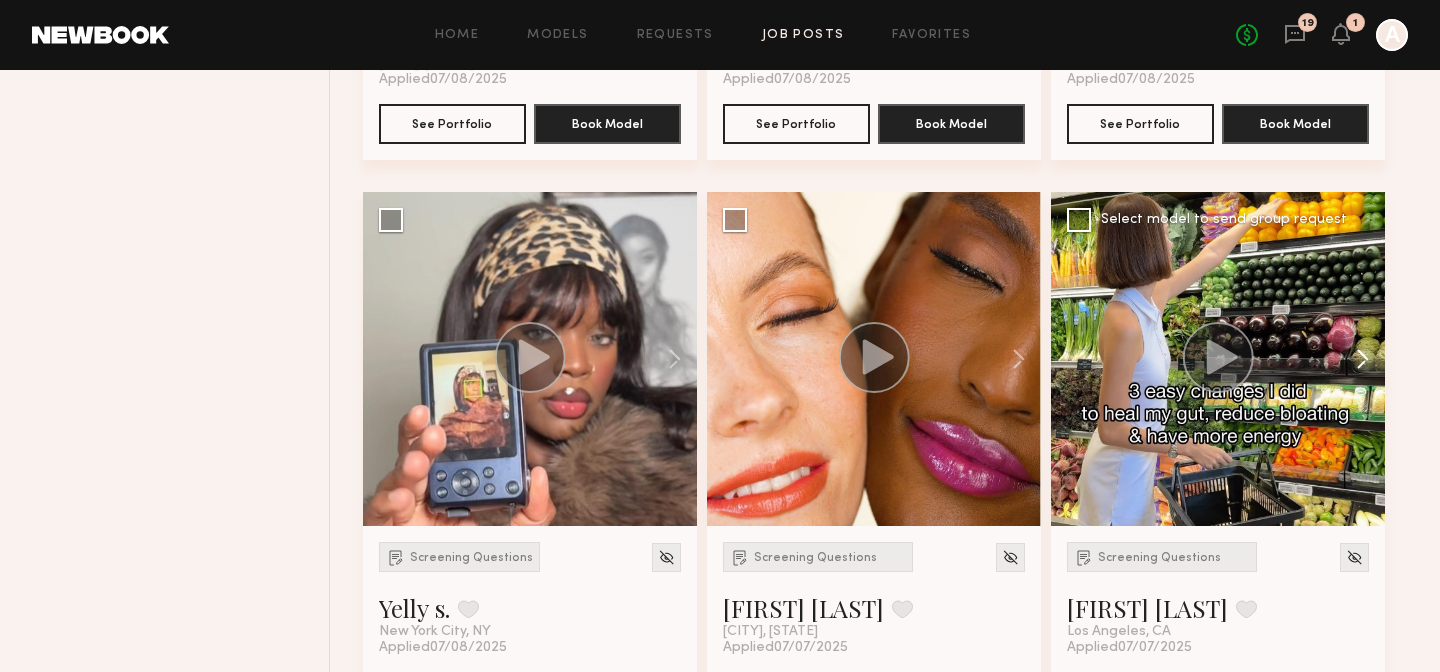click 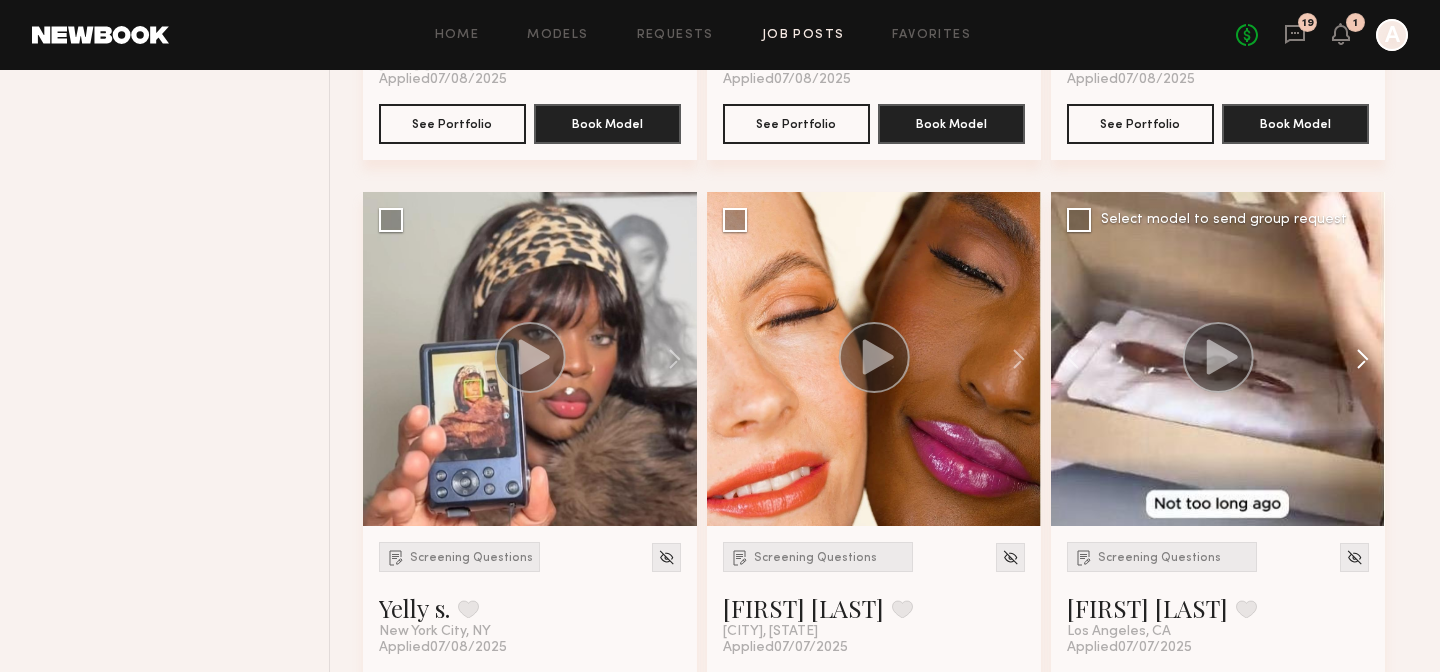 click 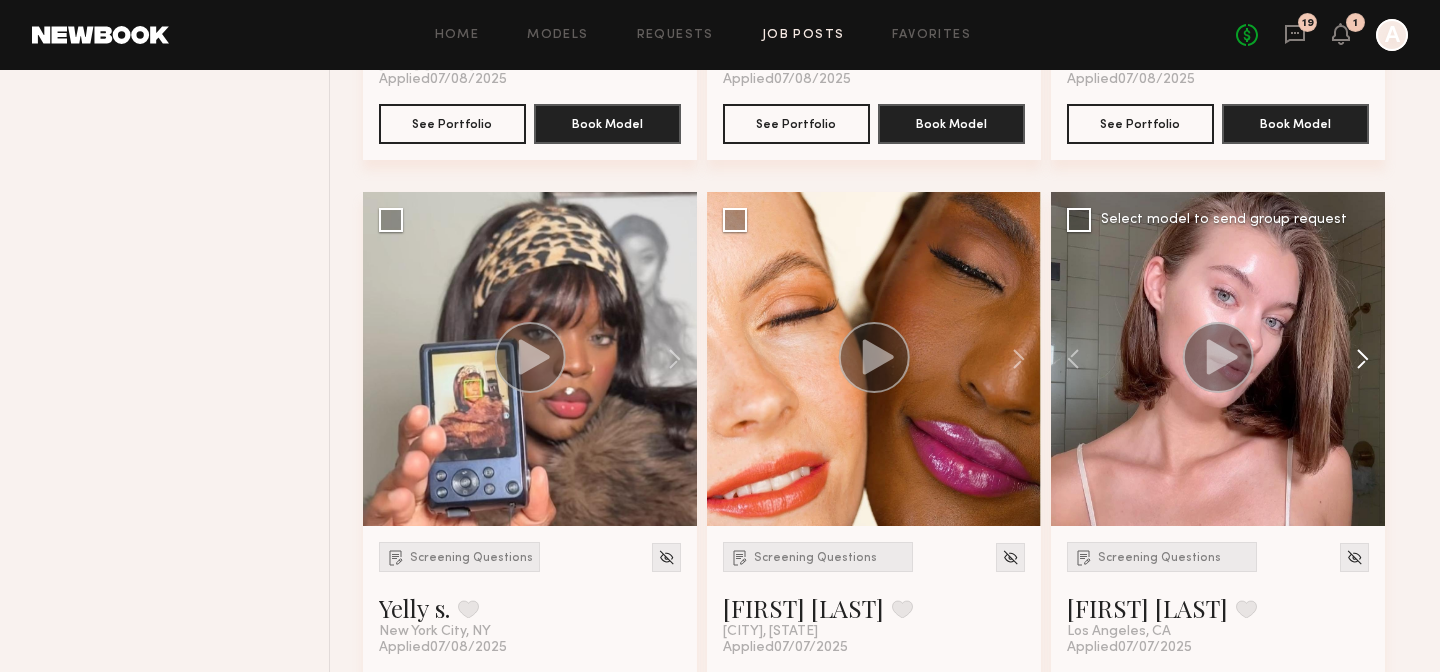 click 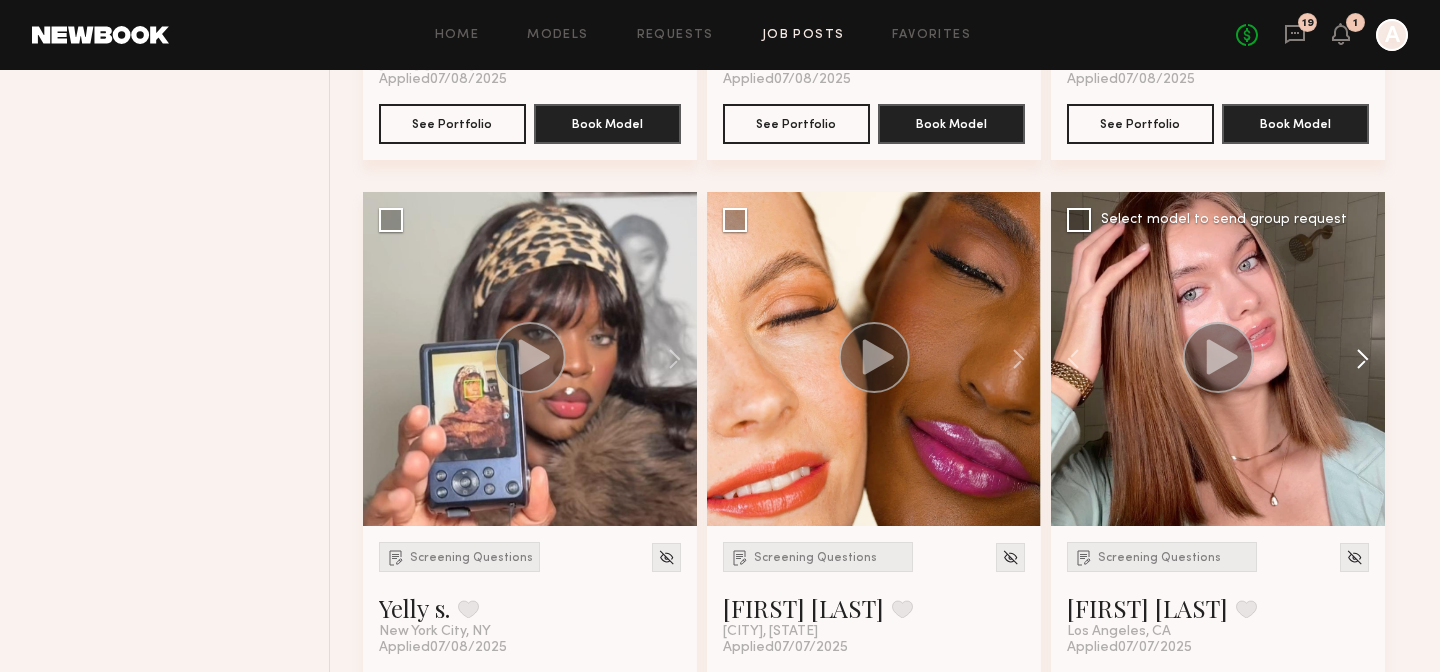 click 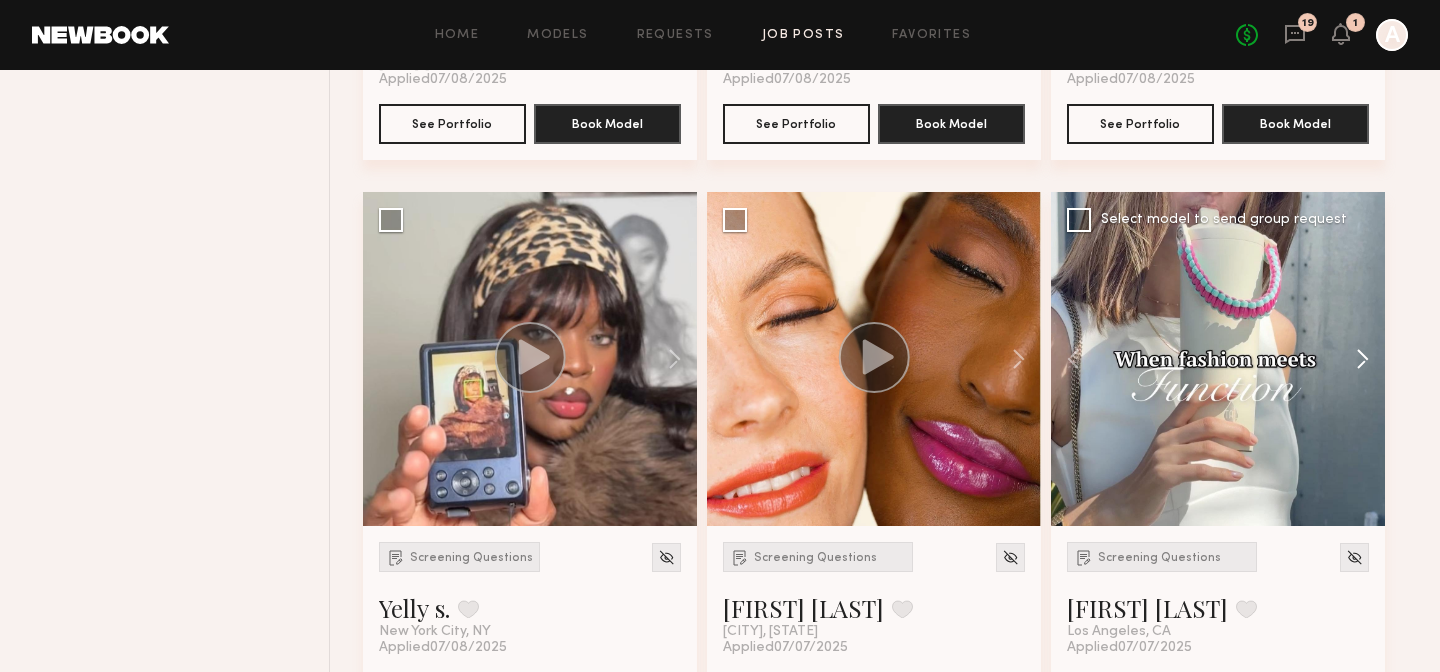 click 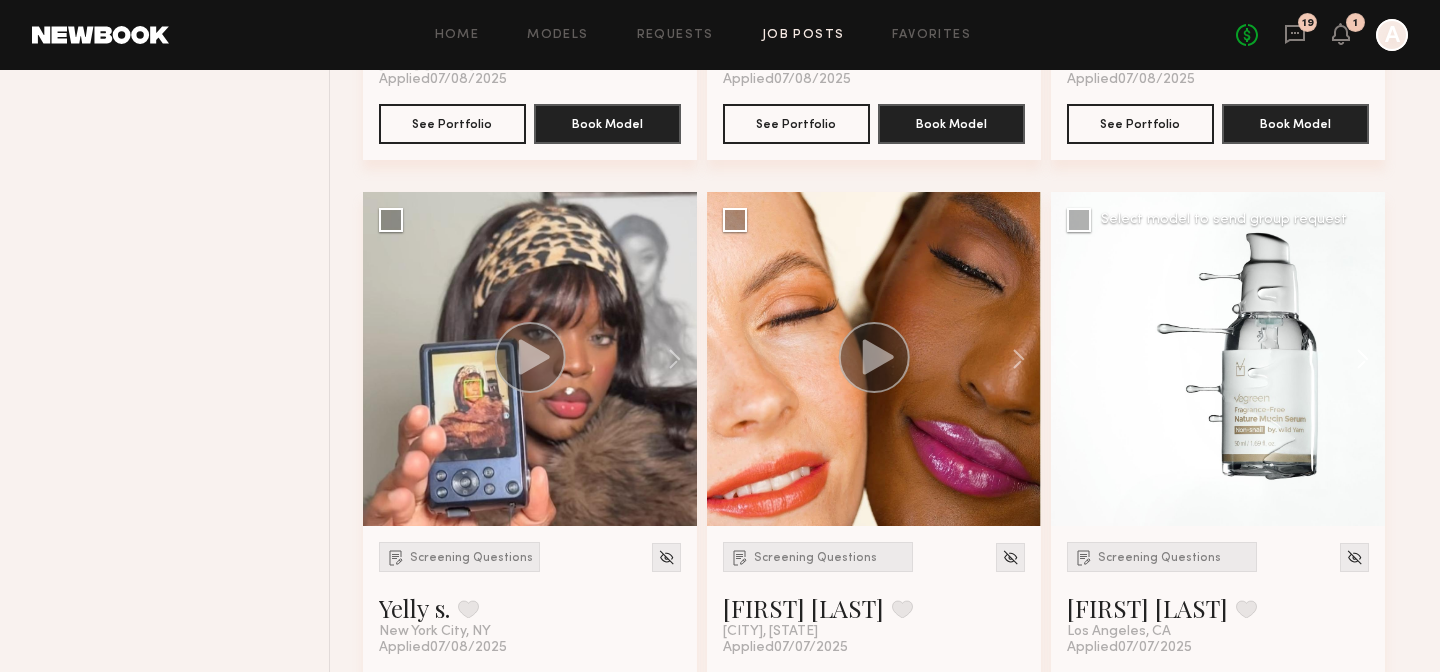 click 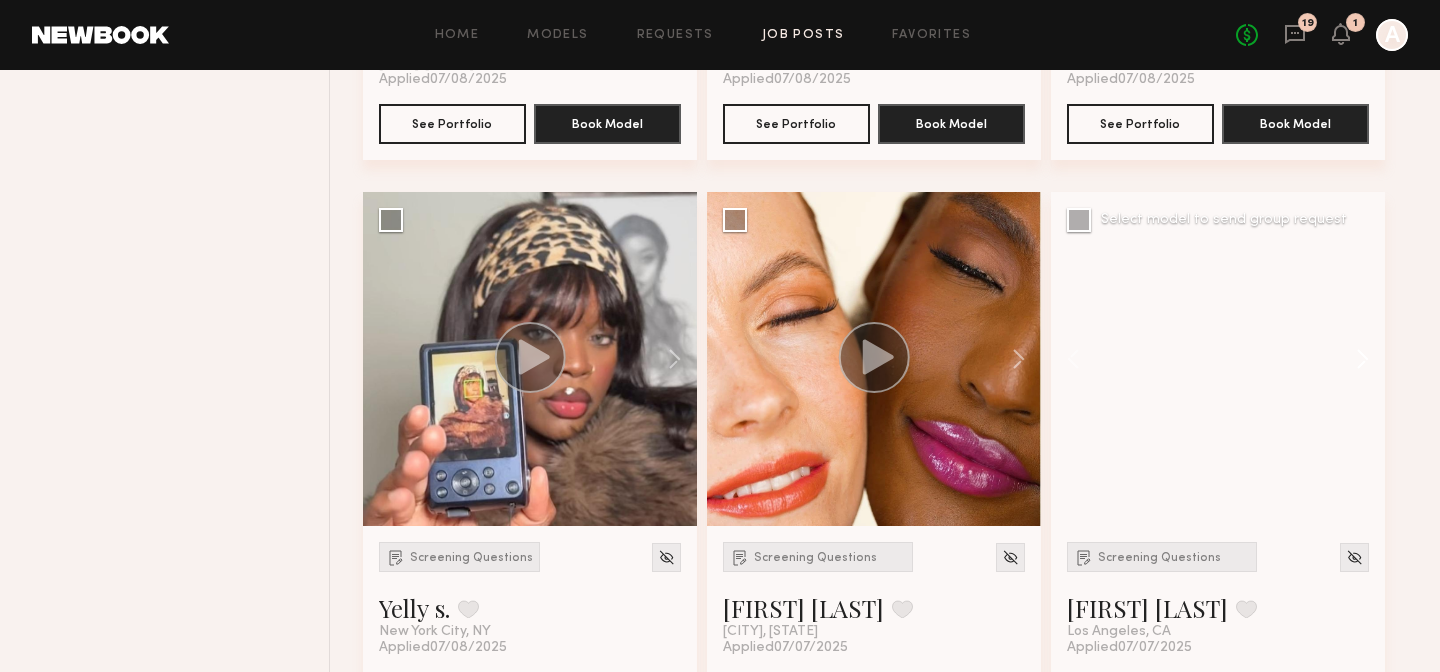 click 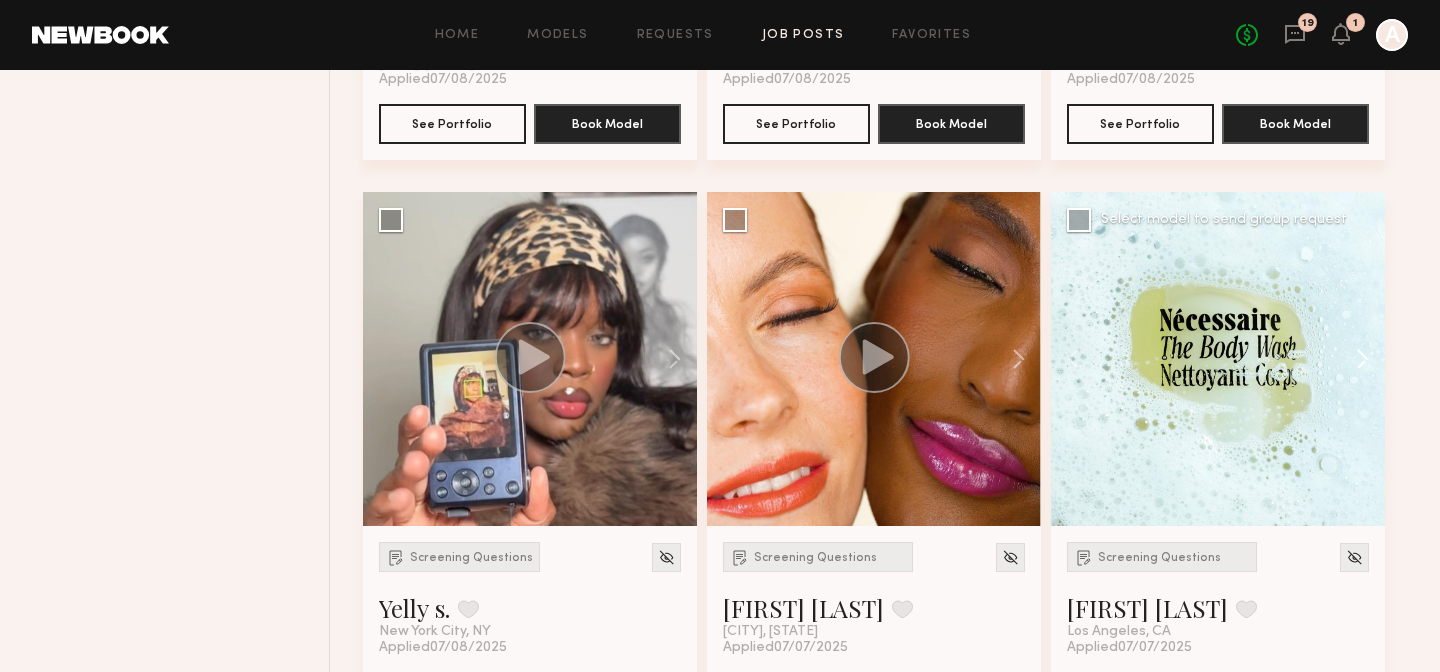 click 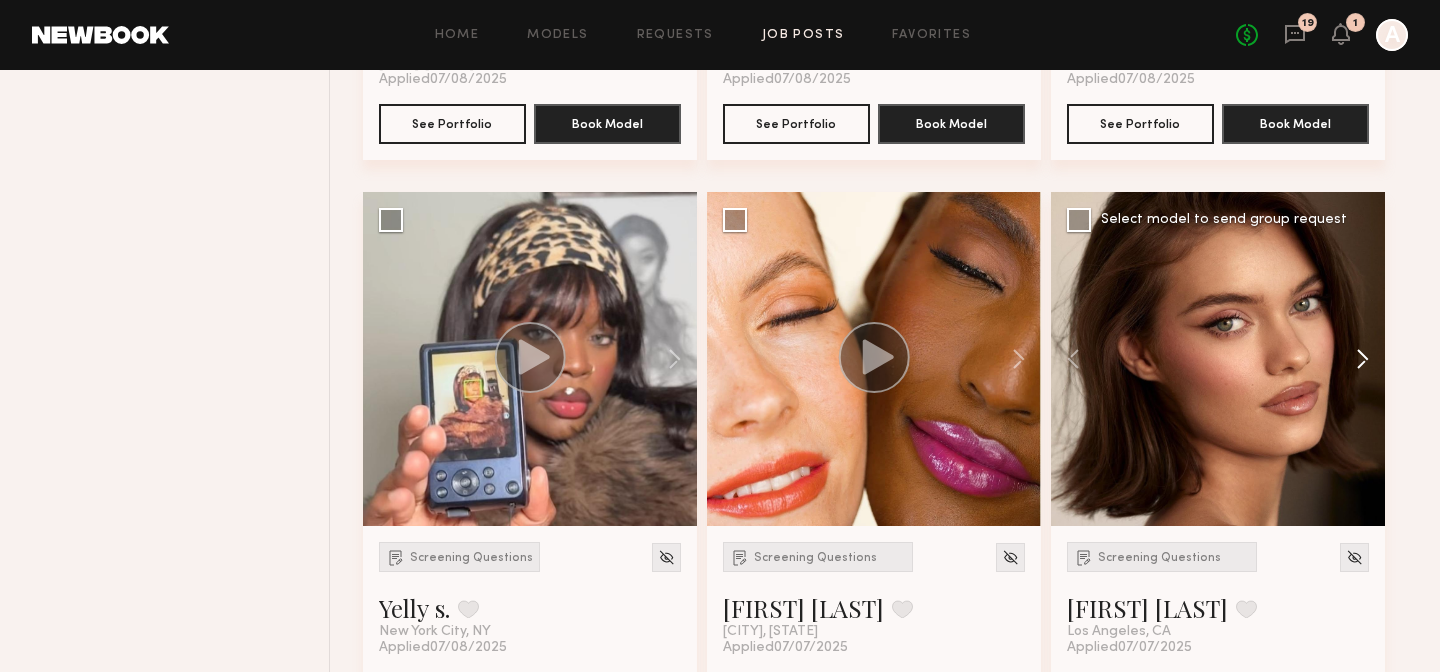 click 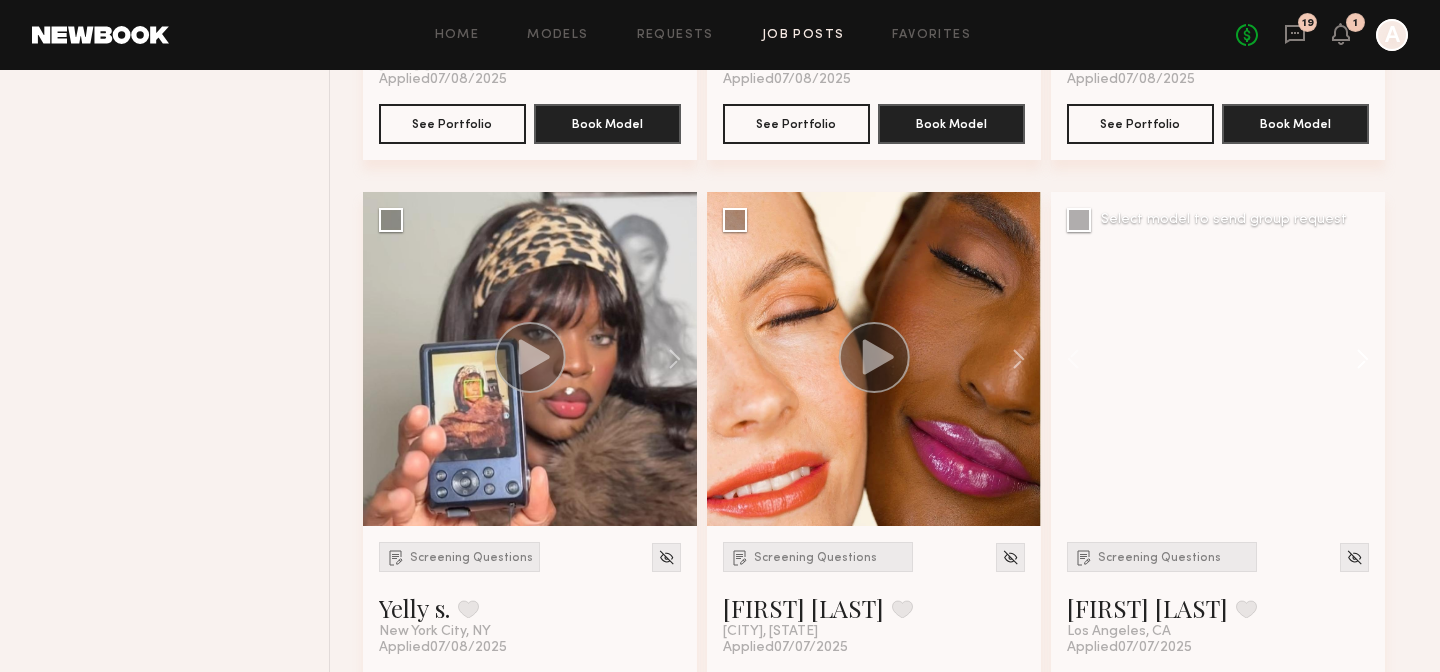 click 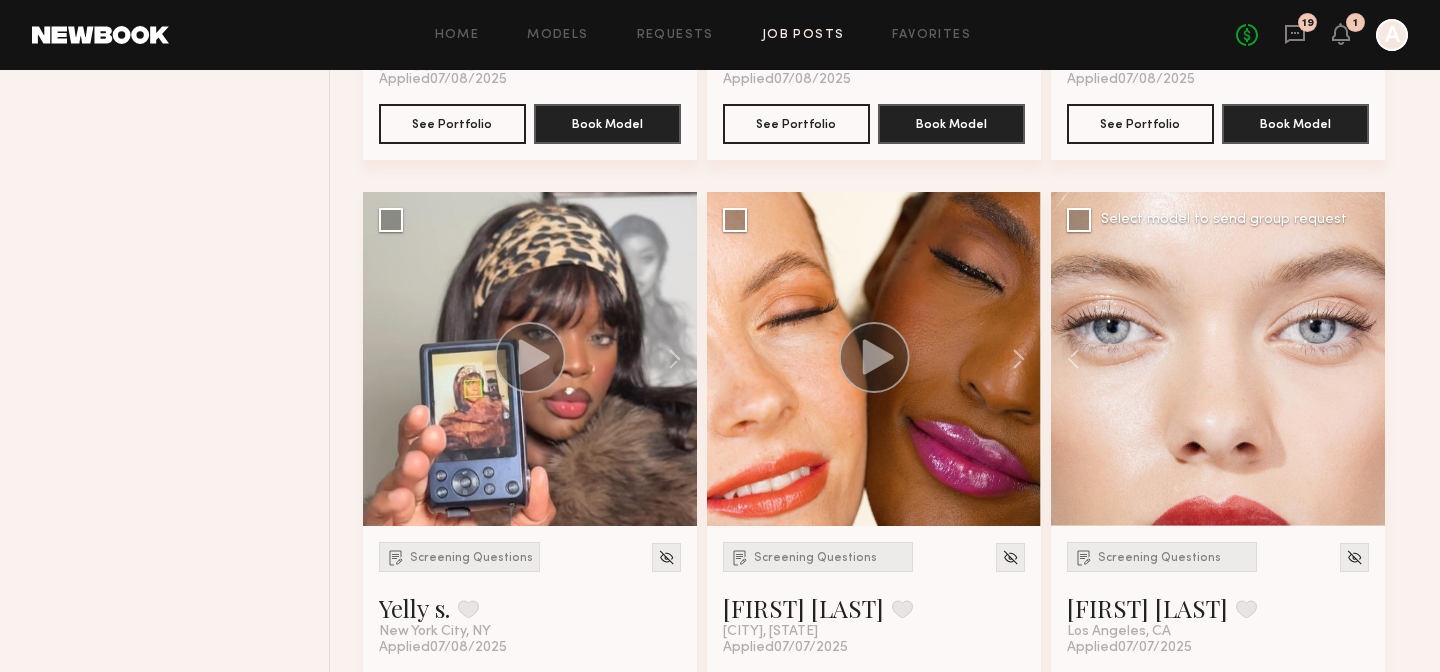 click 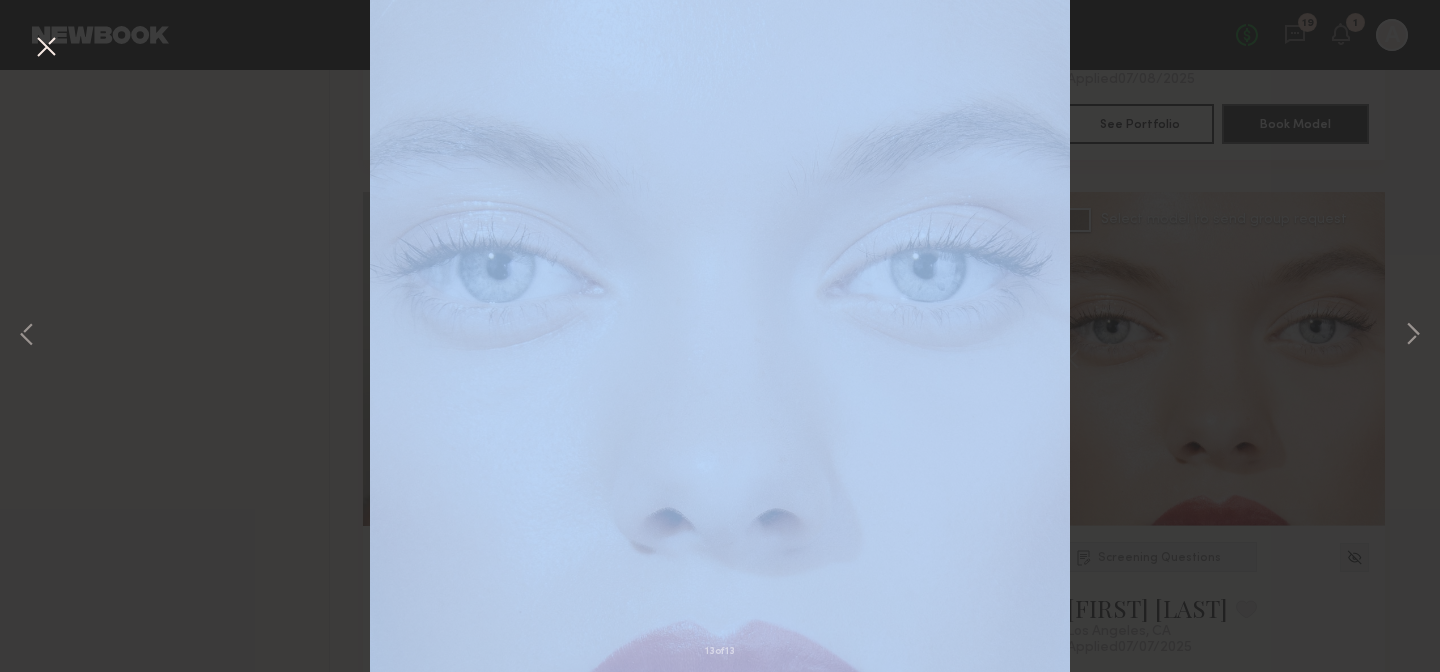 click on "13  of  13" at bounding box center [720, 336] 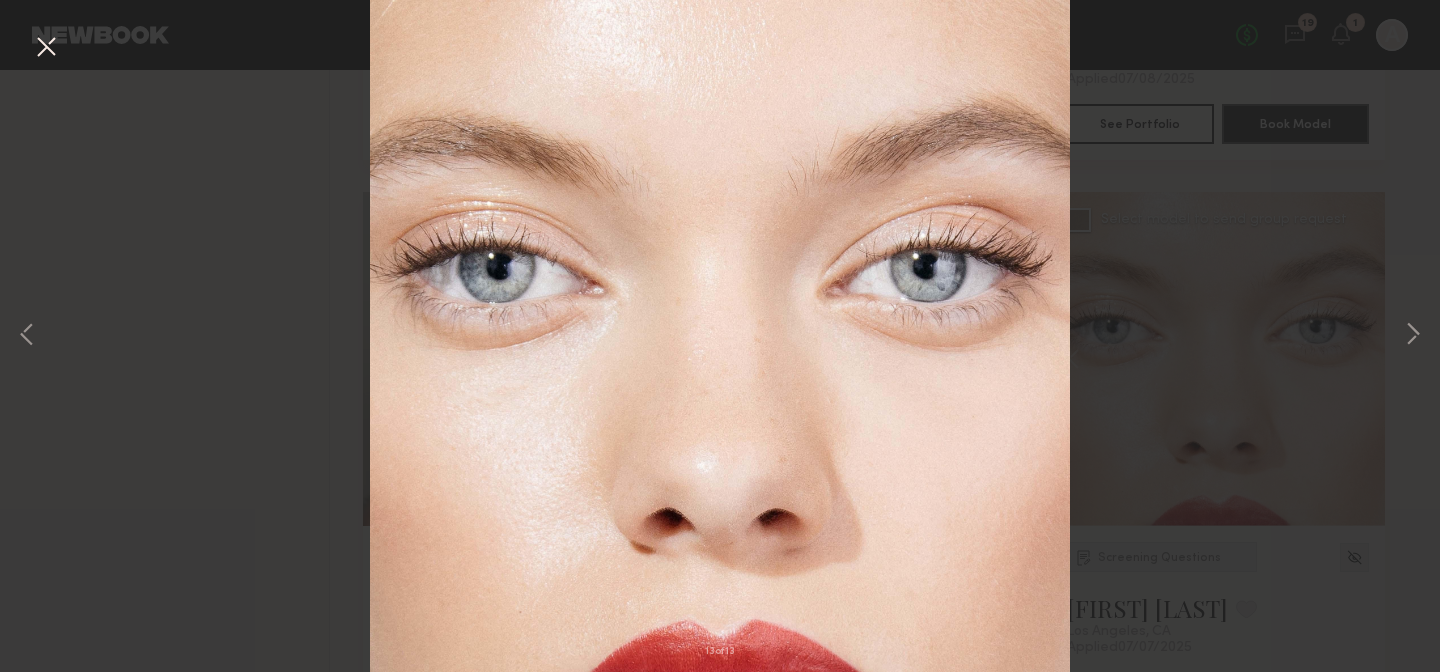 click on "13  of  13" at bounding box center (720, 336) 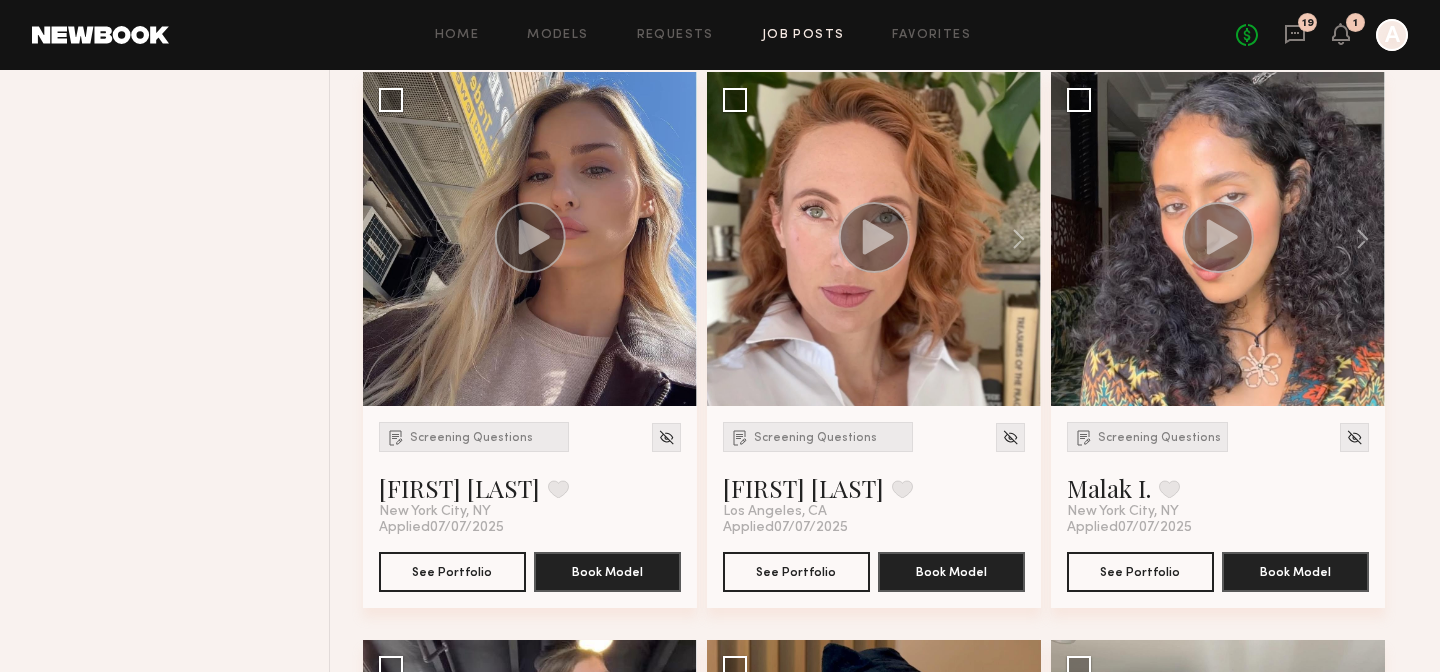scroll, scrollTop: 4826, scrollLeft: 0, axis: vertical 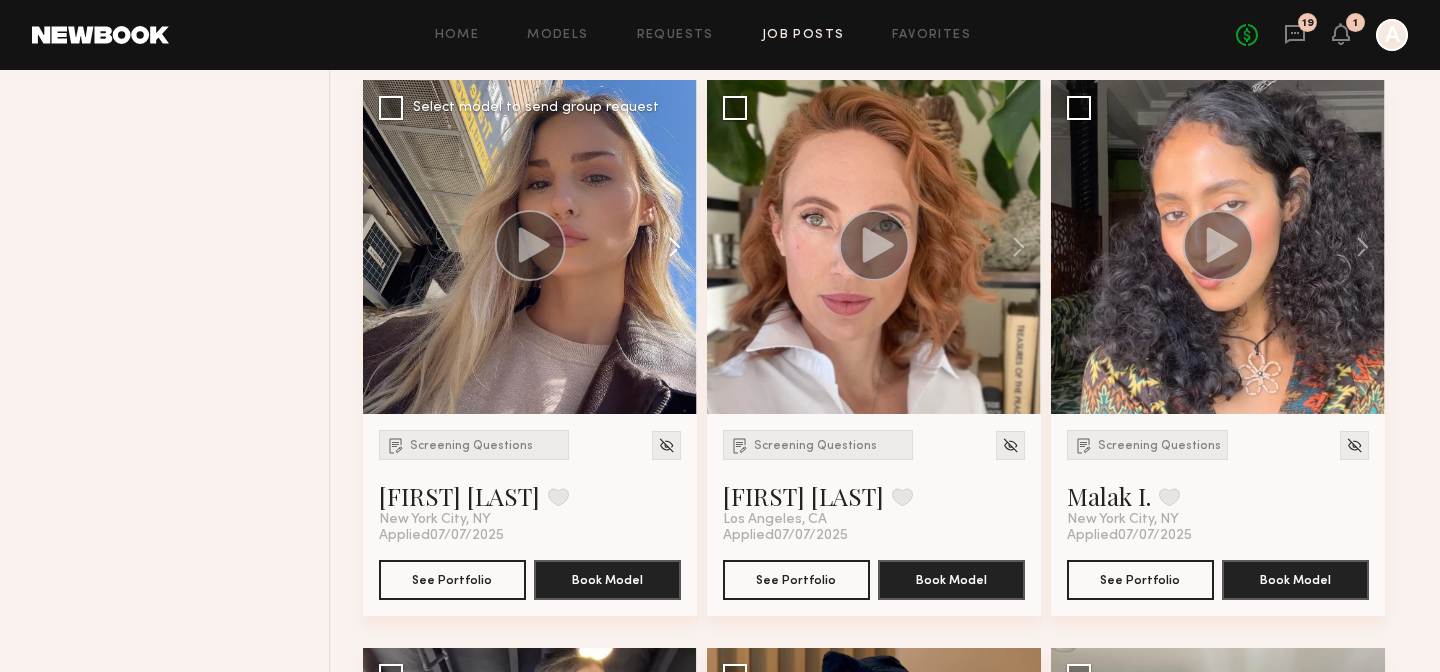 click 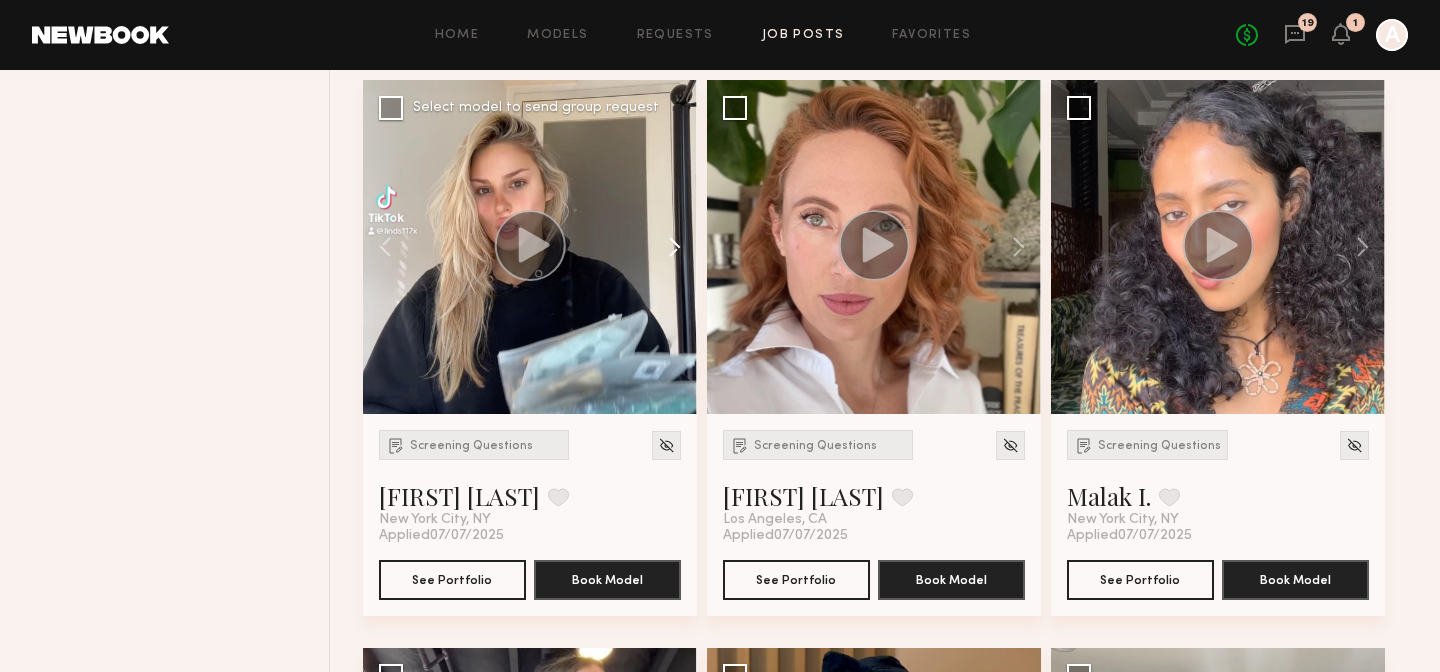 click 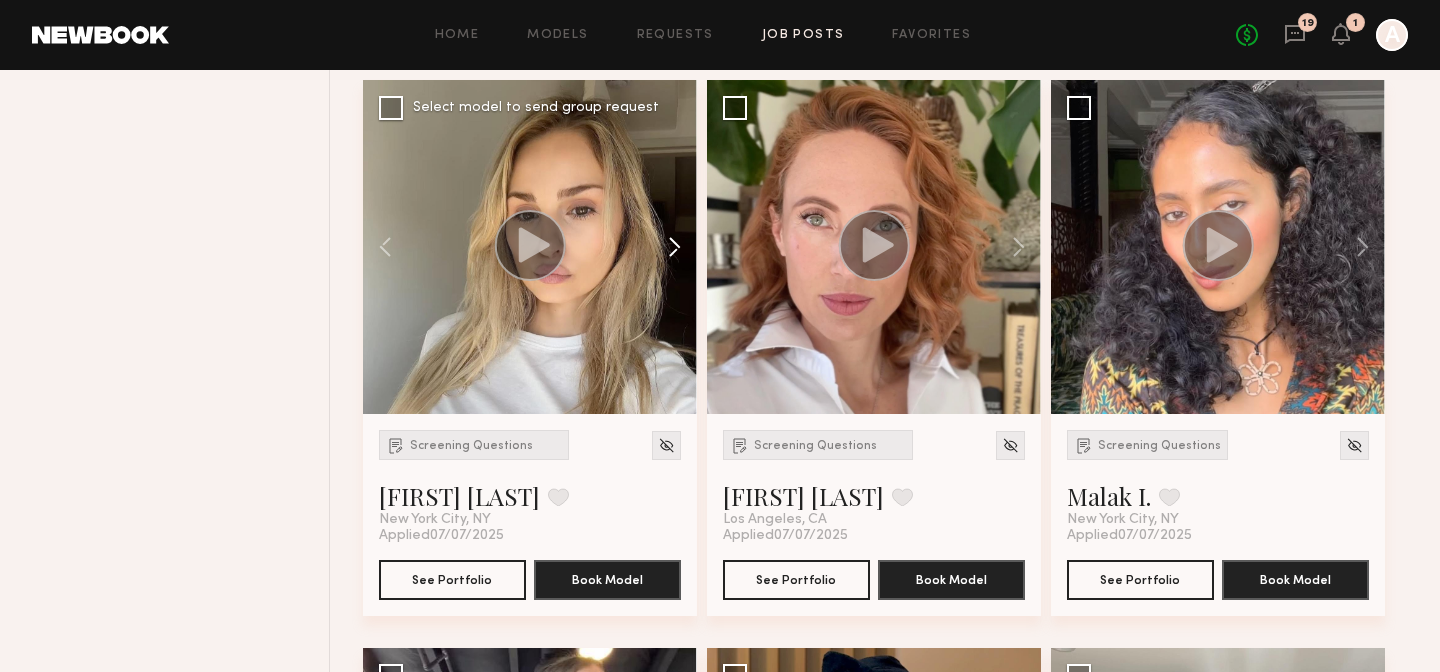click 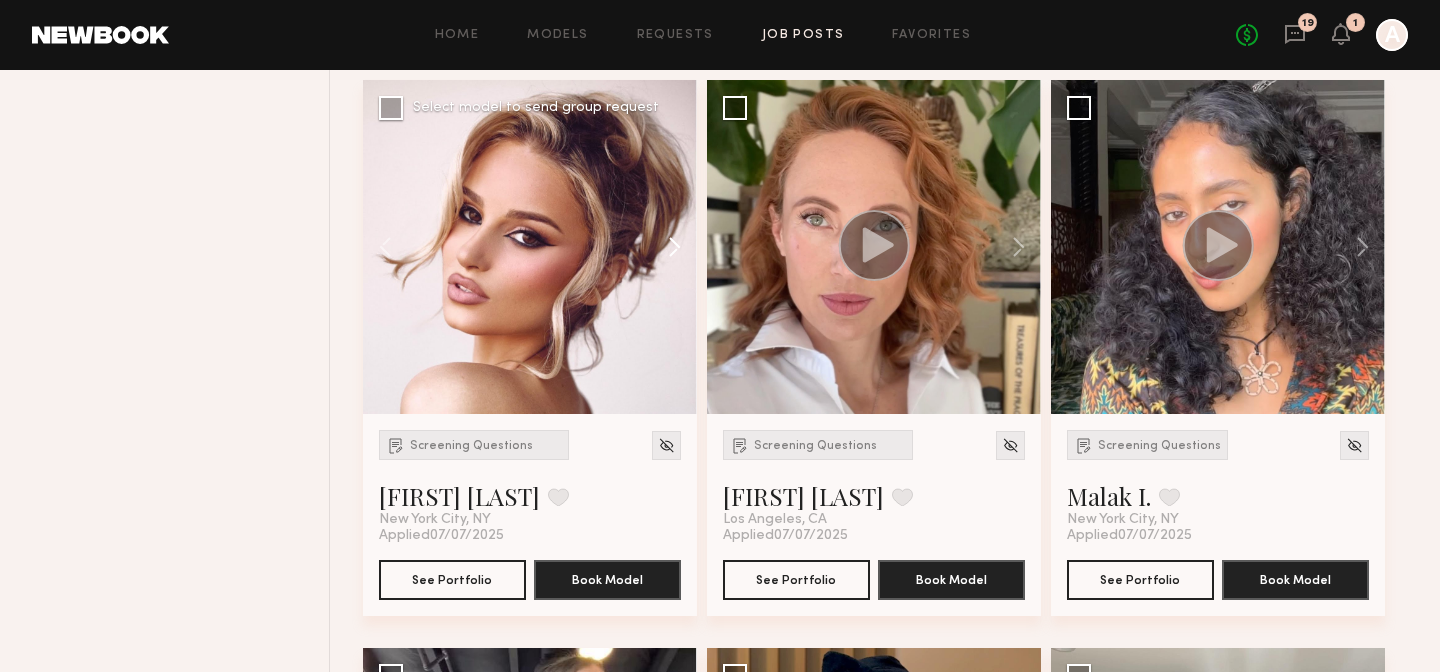 click 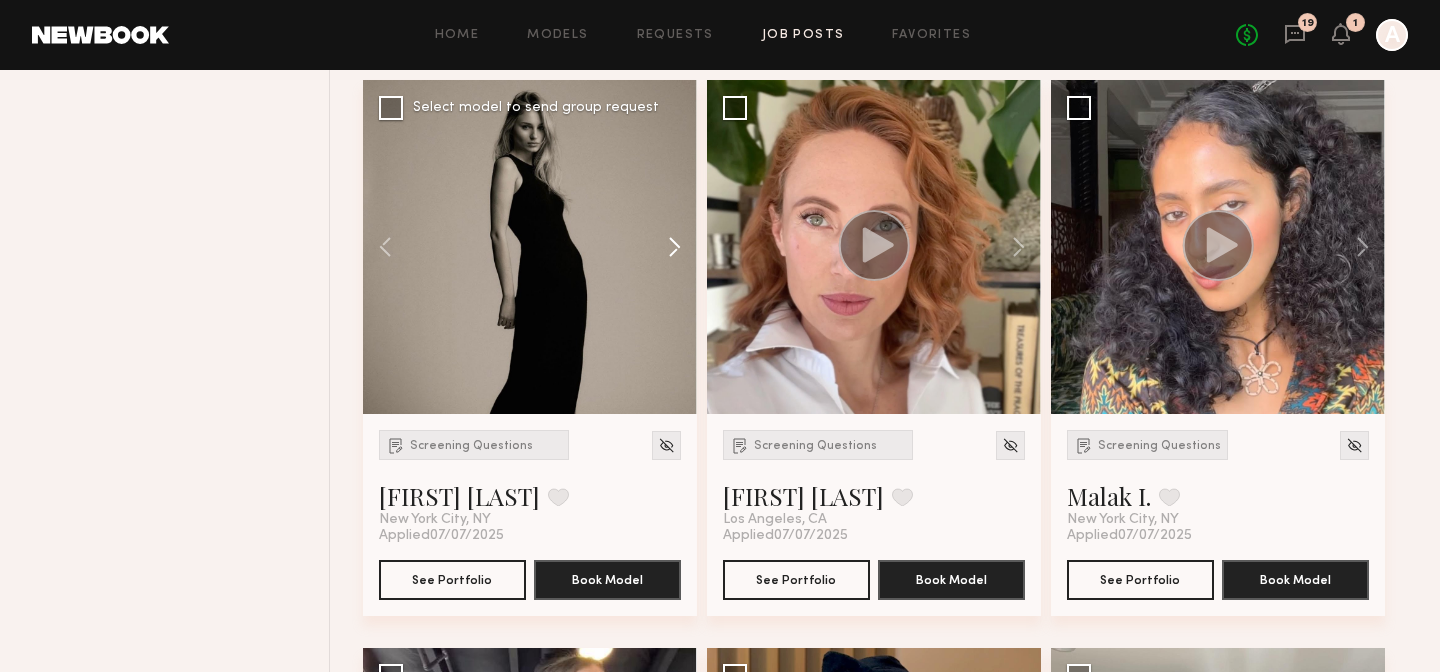 click 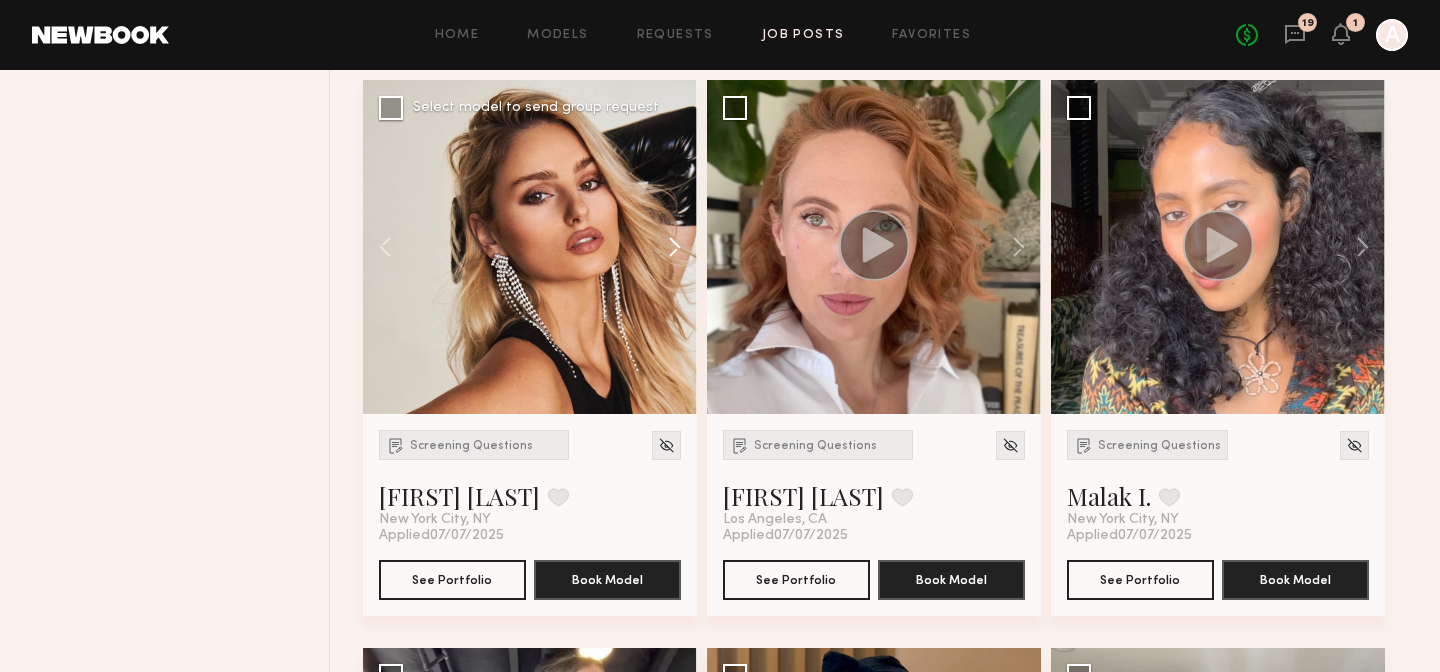 click 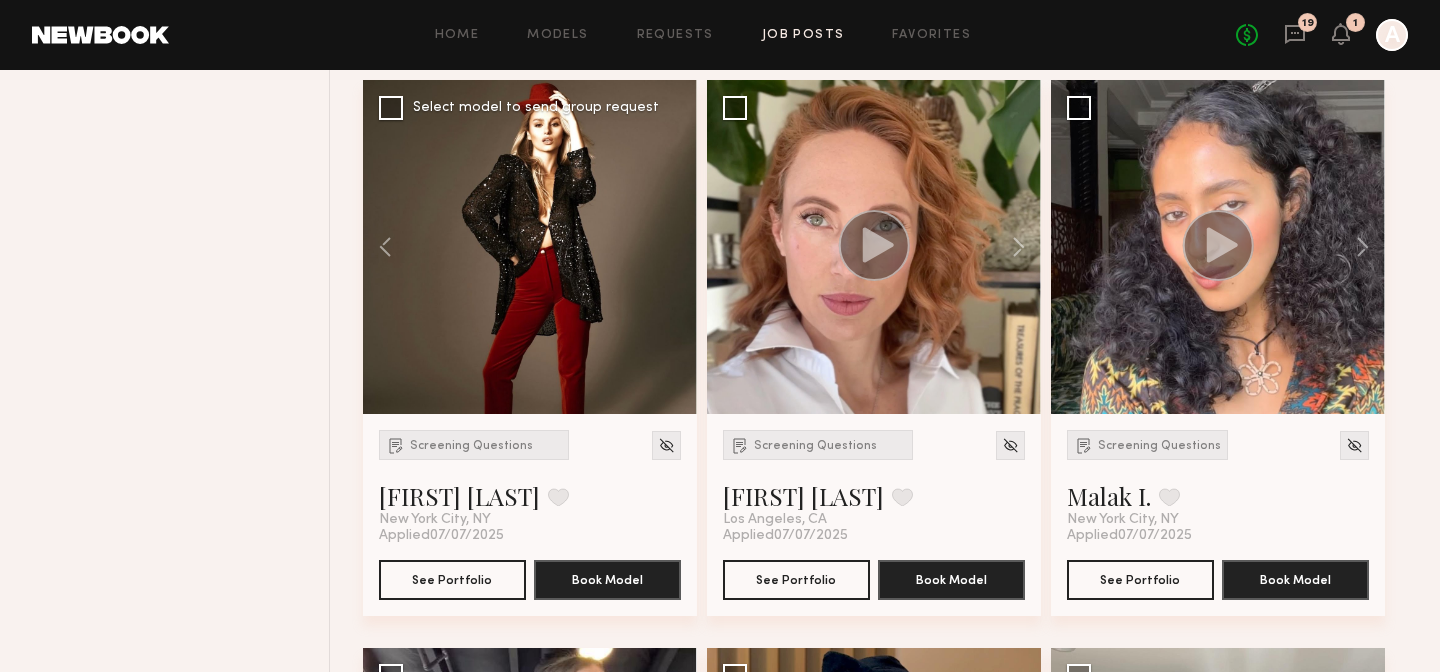 click 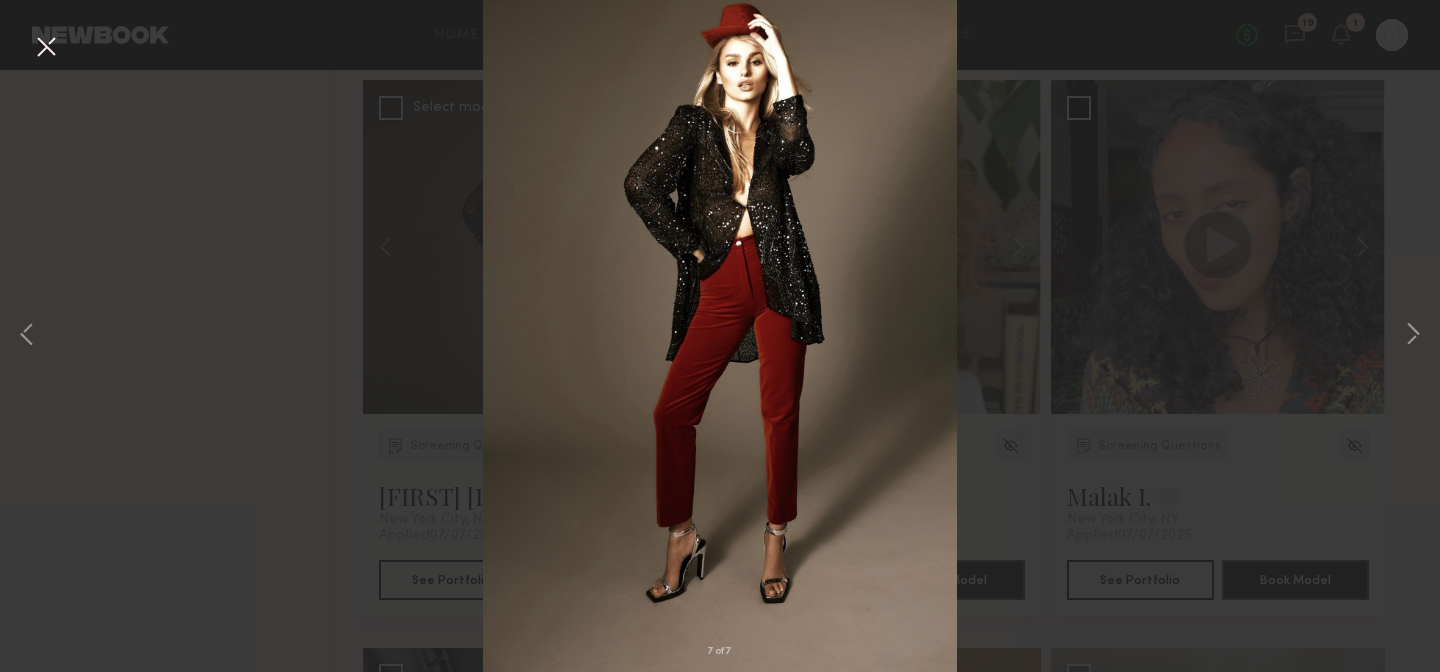 click on "7  of  7" at bounding box center (720, 336) 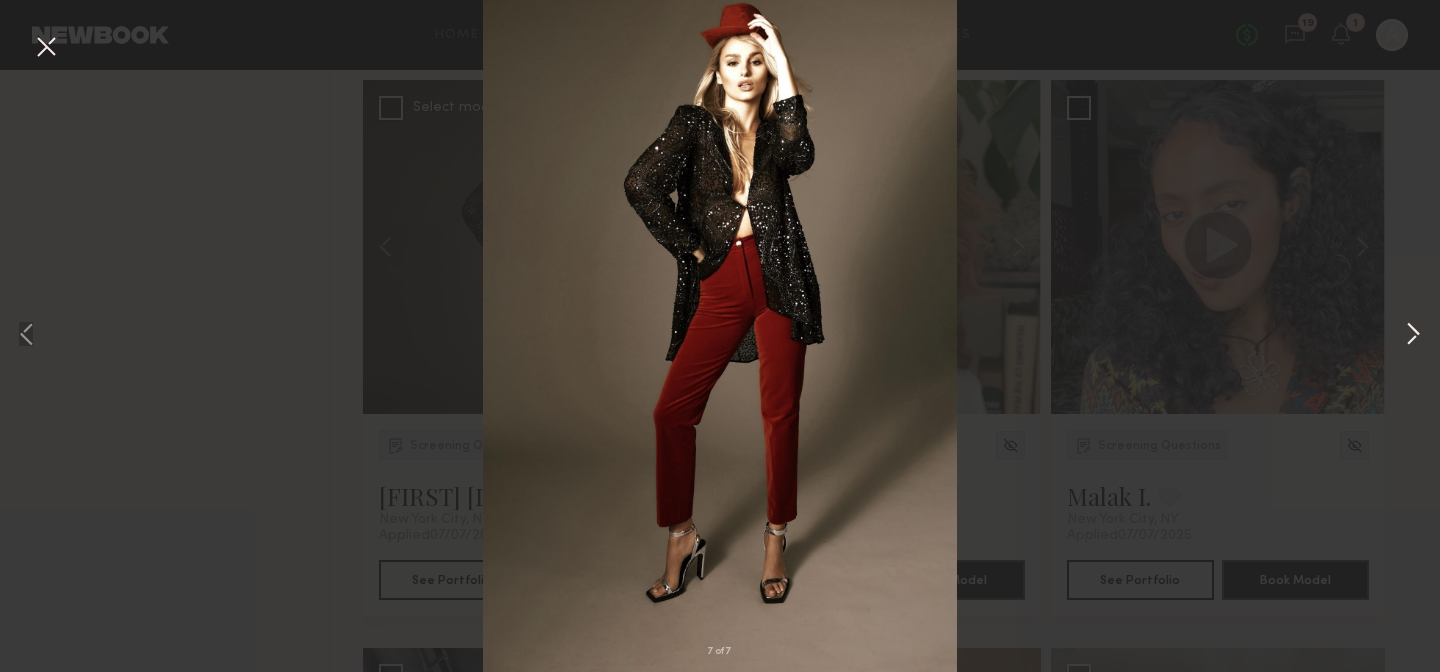 click at bounding box center (1413, 336) 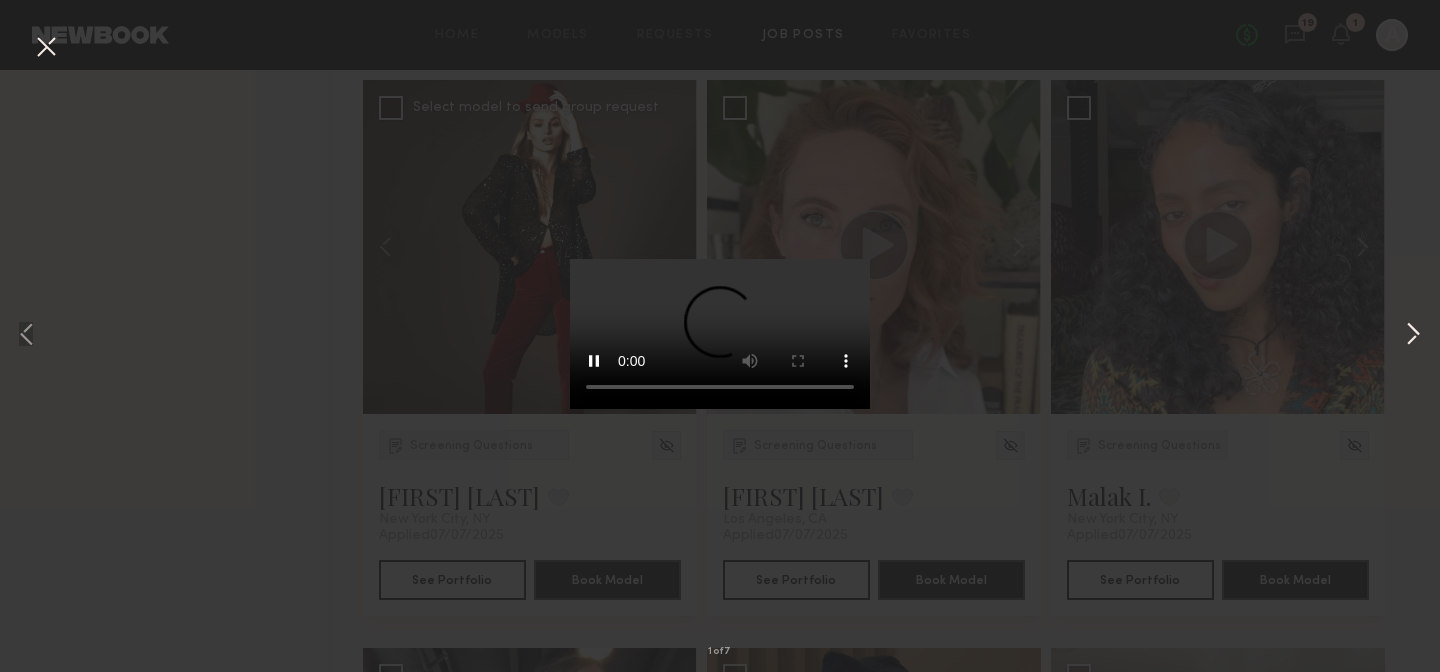 click at bounding box center (1413, 336) 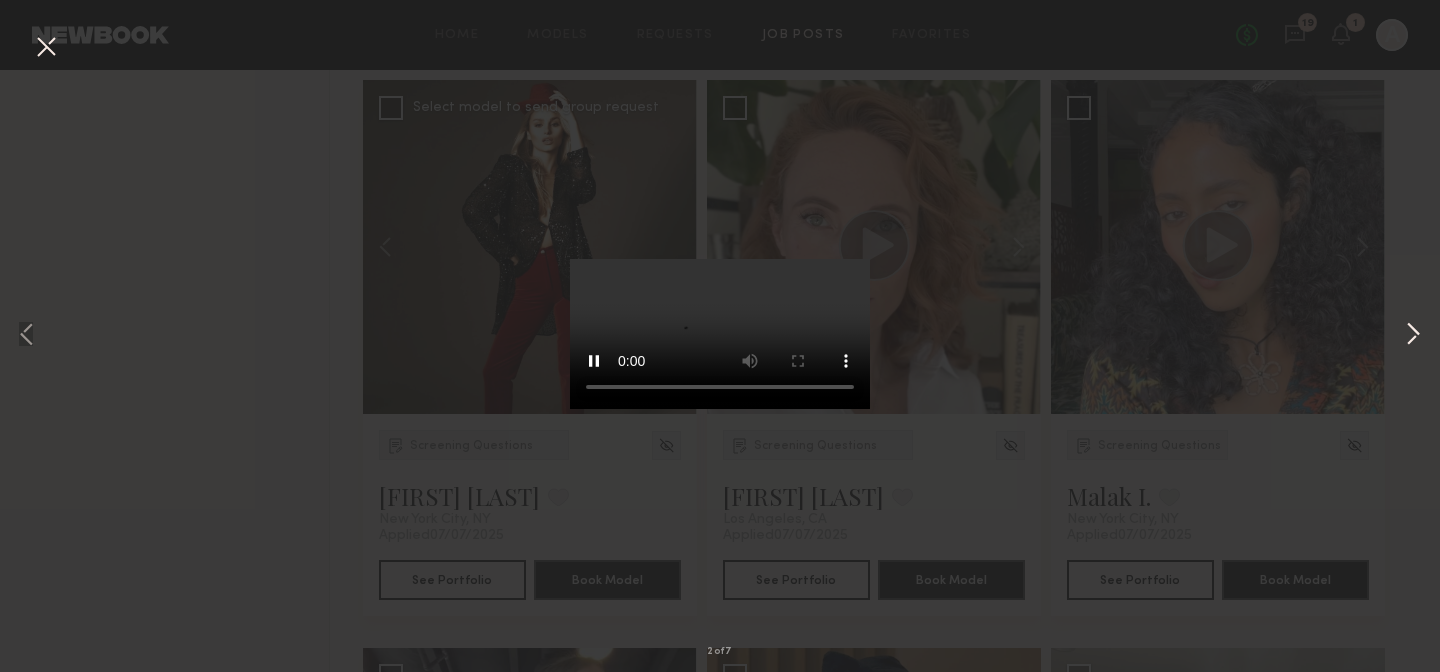 click at bounding box center [1413, 336] 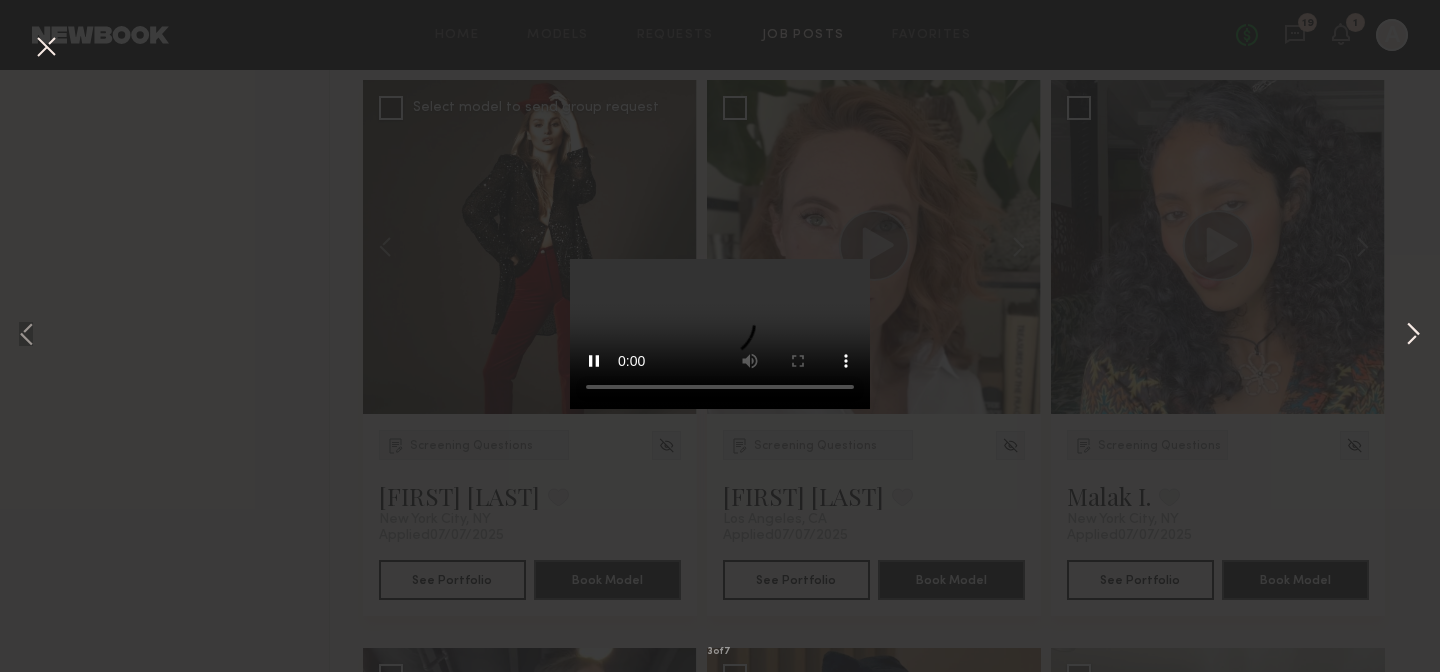 click at bounding box center (1413, 336) 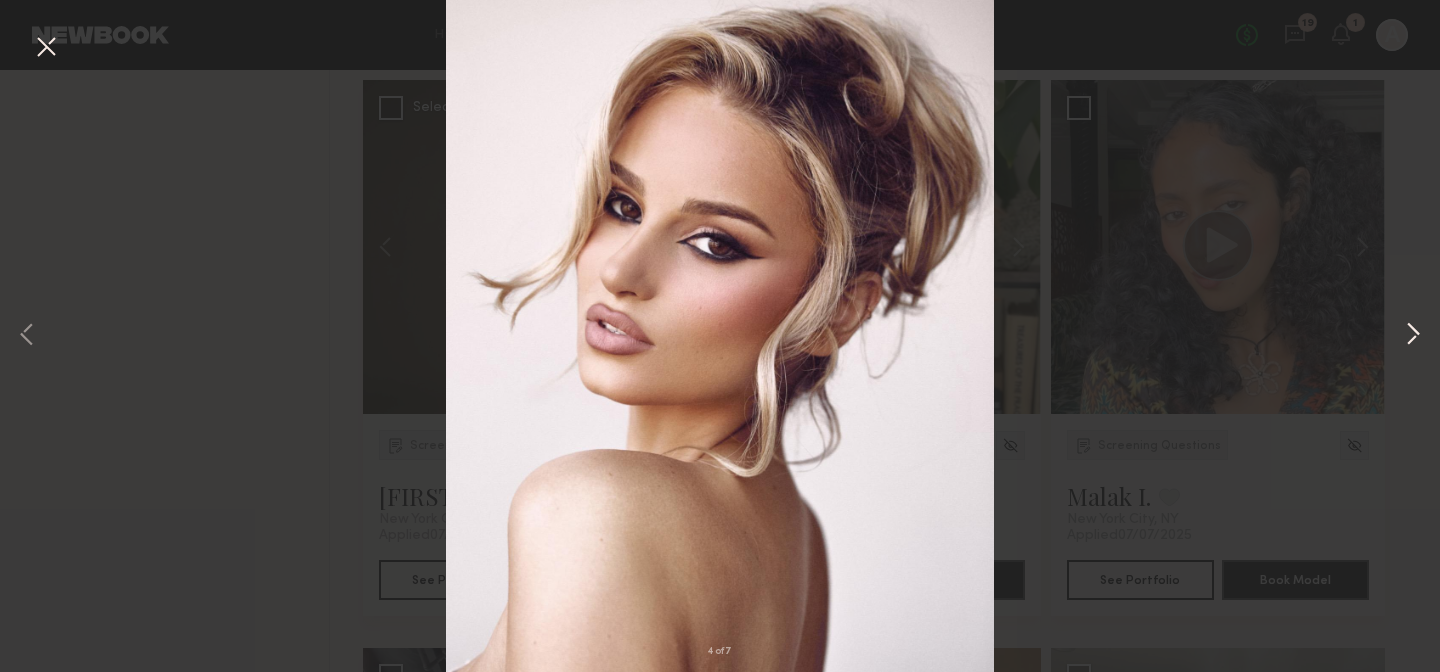 click at bounding box center [1413, 336] 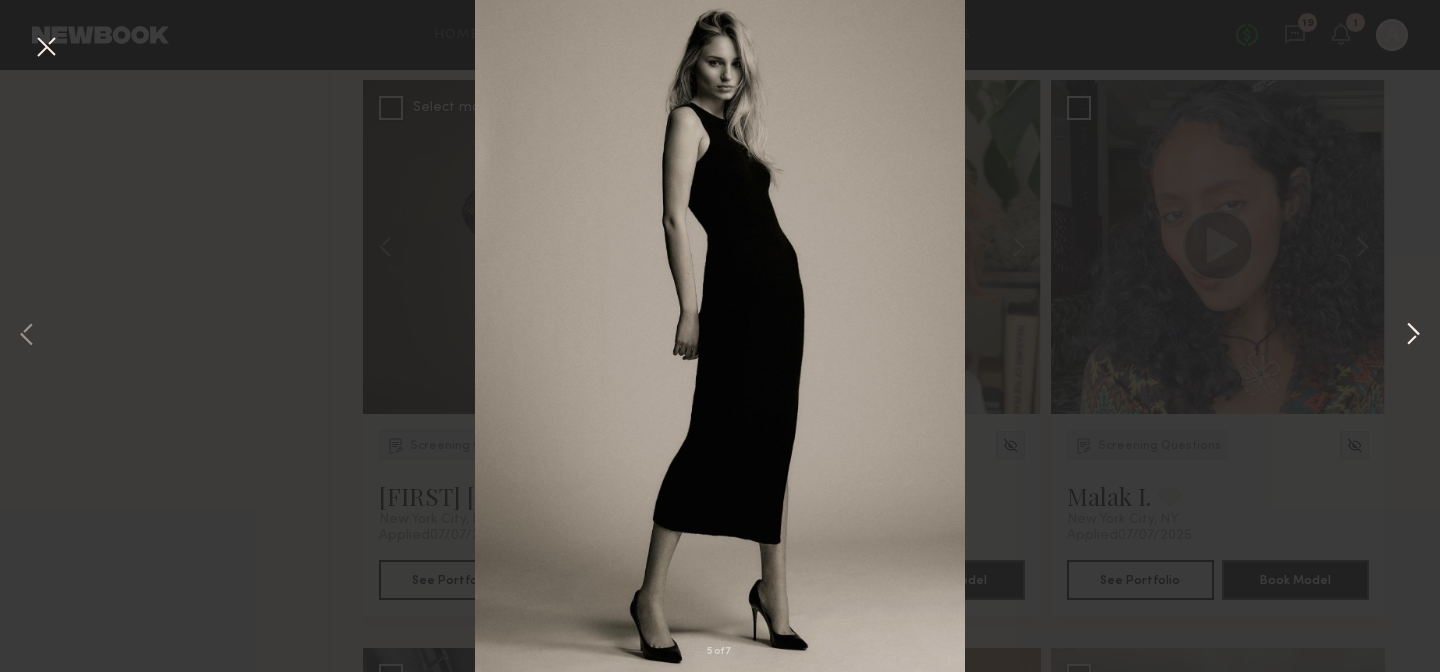 click at bounding box center [1413, 336] 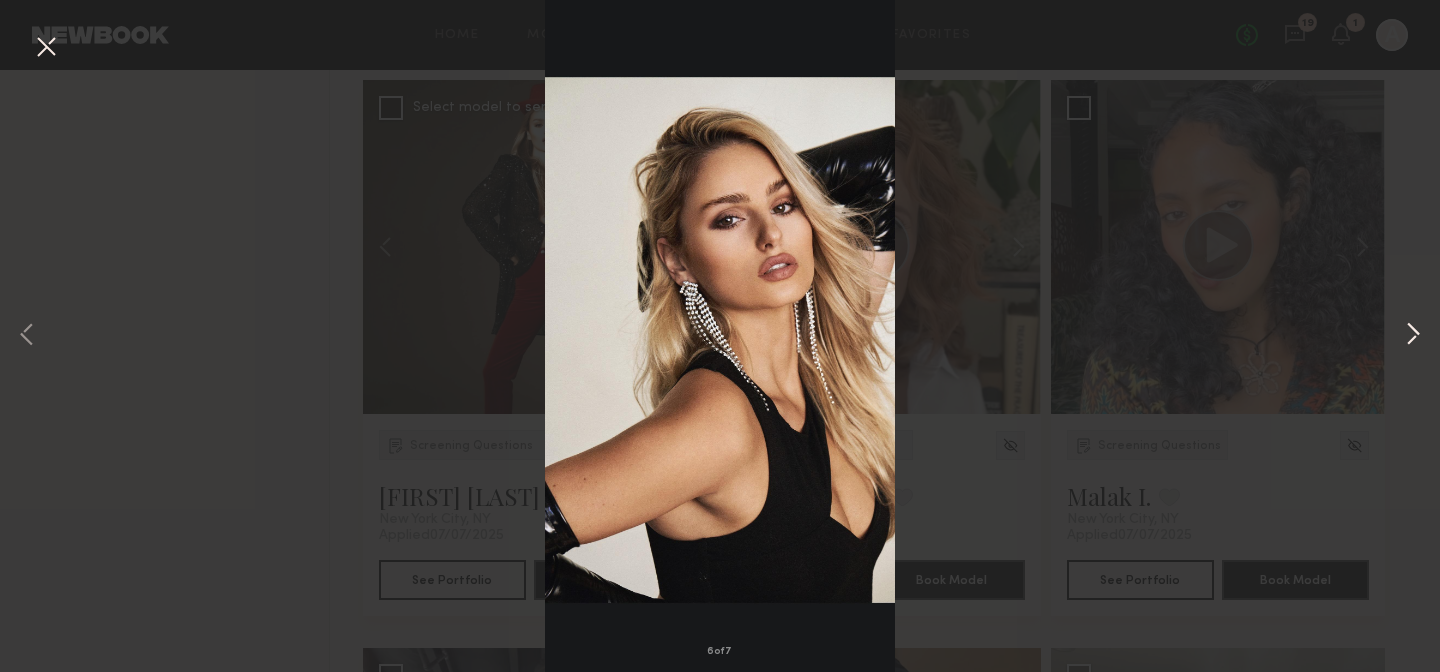 click at bounding box center [1413, 336] 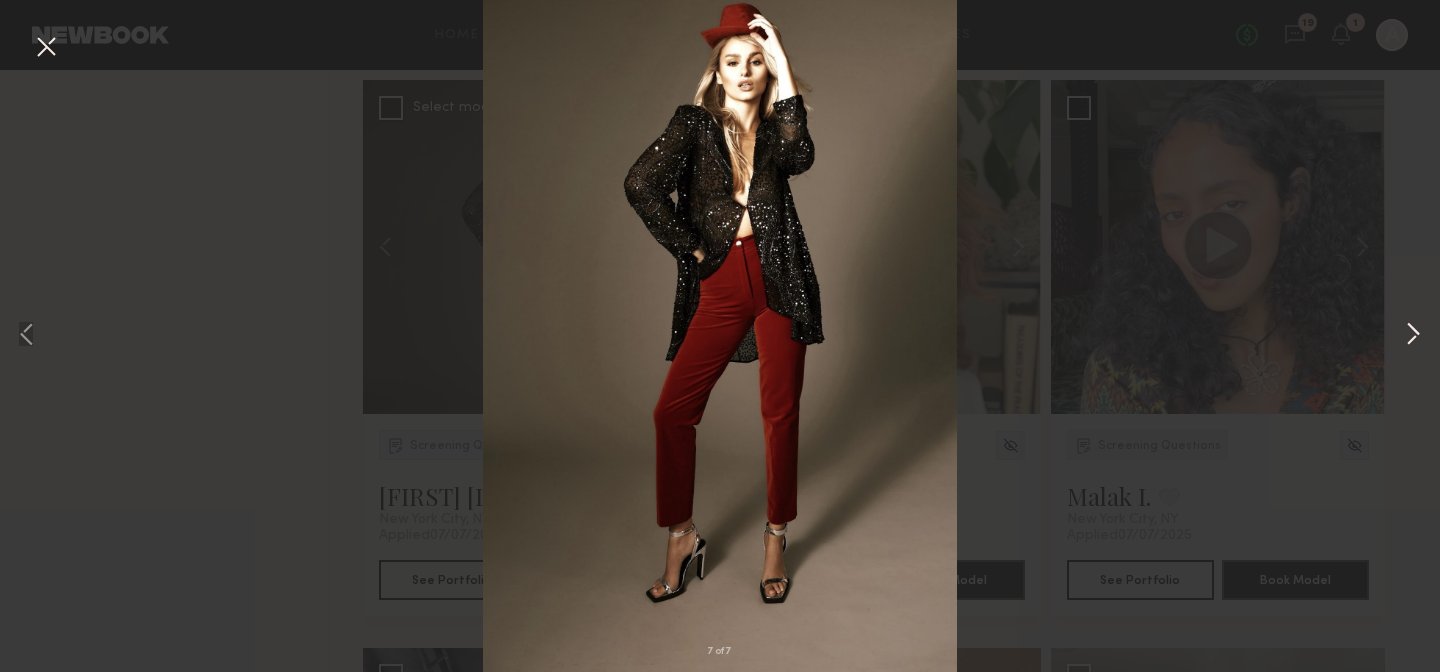 click at bounding box center [1413, 336] 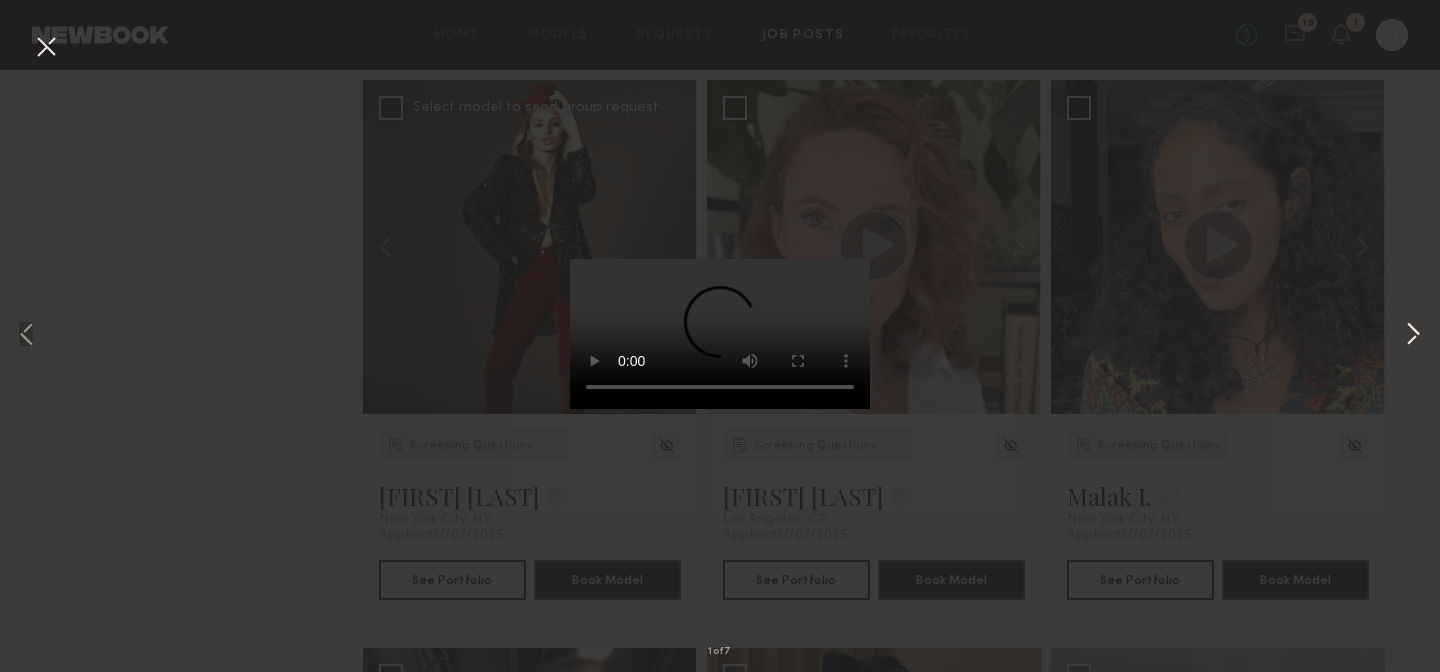 click at bounding box center [1413, 336] 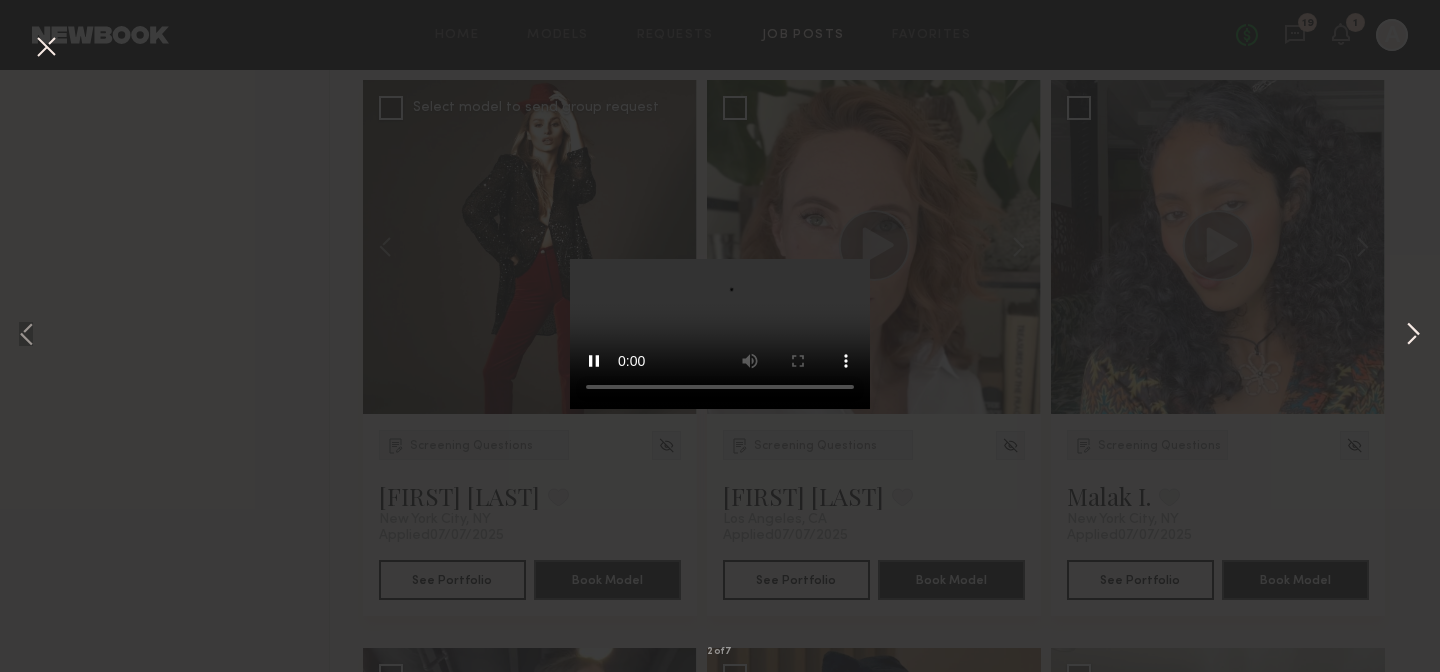 click at bounding box center (1413, 336) 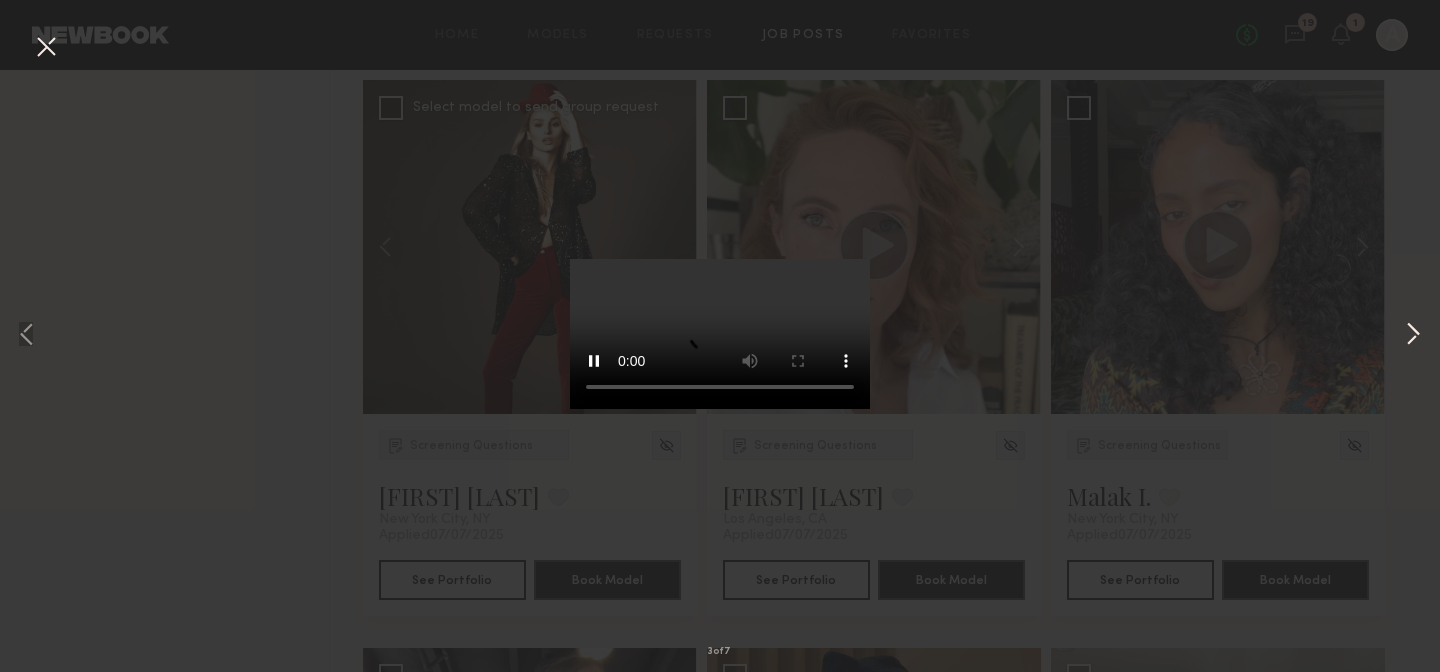 click at bounding box center [1413, 336] 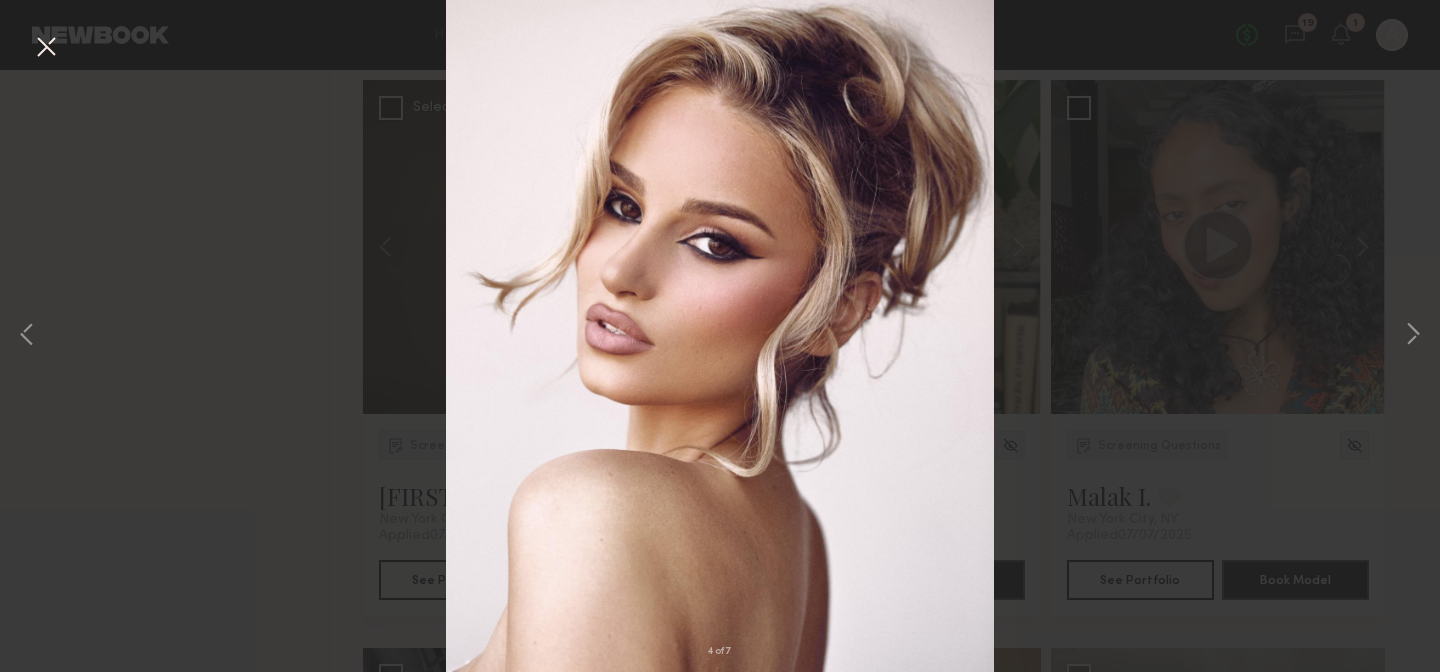click at bounding box center [46, 48] 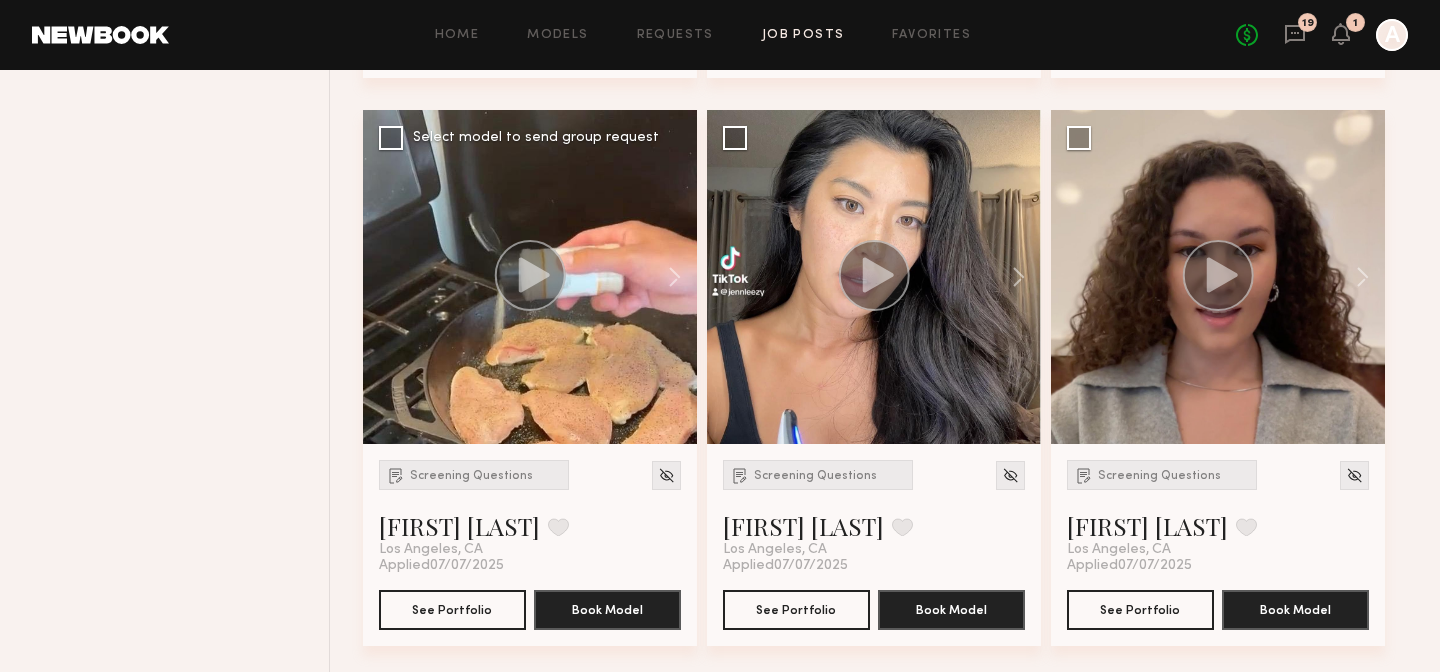 scroll, scrollTop: 8197, scrollLeft: 0, axis: vertical 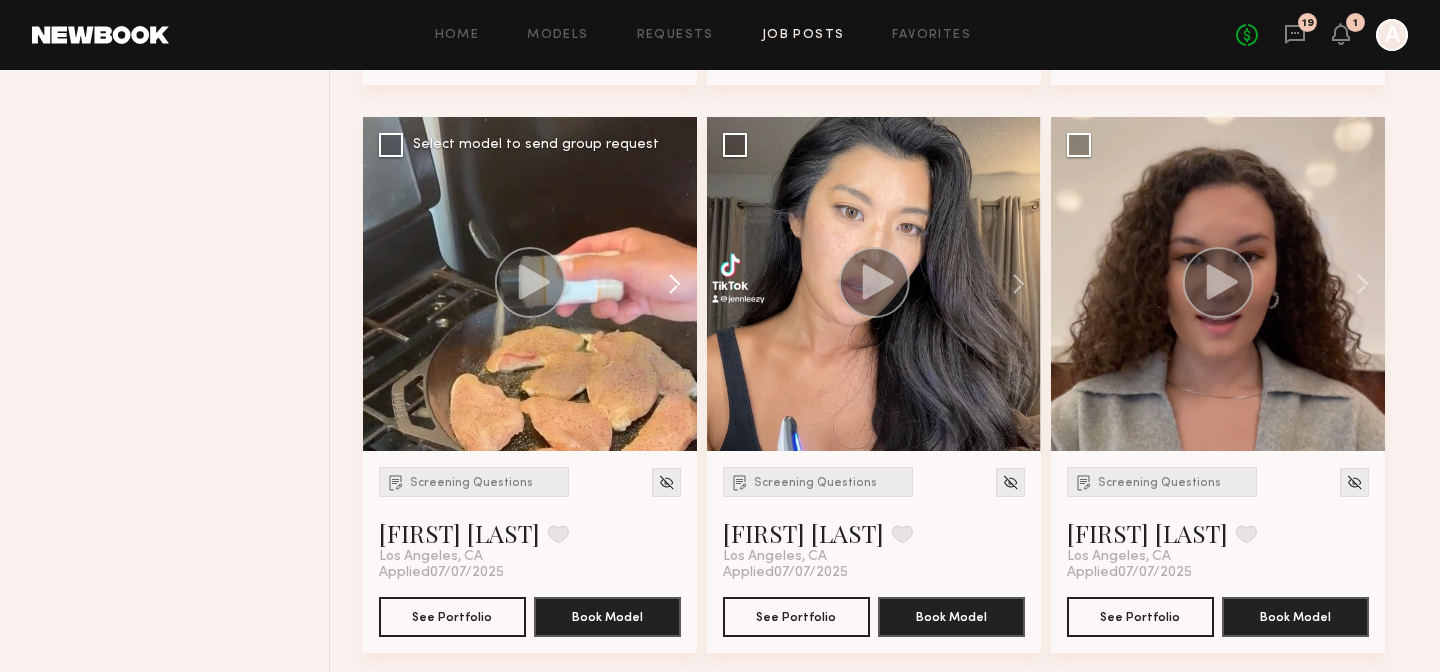 click 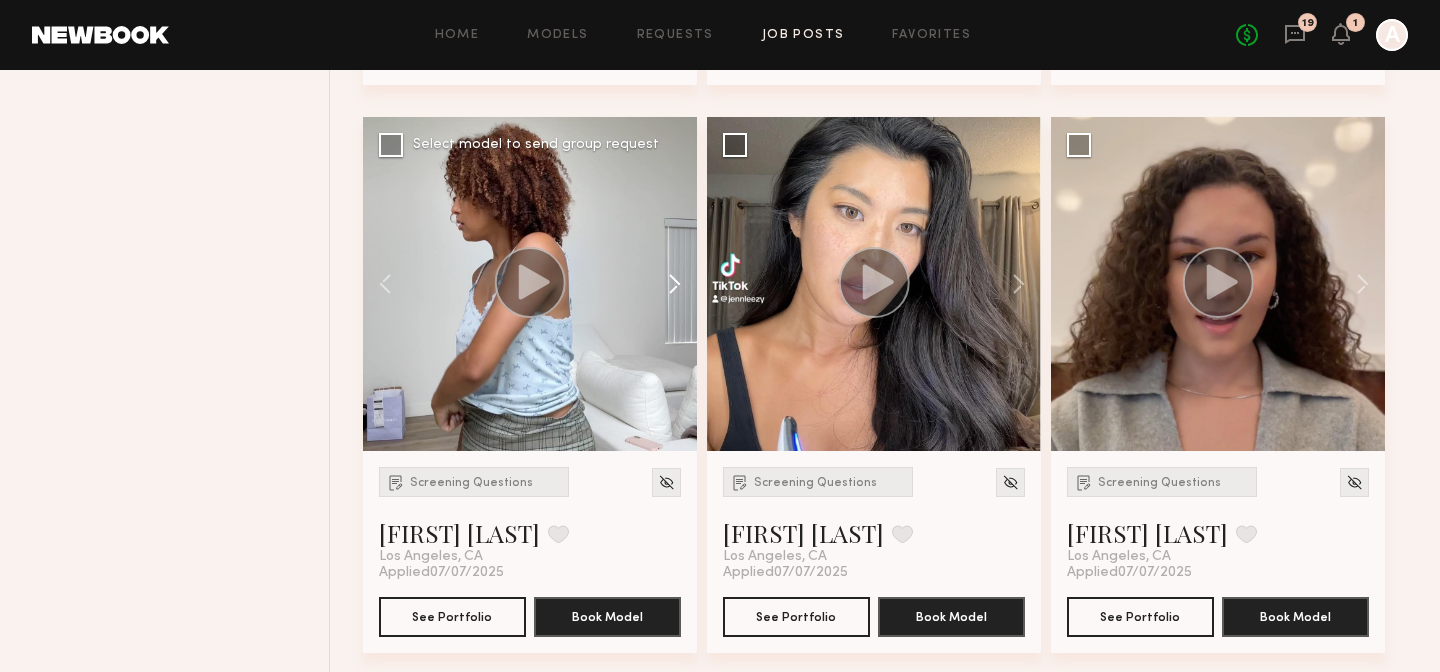 click 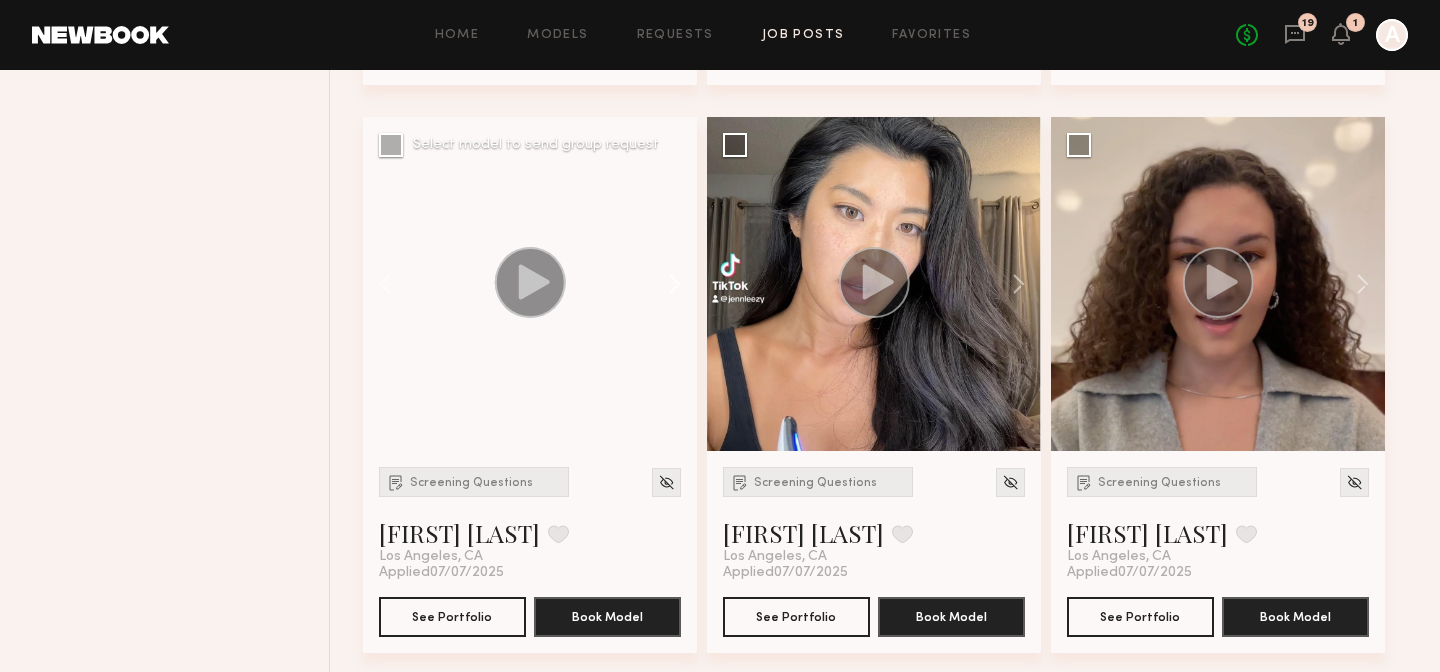 click 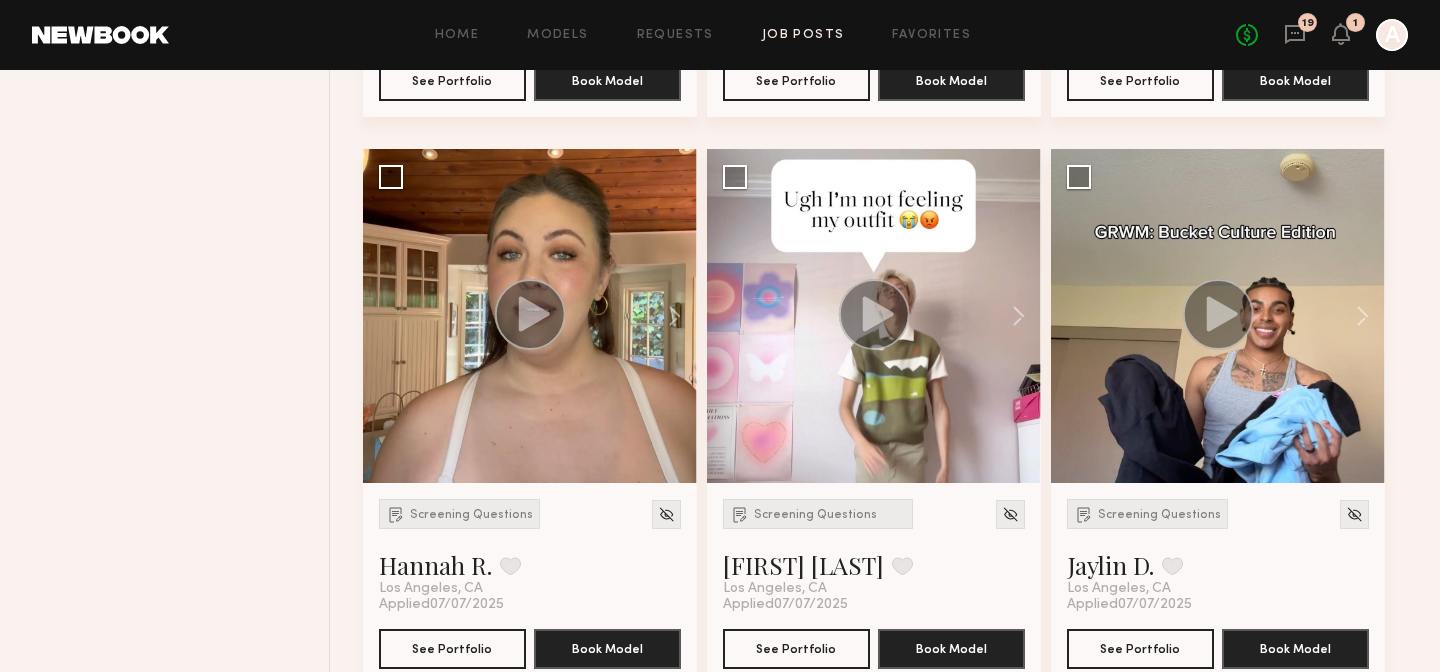 scroll, scrollTop: 11050, scrollLeft: 0, axis: vertical 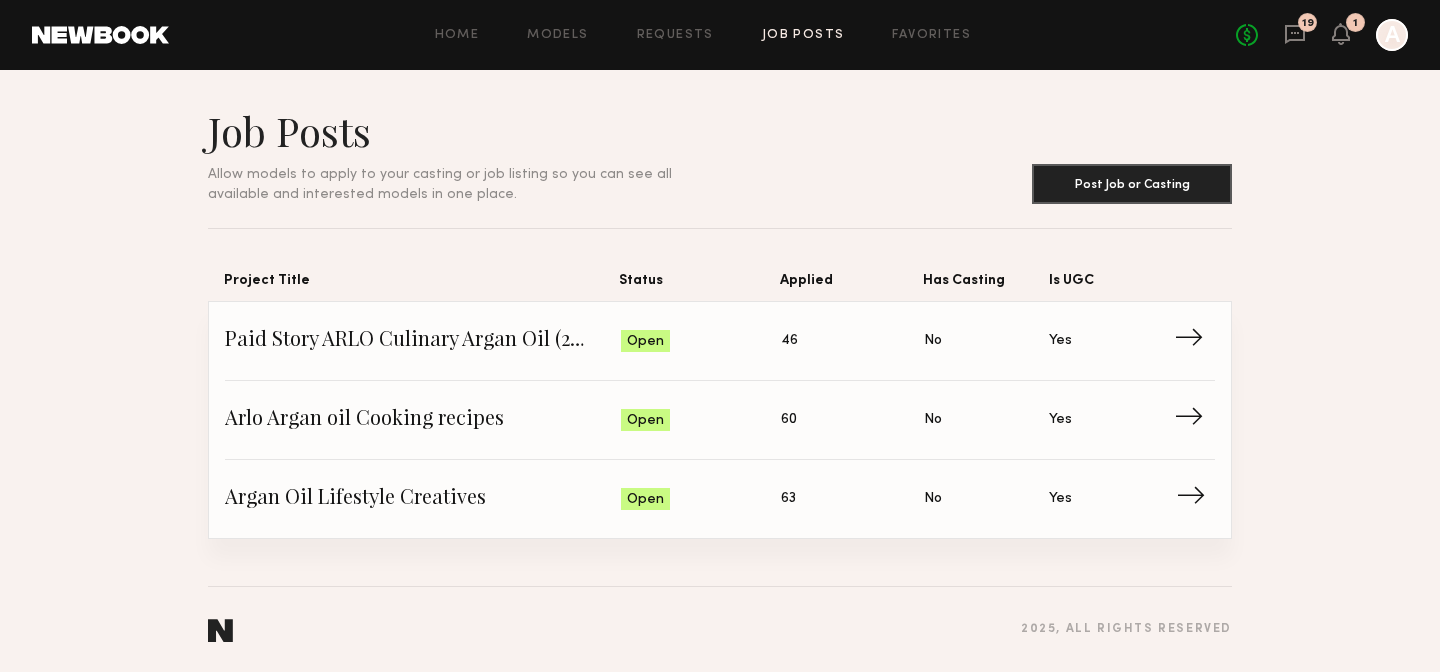 click on "Argan Oil Lifestyle Creatives" 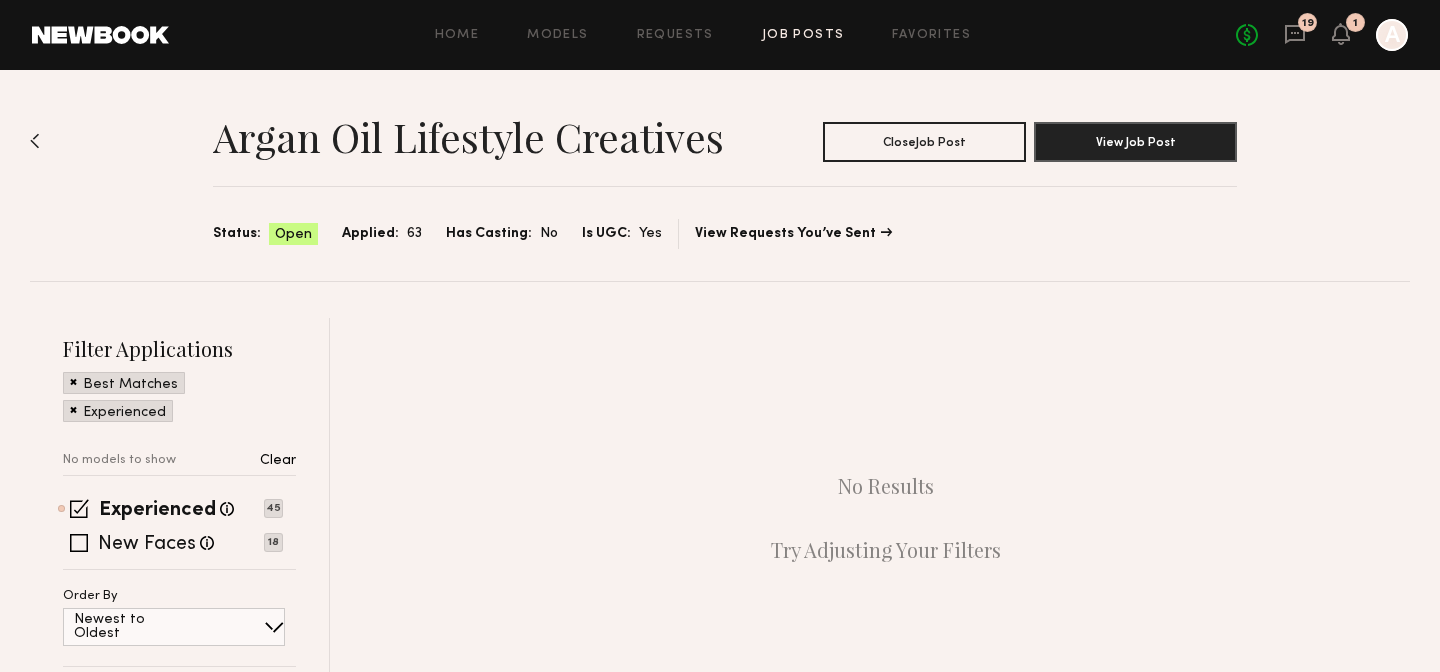 click on "Experienced Talent we’ve deemed to have ample paid, professional modeling experience 45 New Faces Talent we’ve deemed to be in the early stages of their professional careers 18" 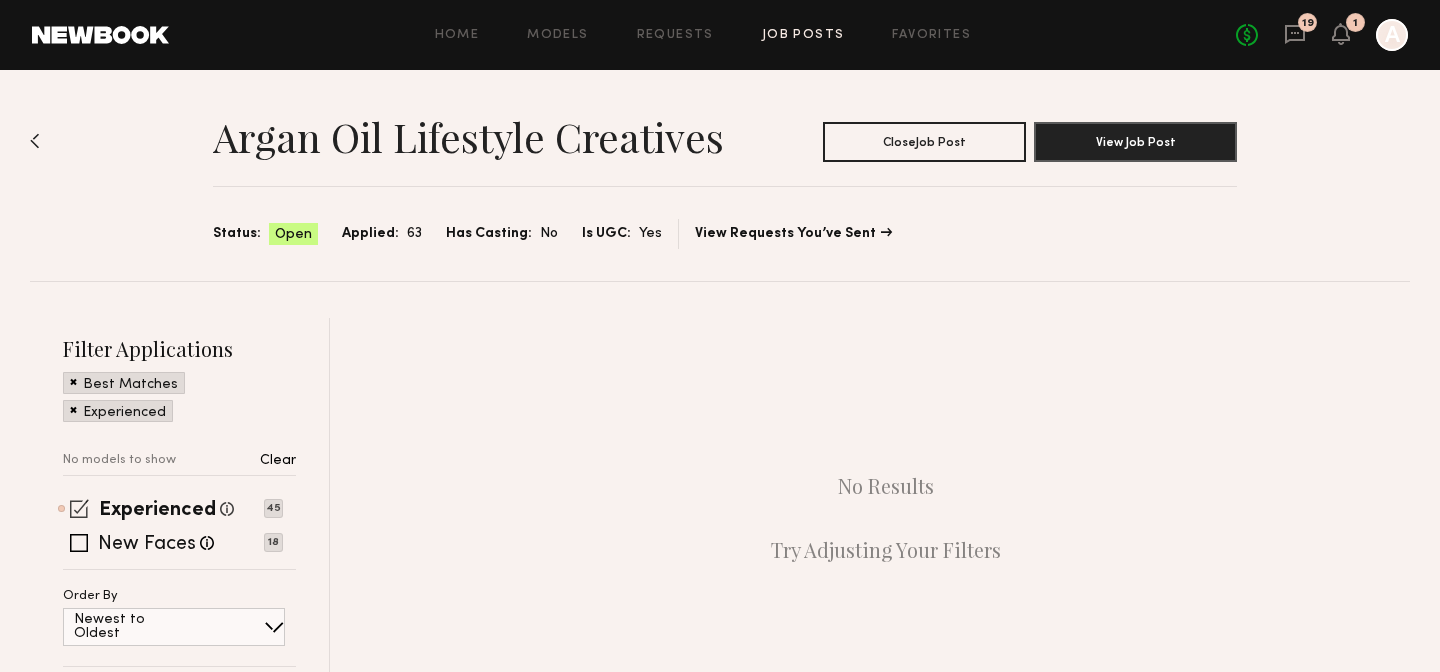click 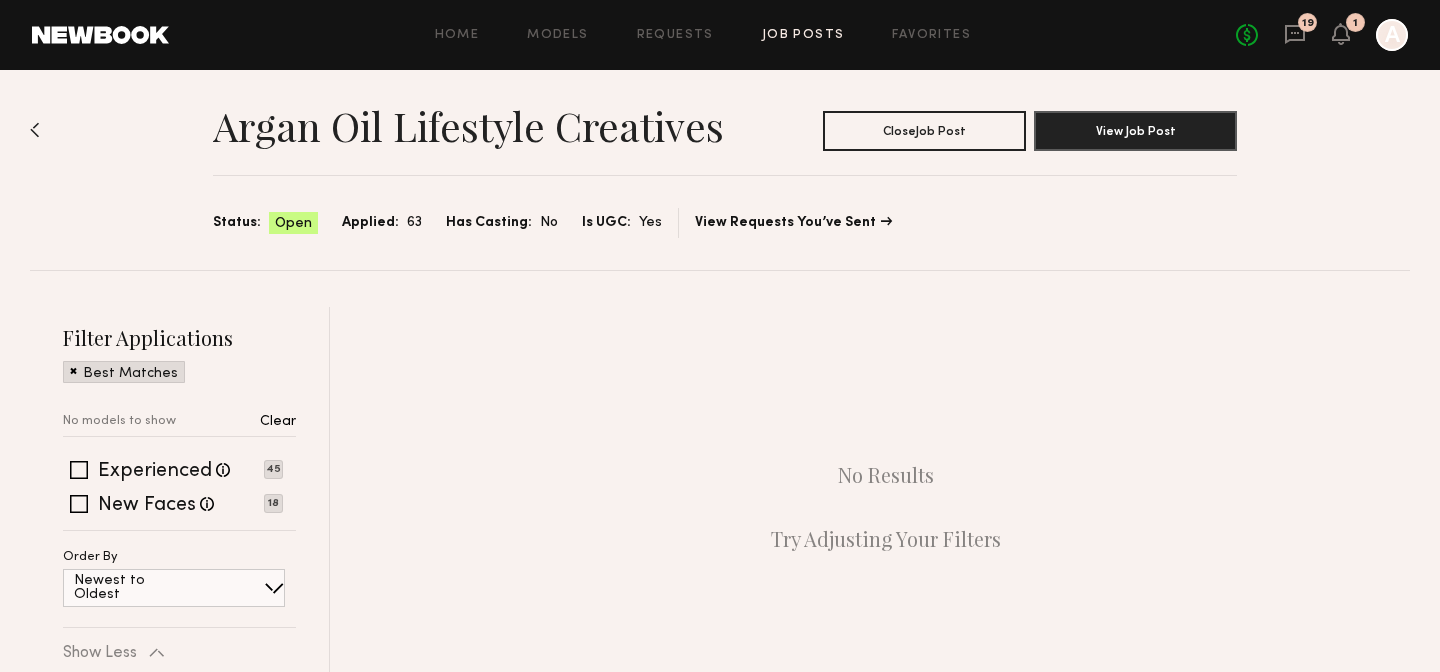 scroll, scrollTop: 154, scrollLeft: 0, axis: vertical 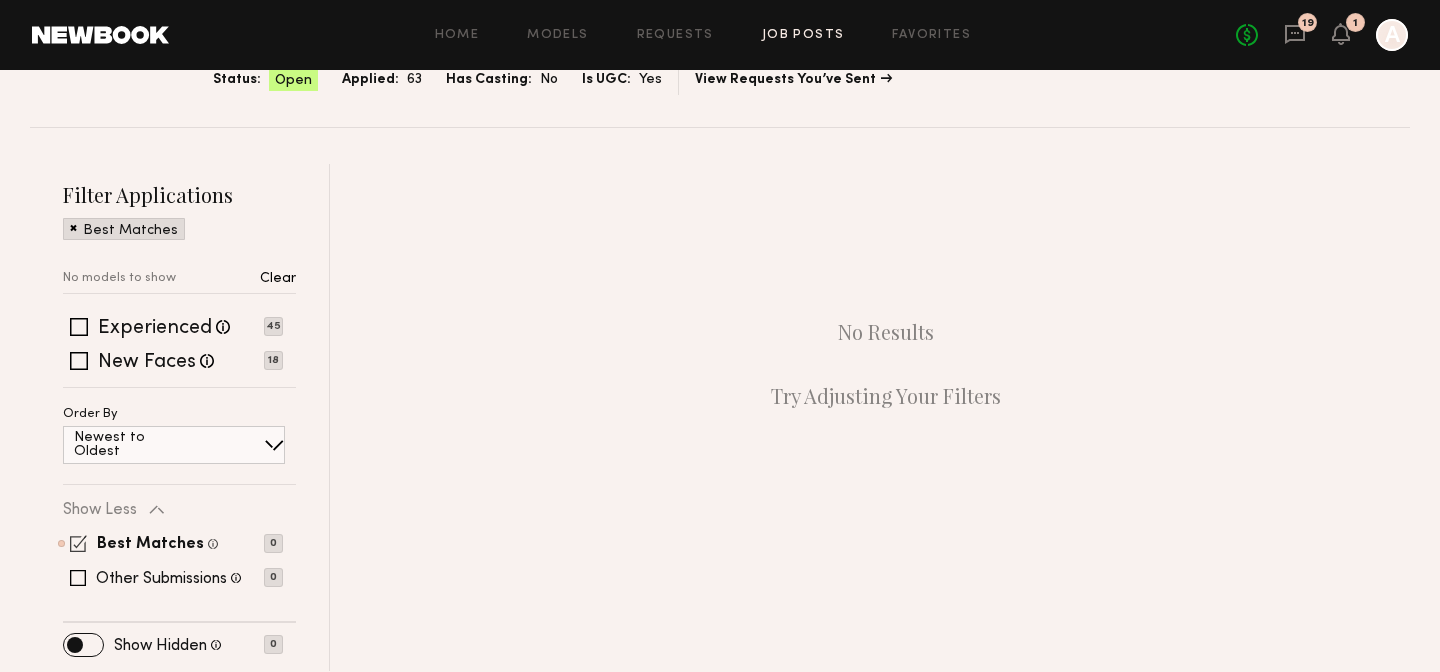 click 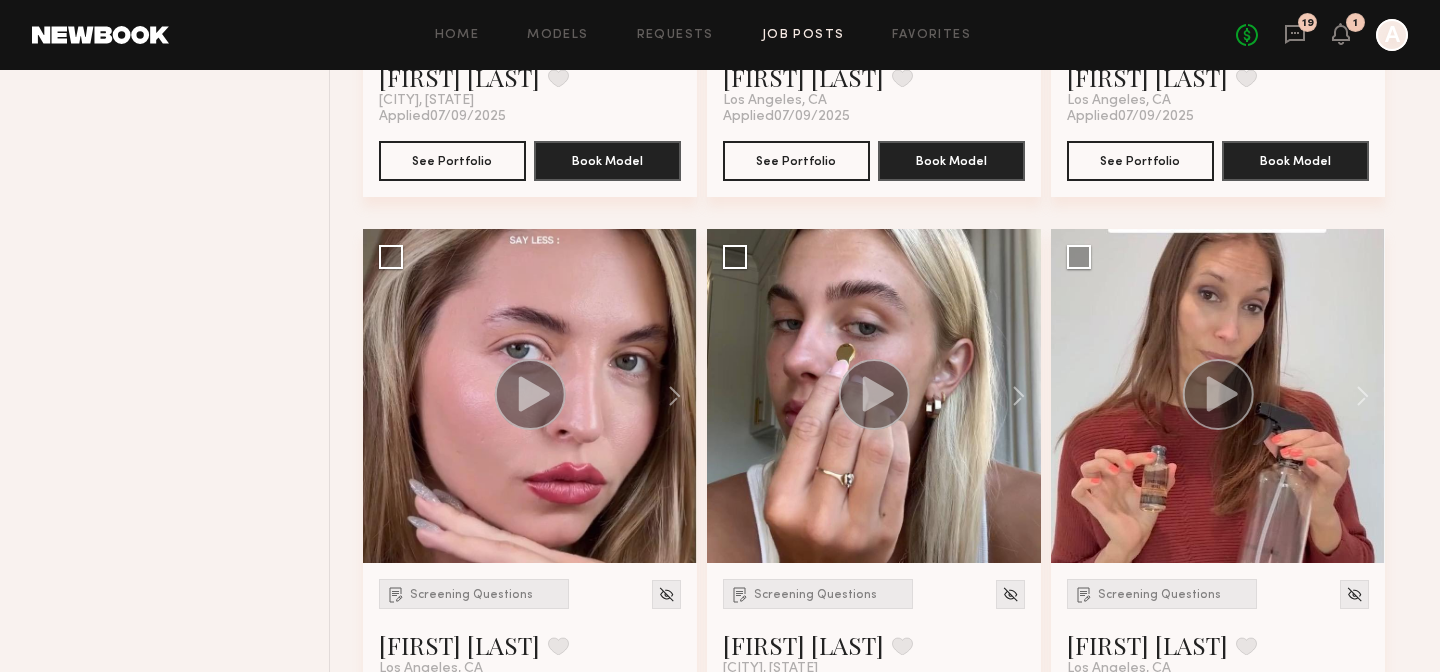 scroll, scrollTop: 3020, scrollLeft: 0, axis: vertical 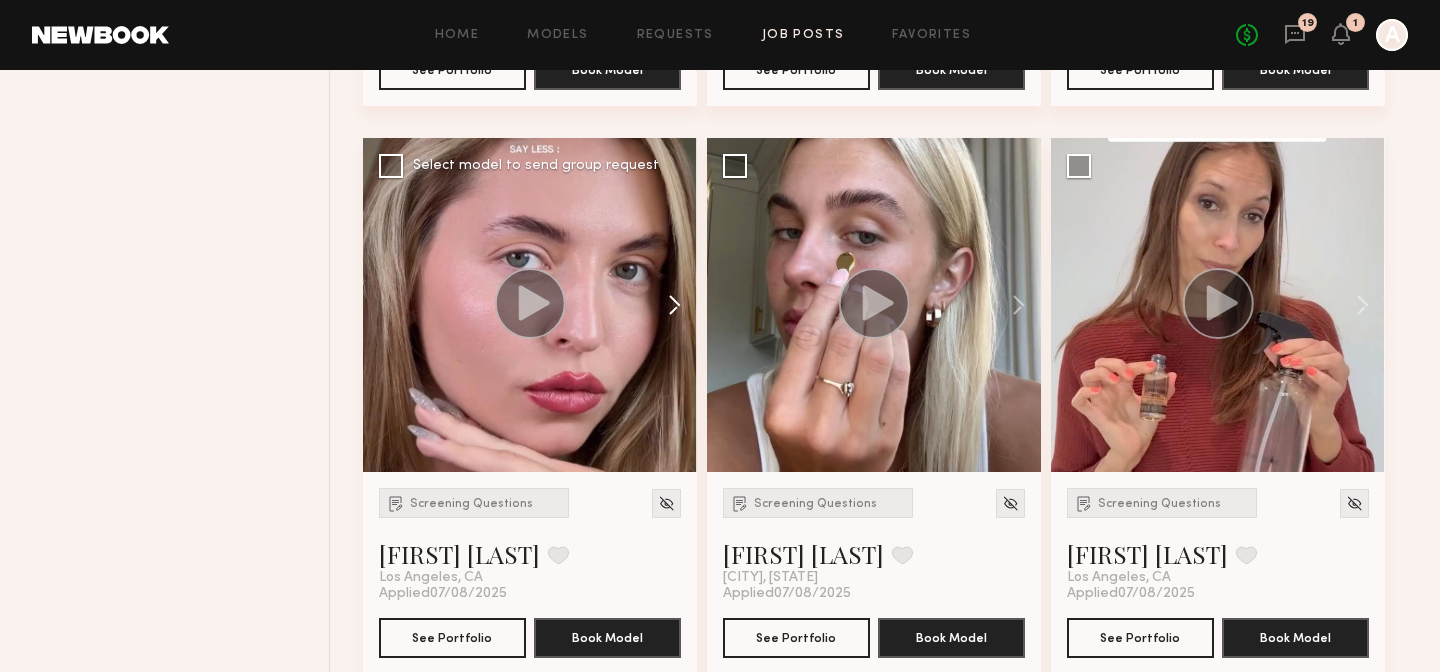 click 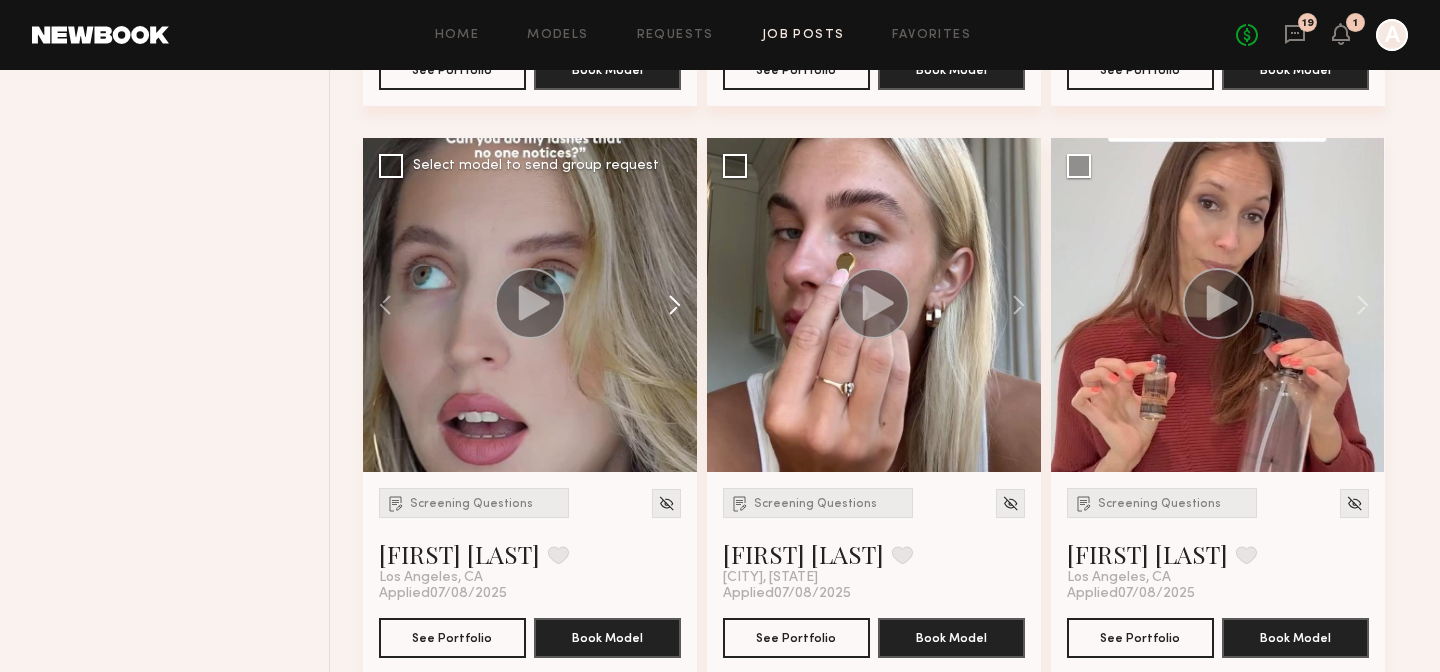 click 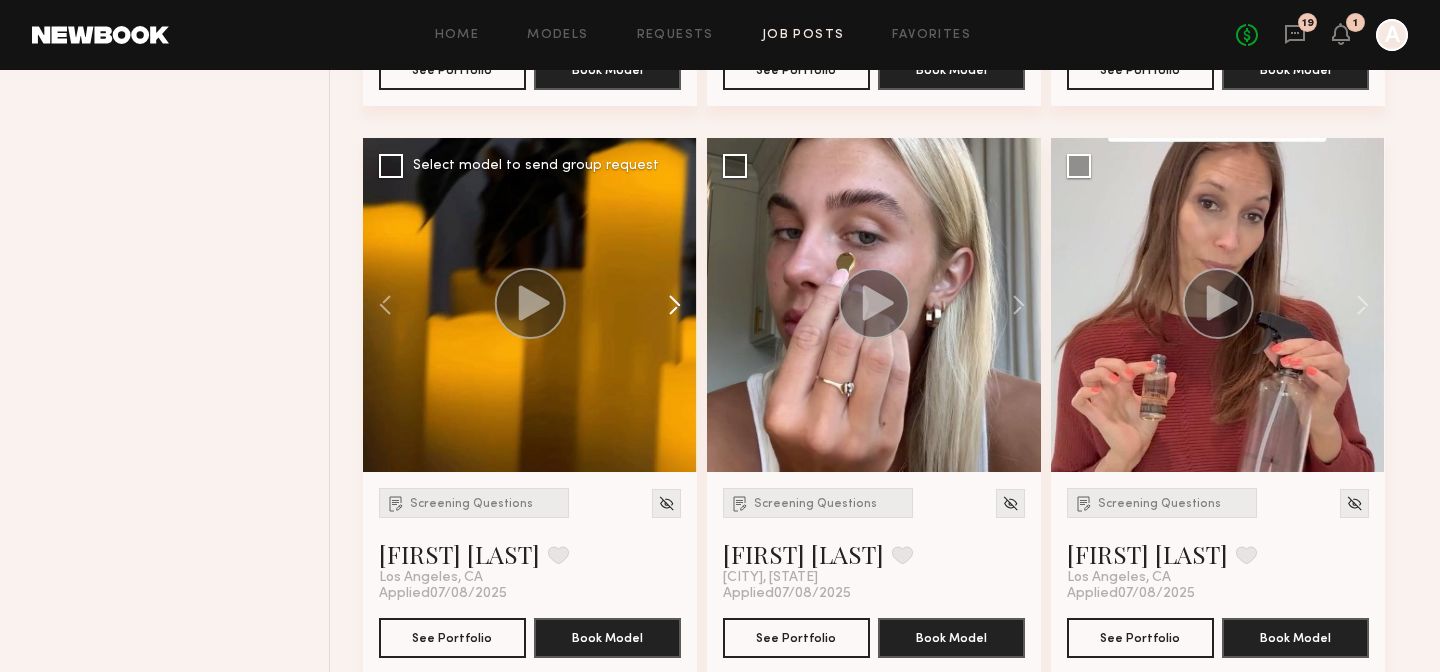 click 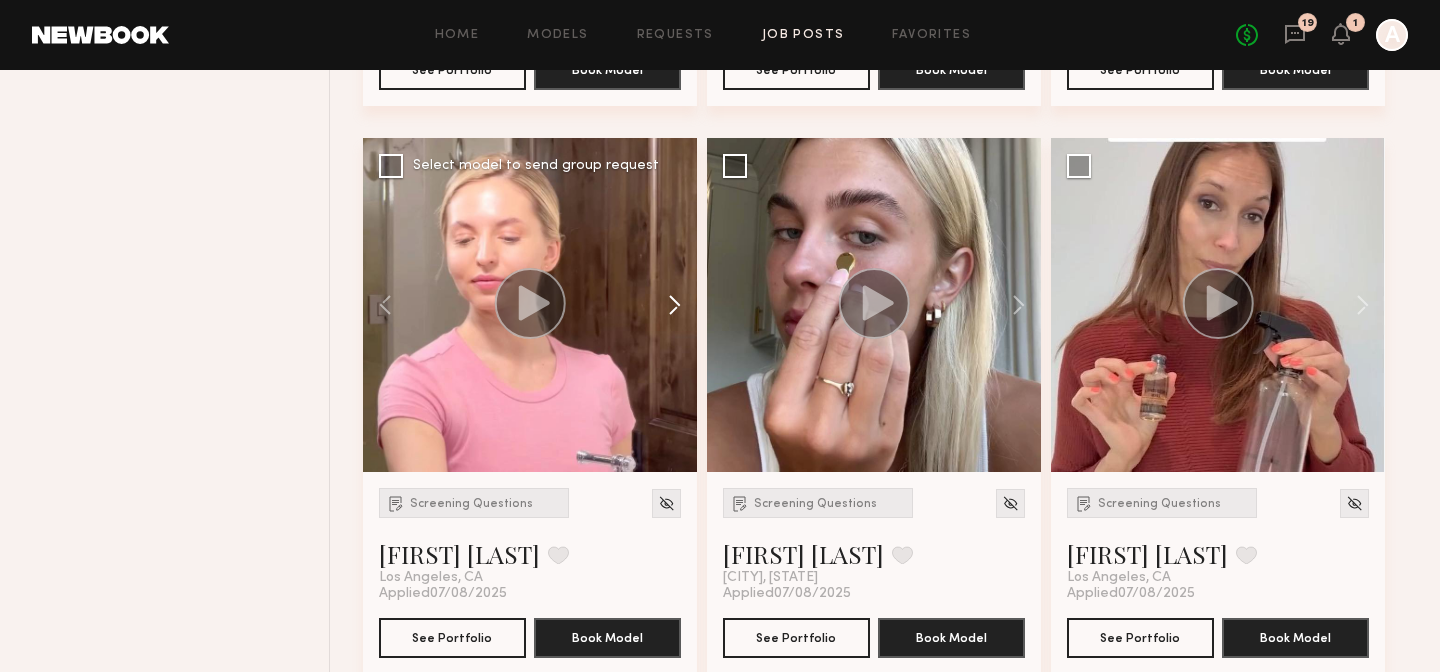 click 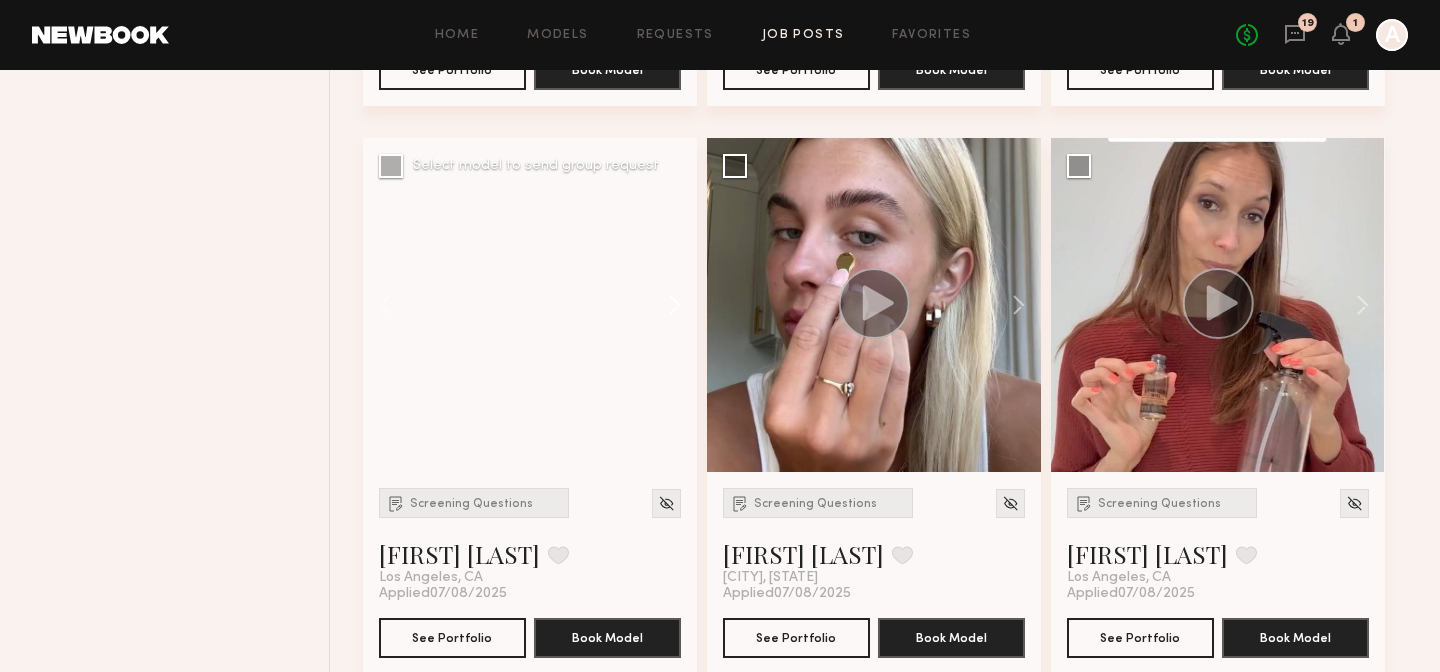click 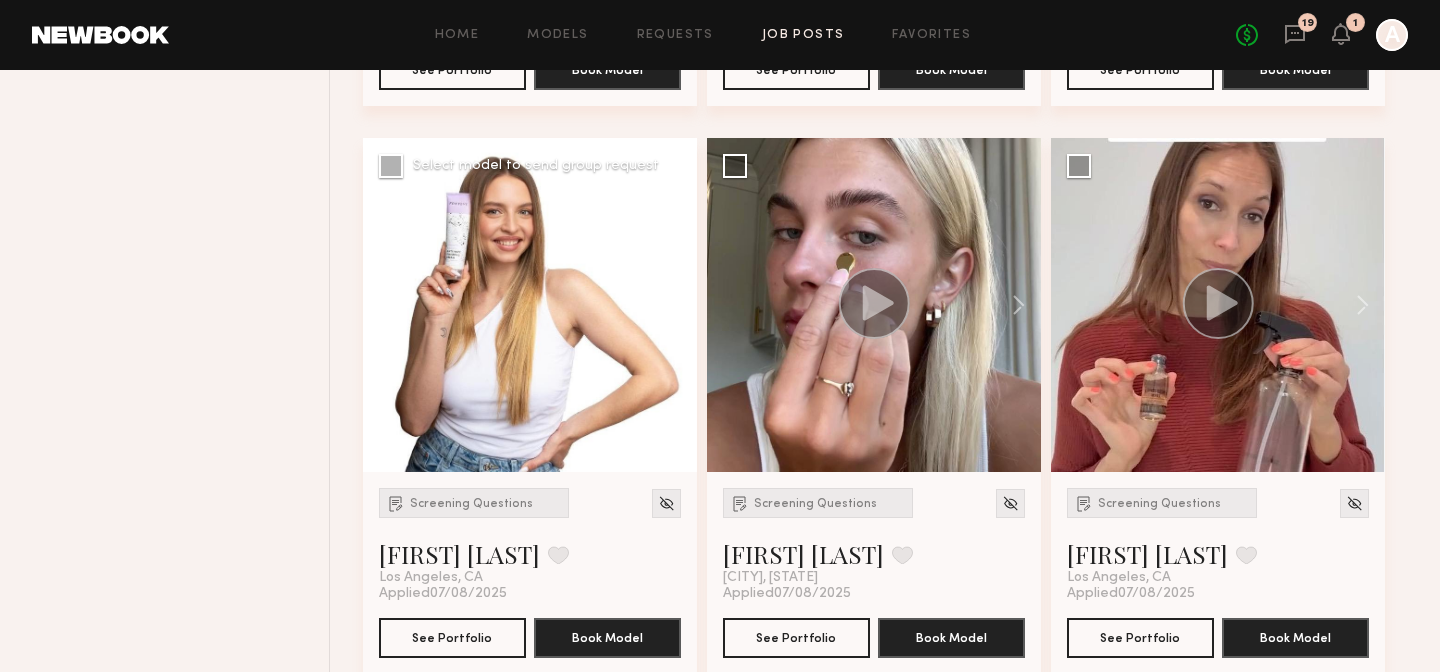 click 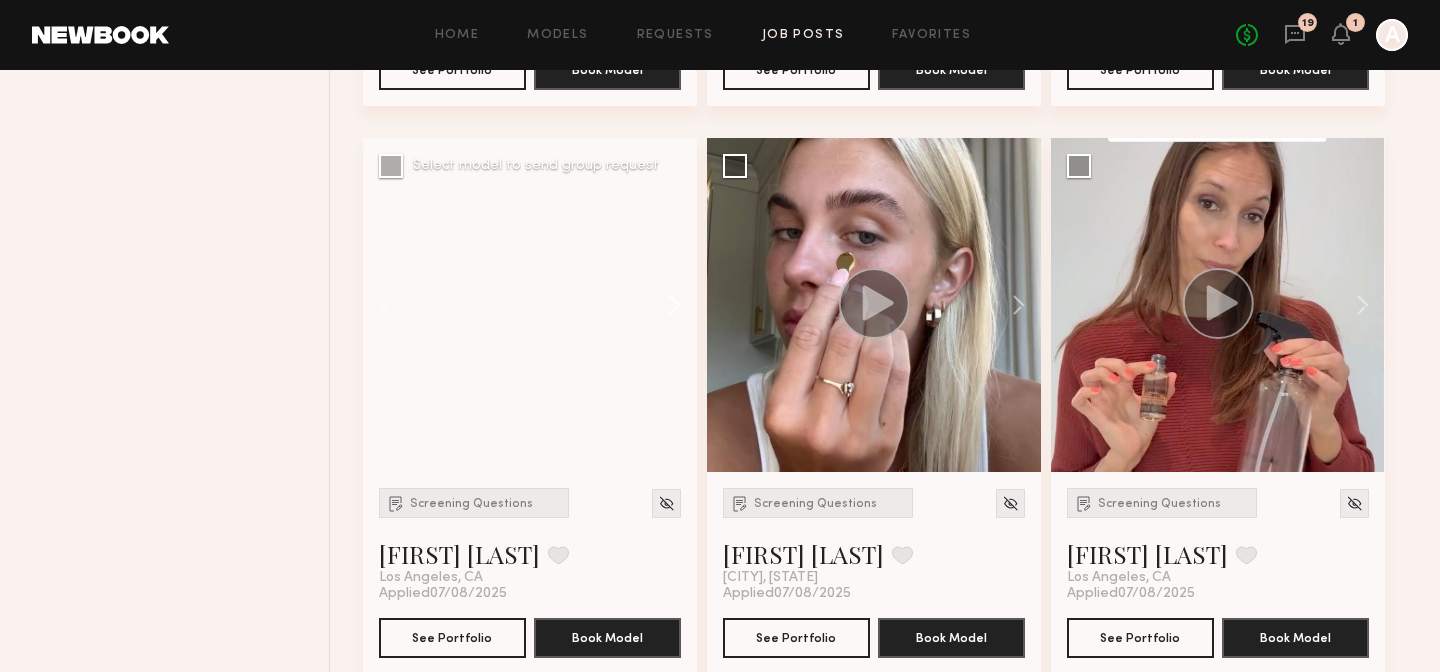 click 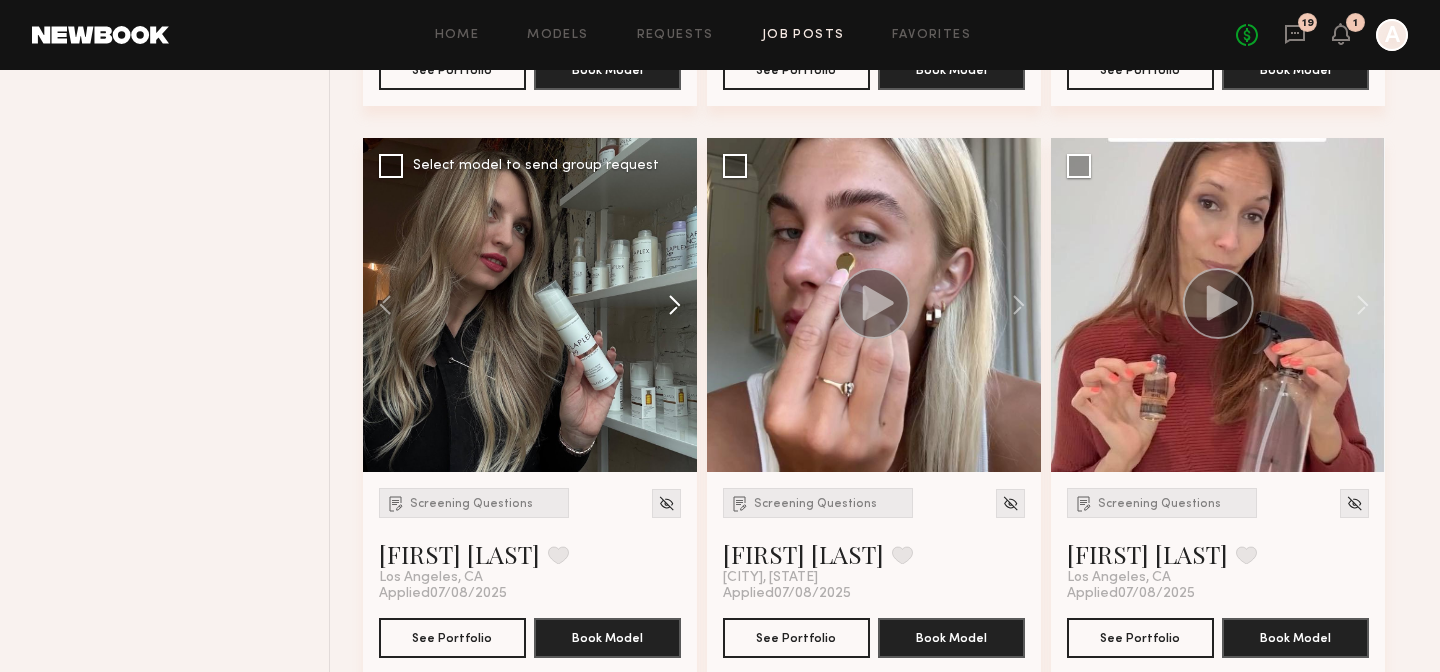 click 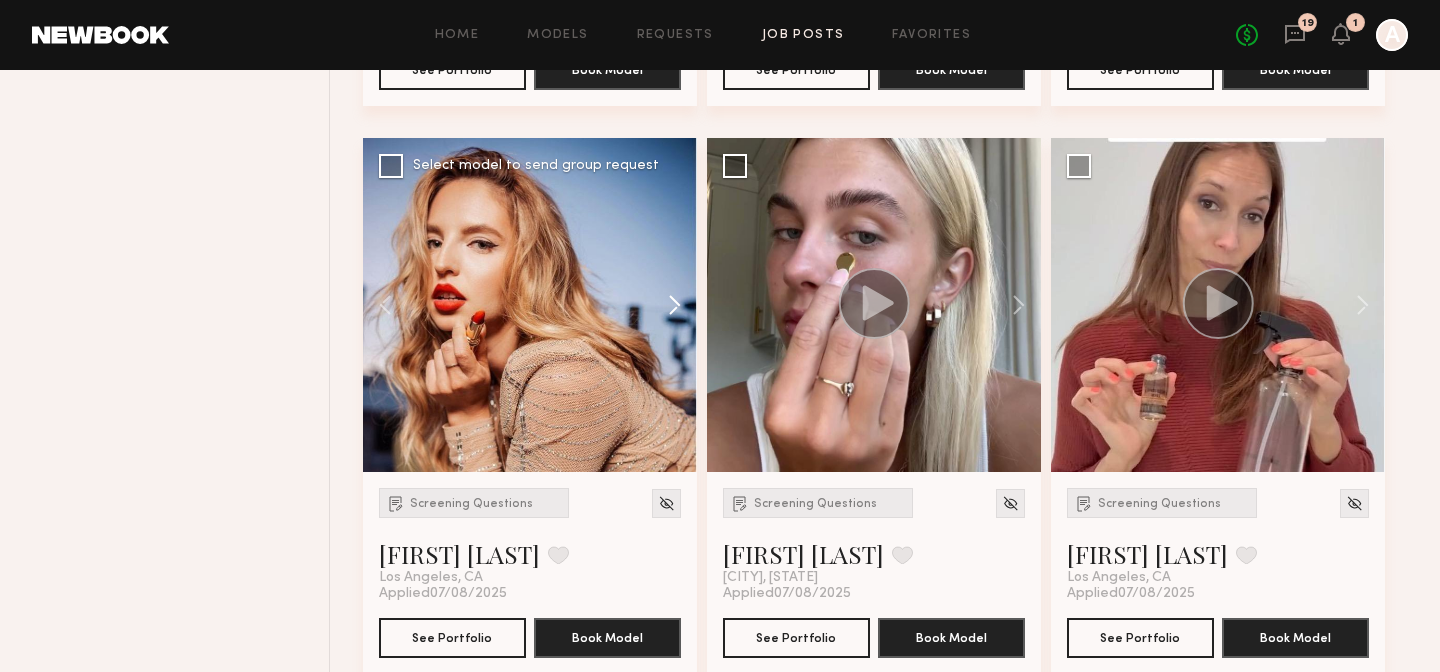 click 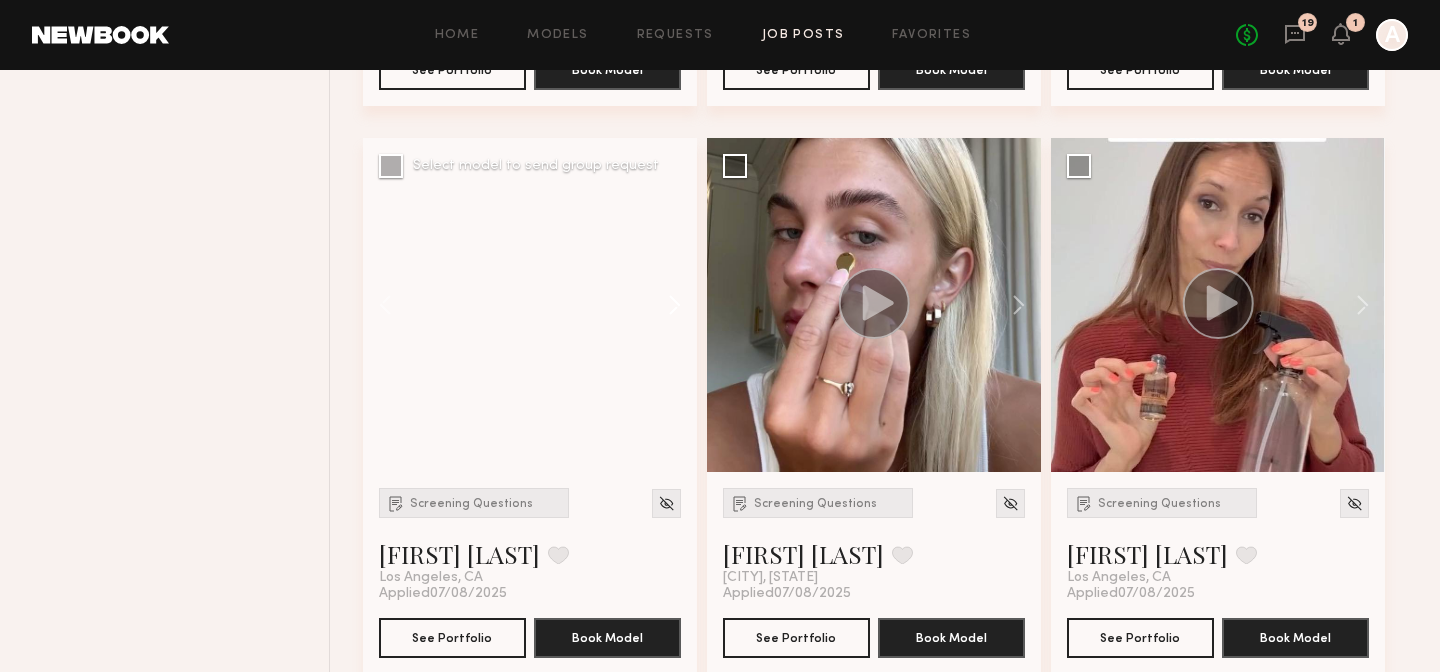 click 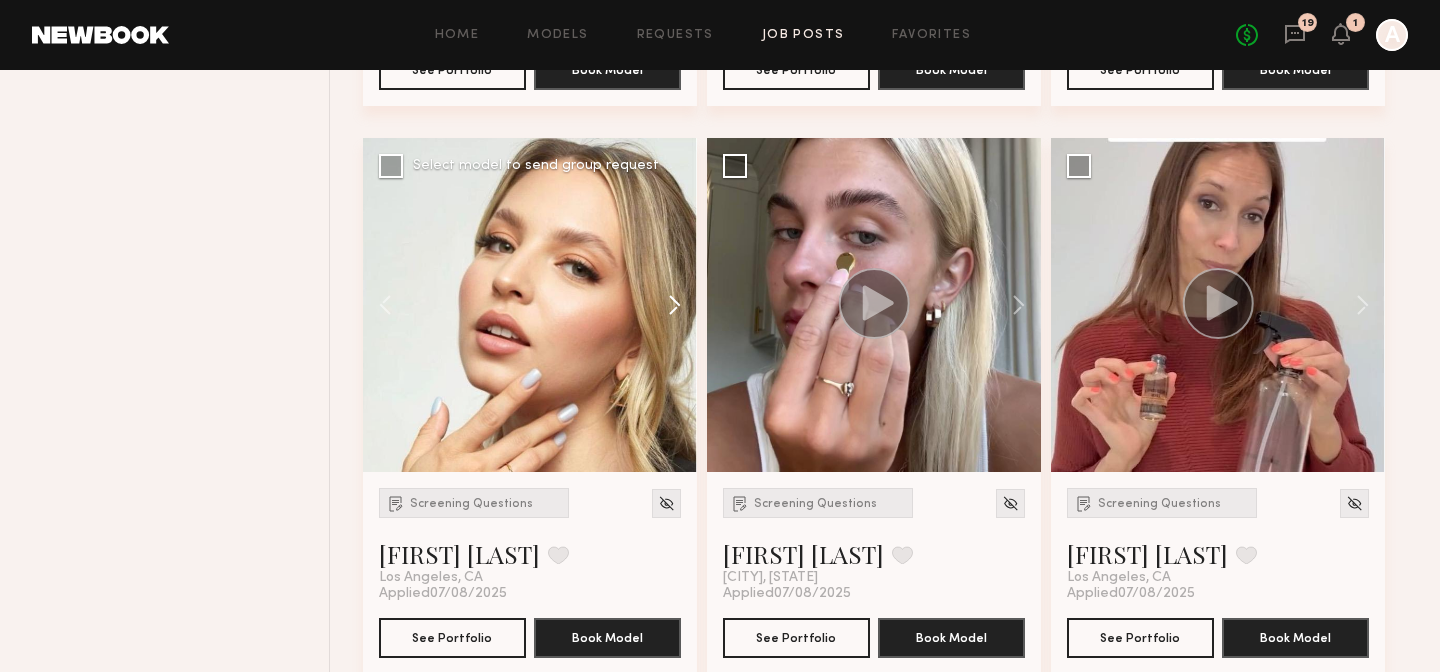 click 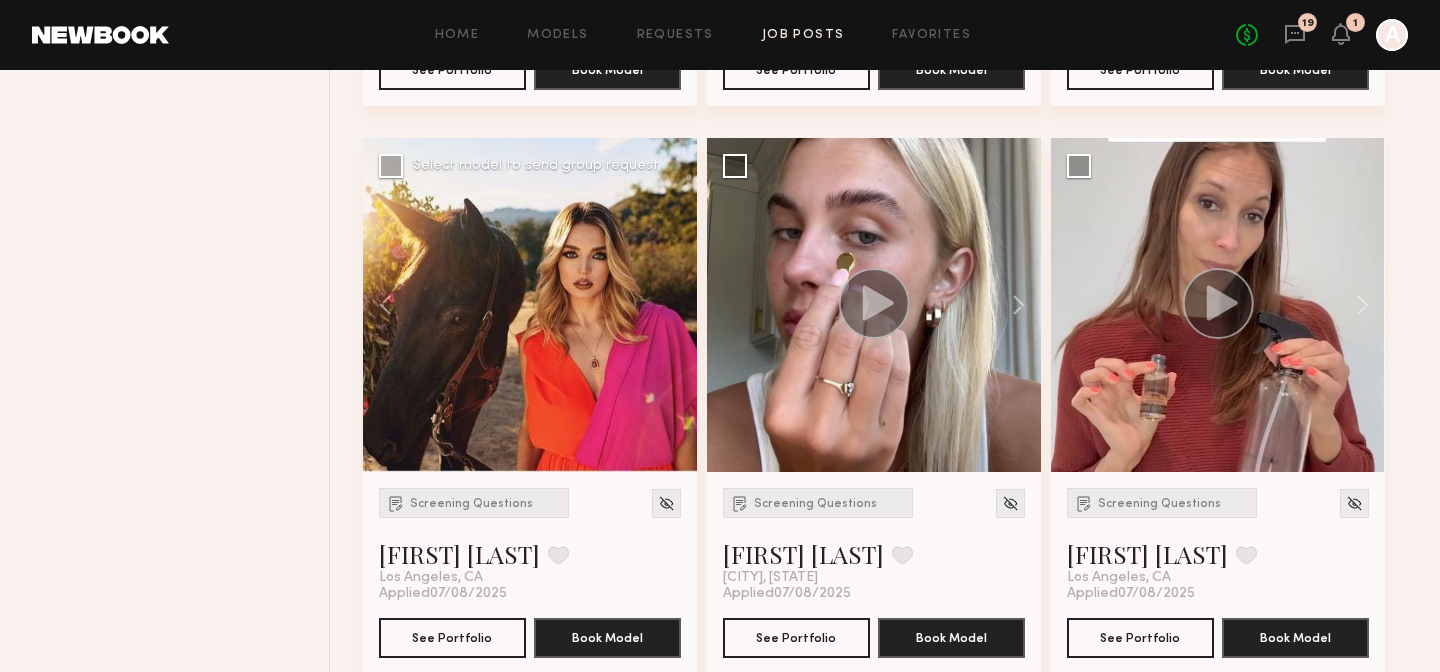 click 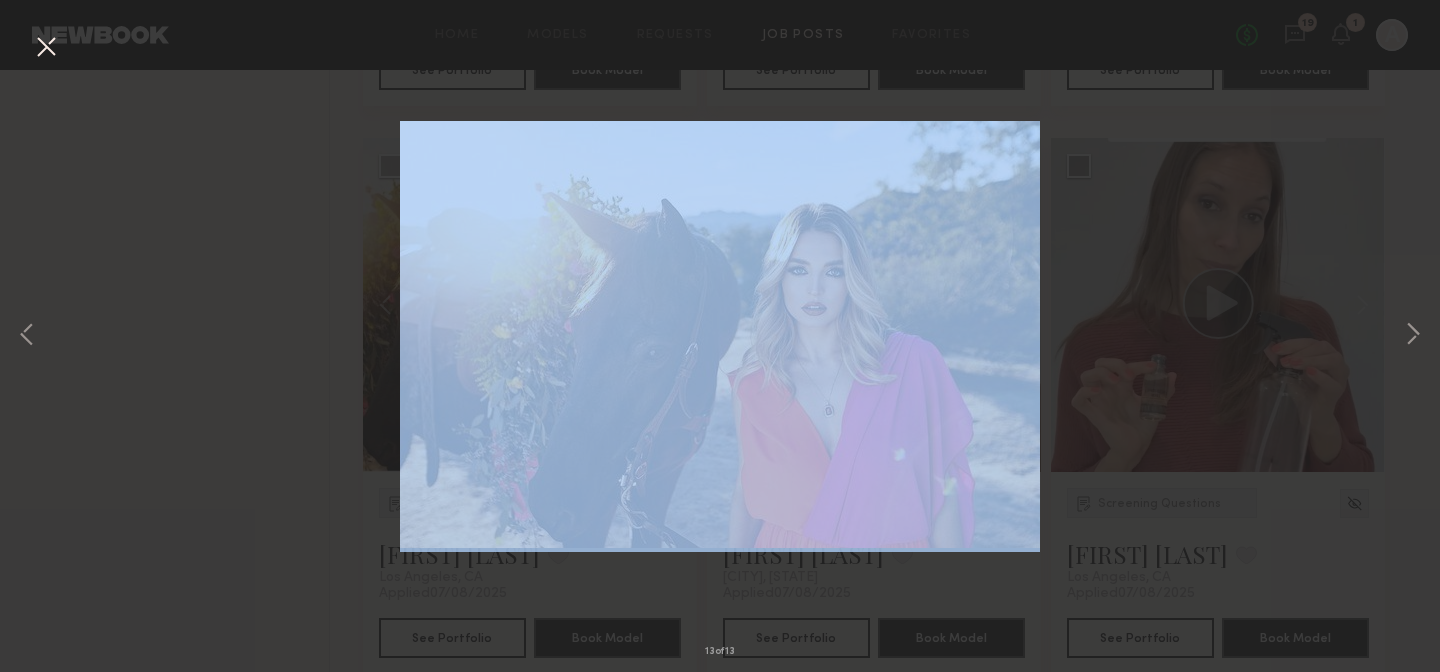 click on "13  of  13" at bounding box center [720, 336] 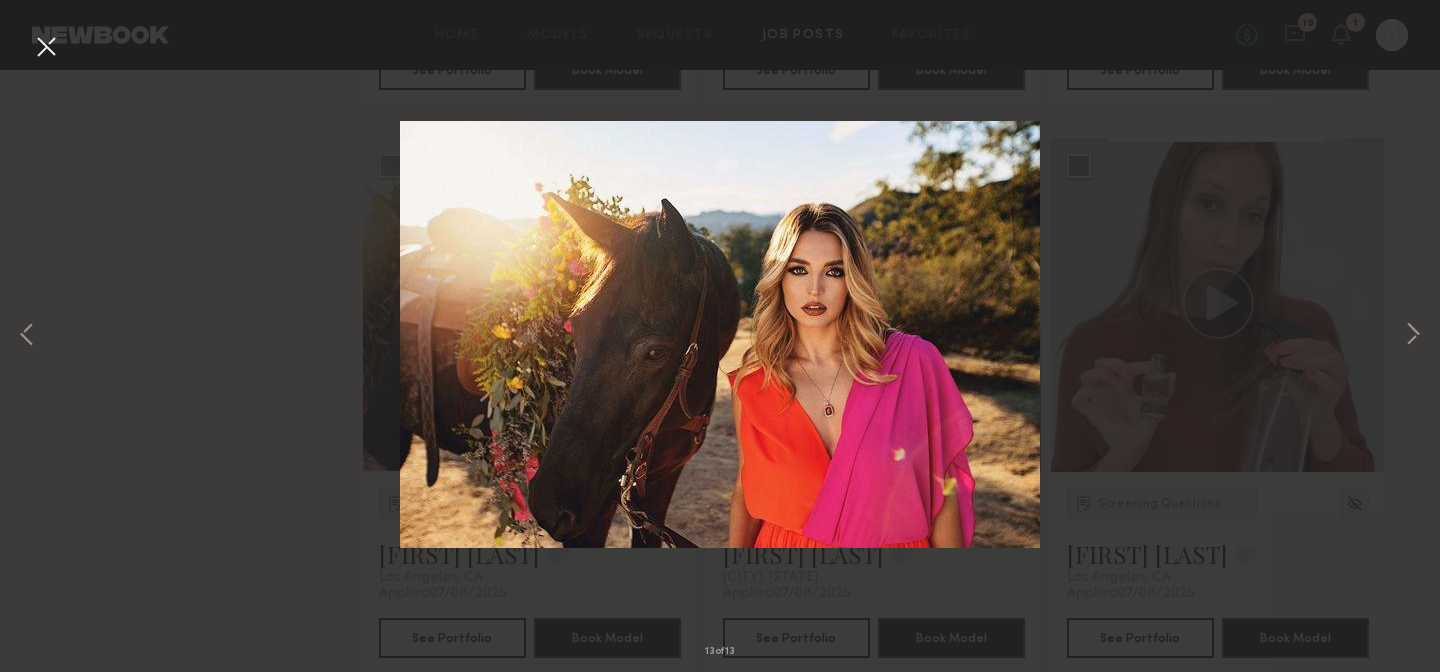 click on "13  of  13" at bounding box center [720, 336] 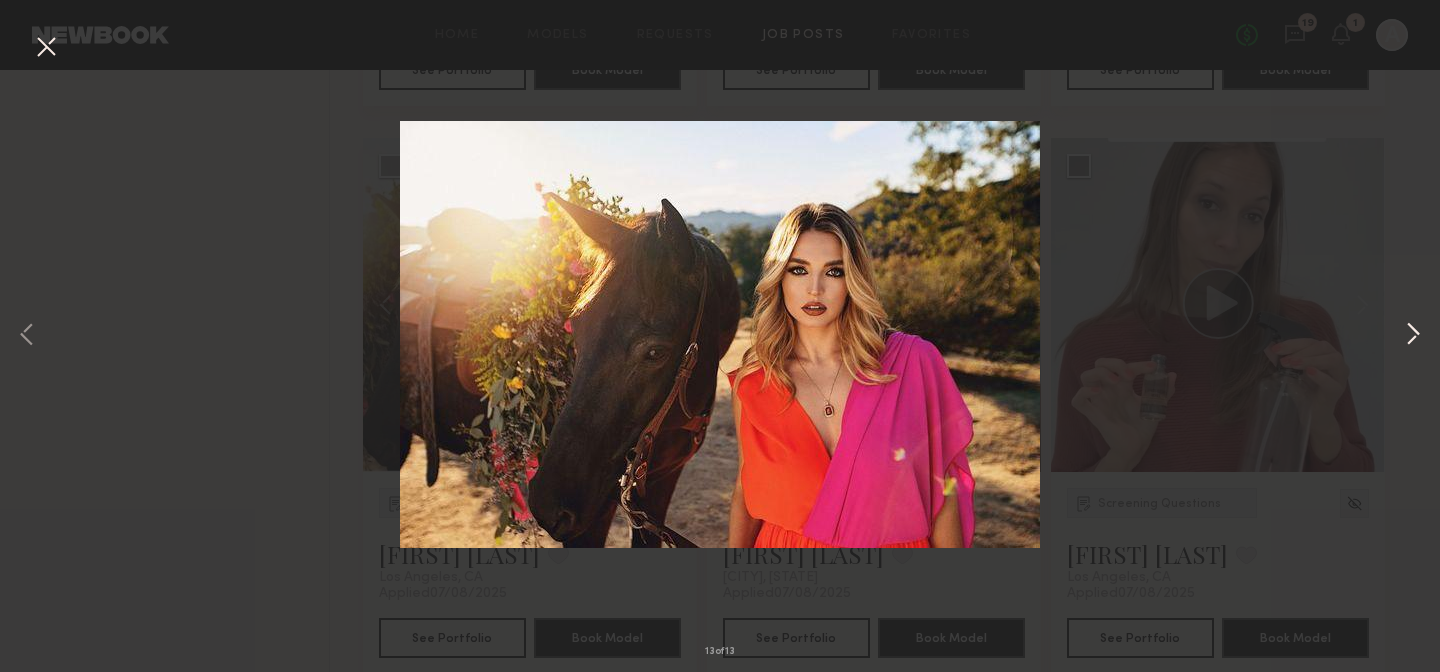 click at bounding box center [1413, 336] 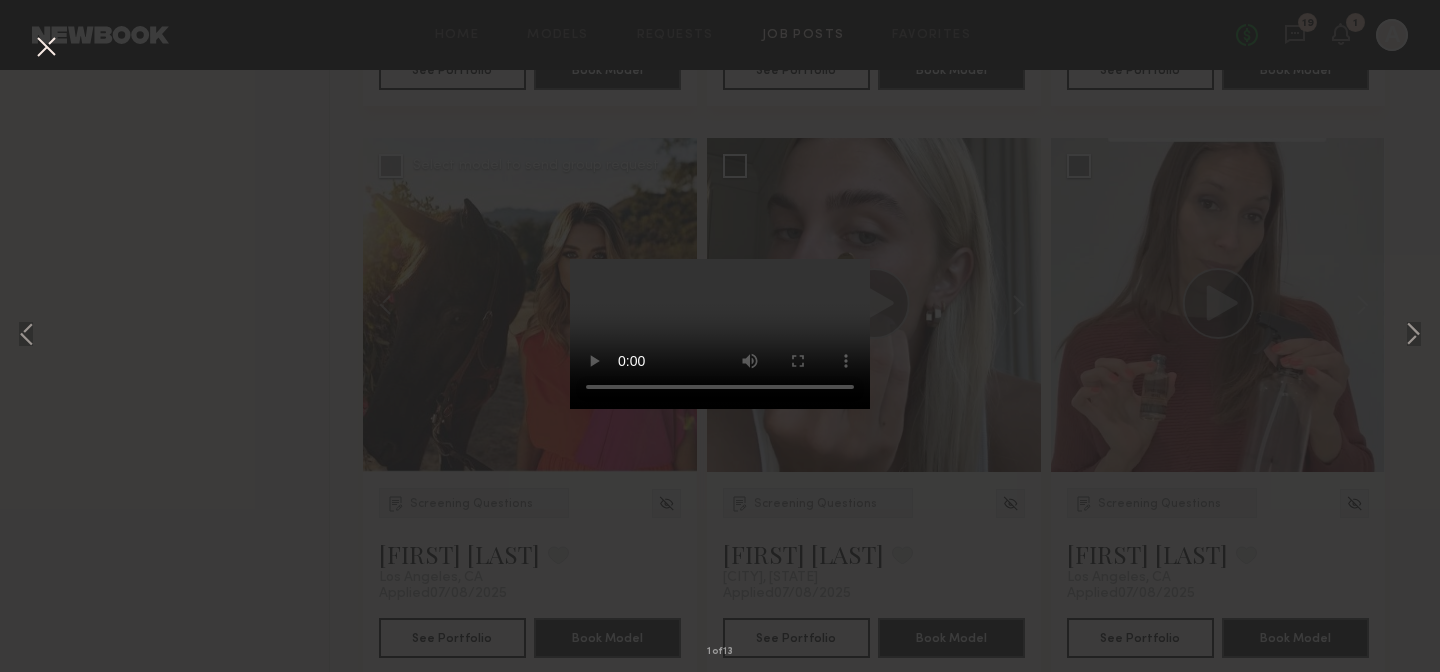 click on "1  of  13" at bounding box center [720, 336] 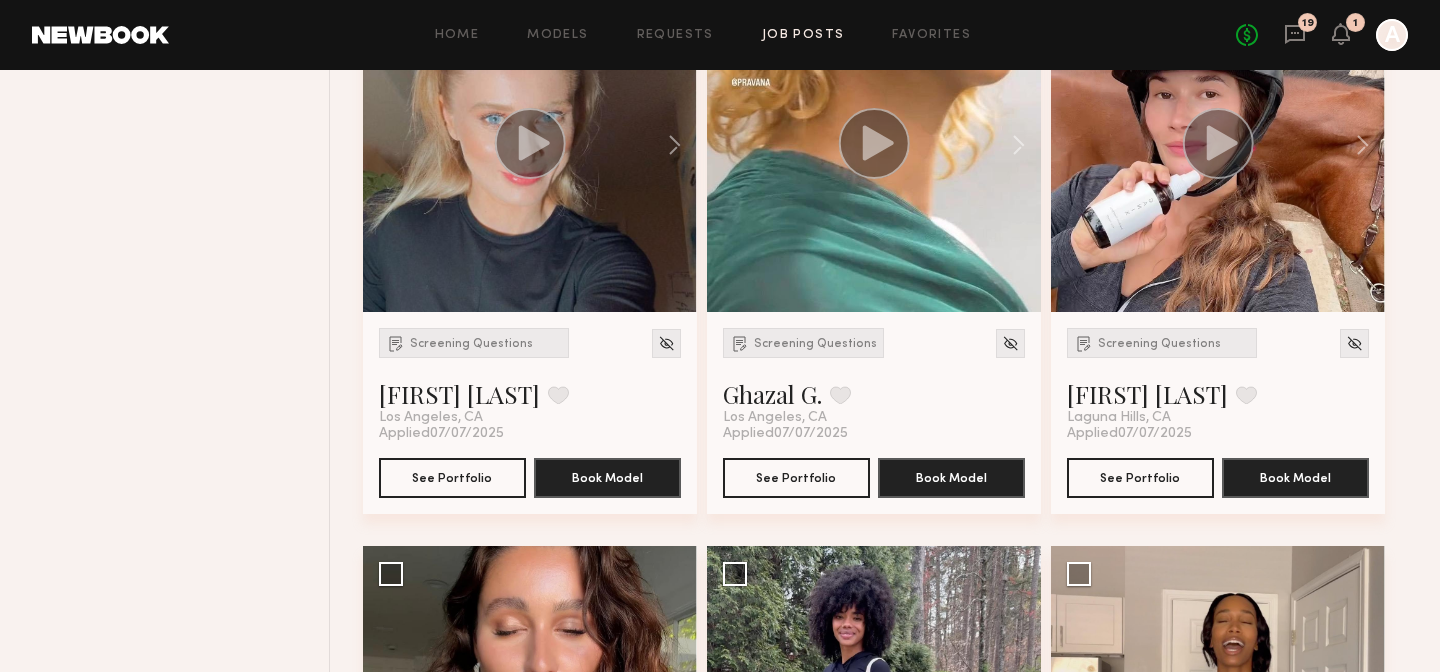 scroll, scrollTop: 9432, scrollLeft: 0, axis: vertical 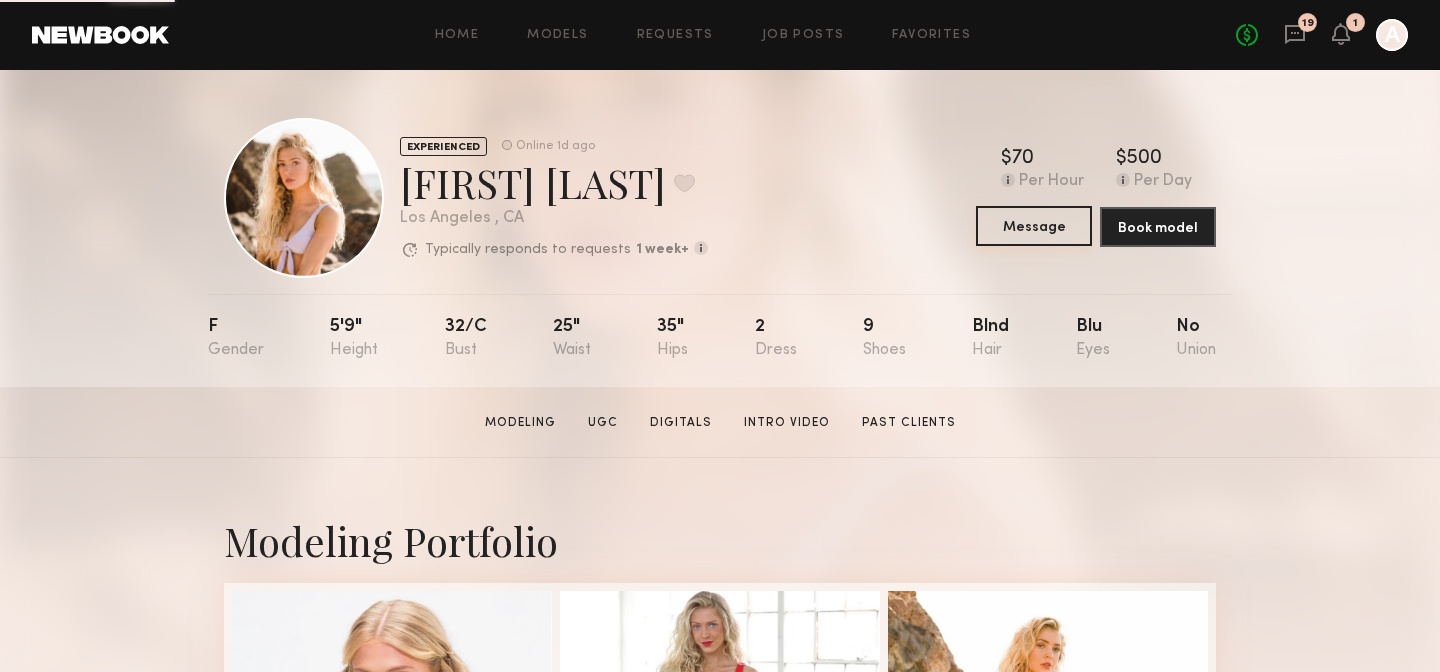 click on "Message" 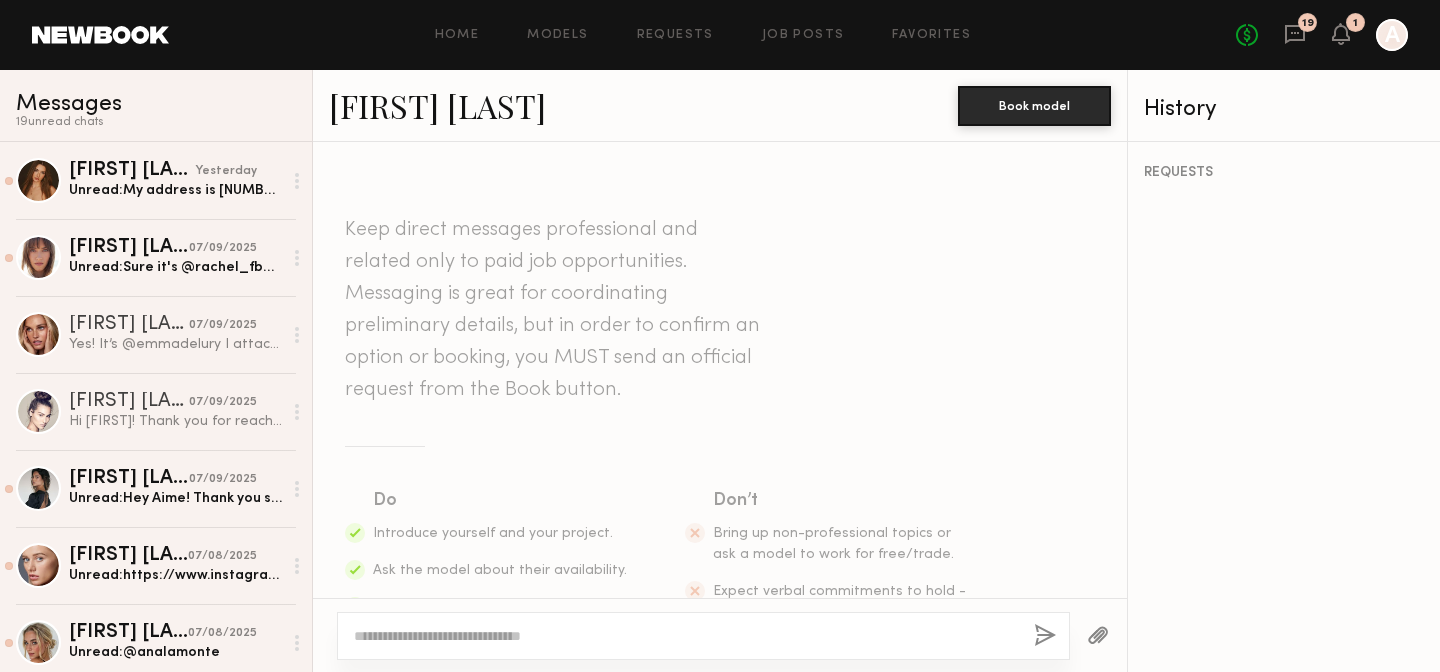 click 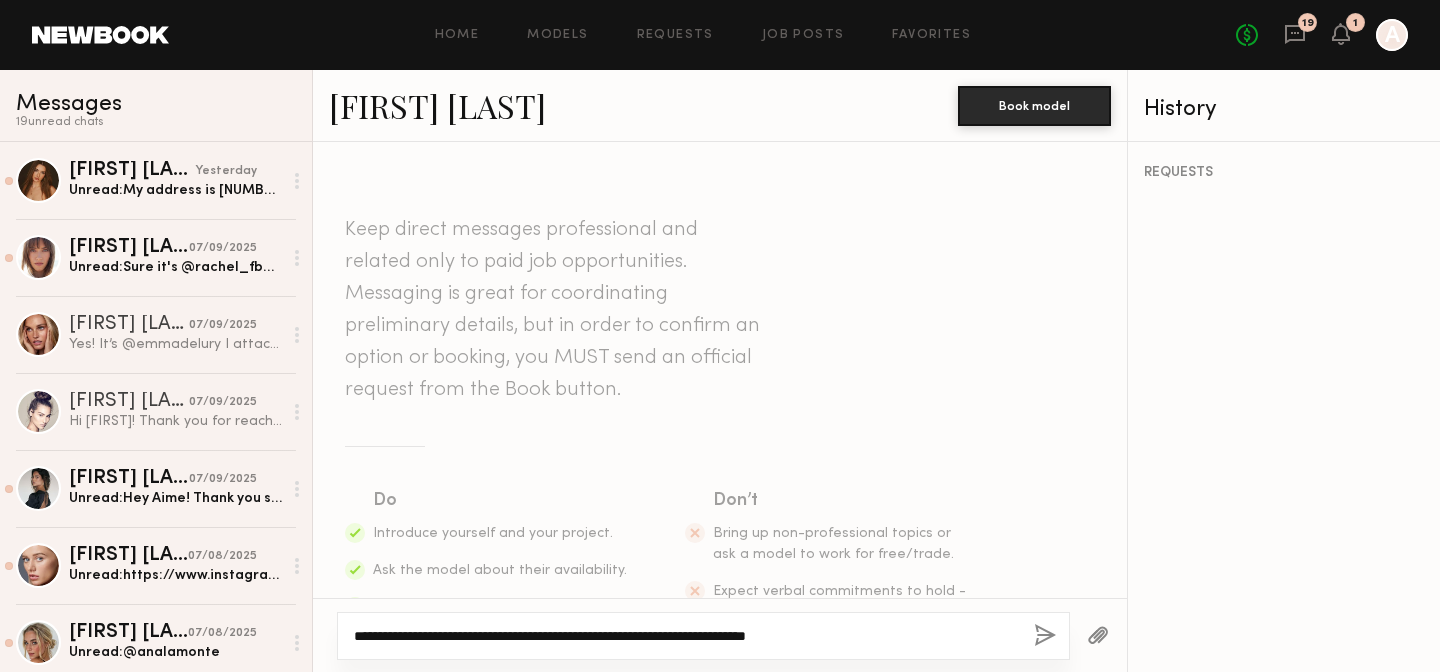 click on "**********" 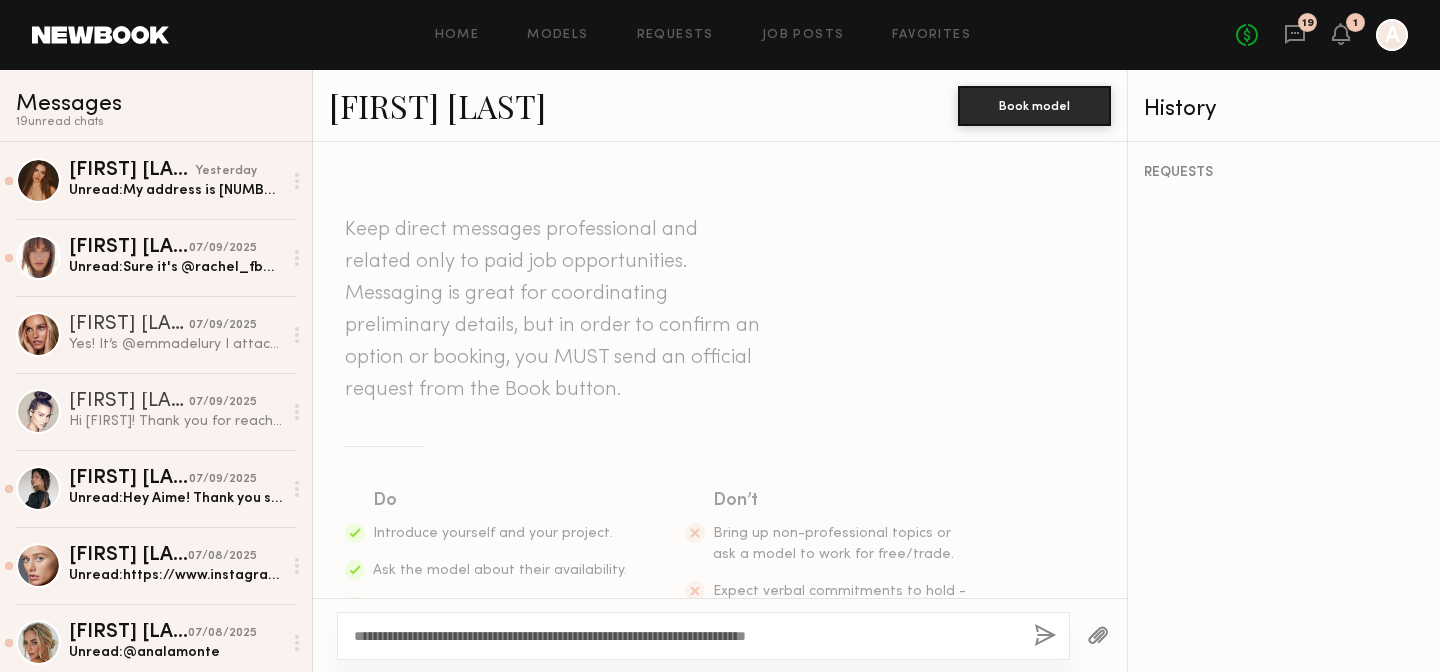 click 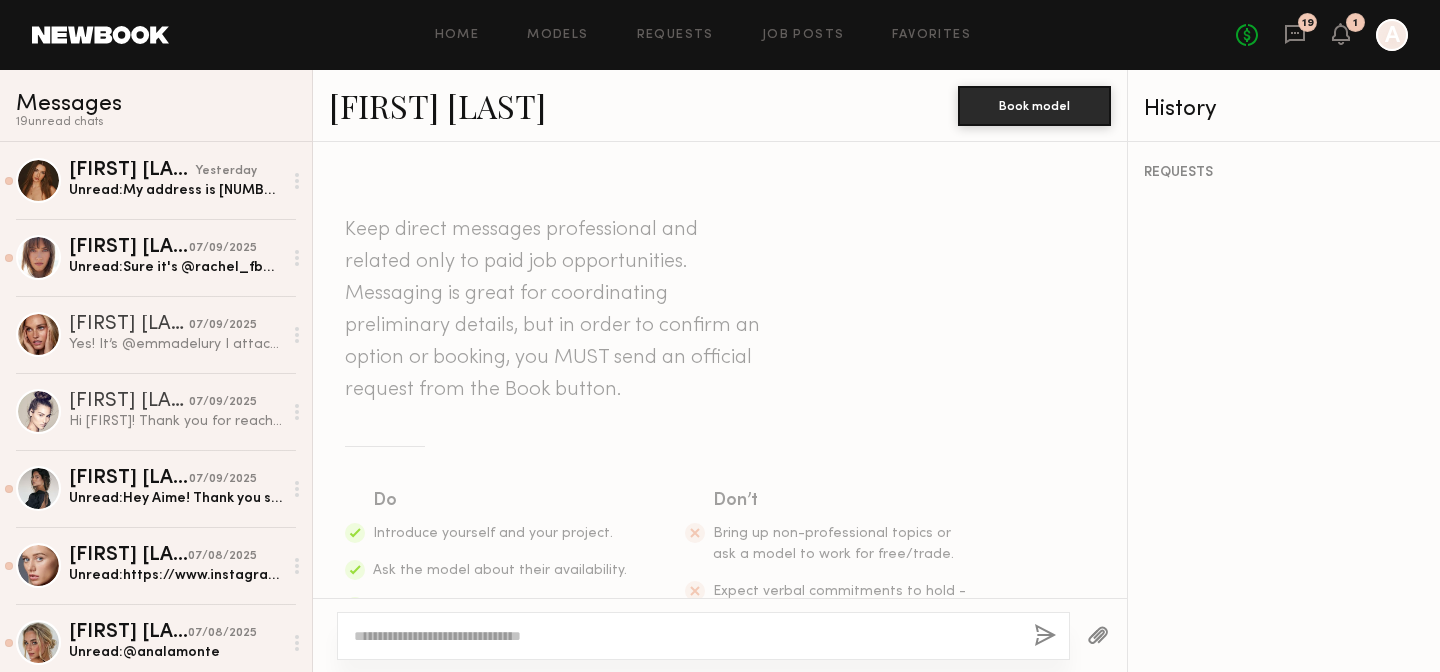 scroll, scrollTop: 408, scrollLeft: 0, axis: vertical 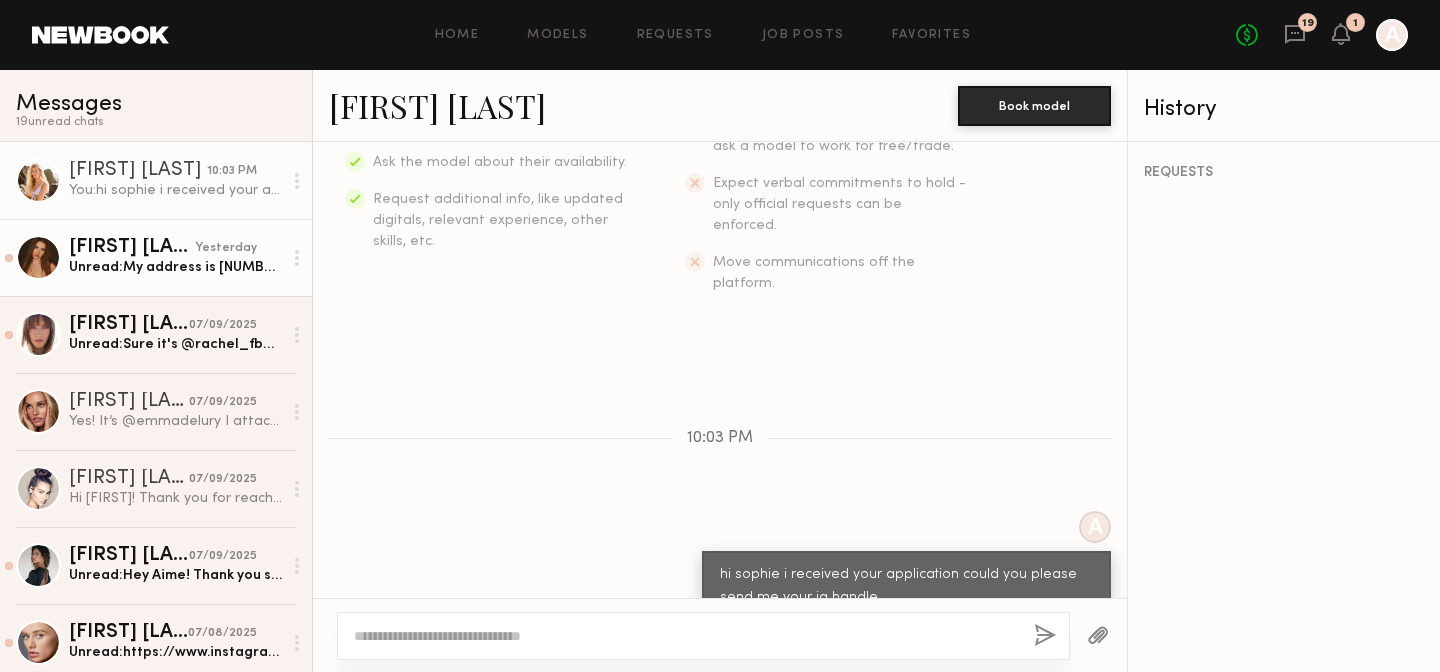 click on "Anastasia R." 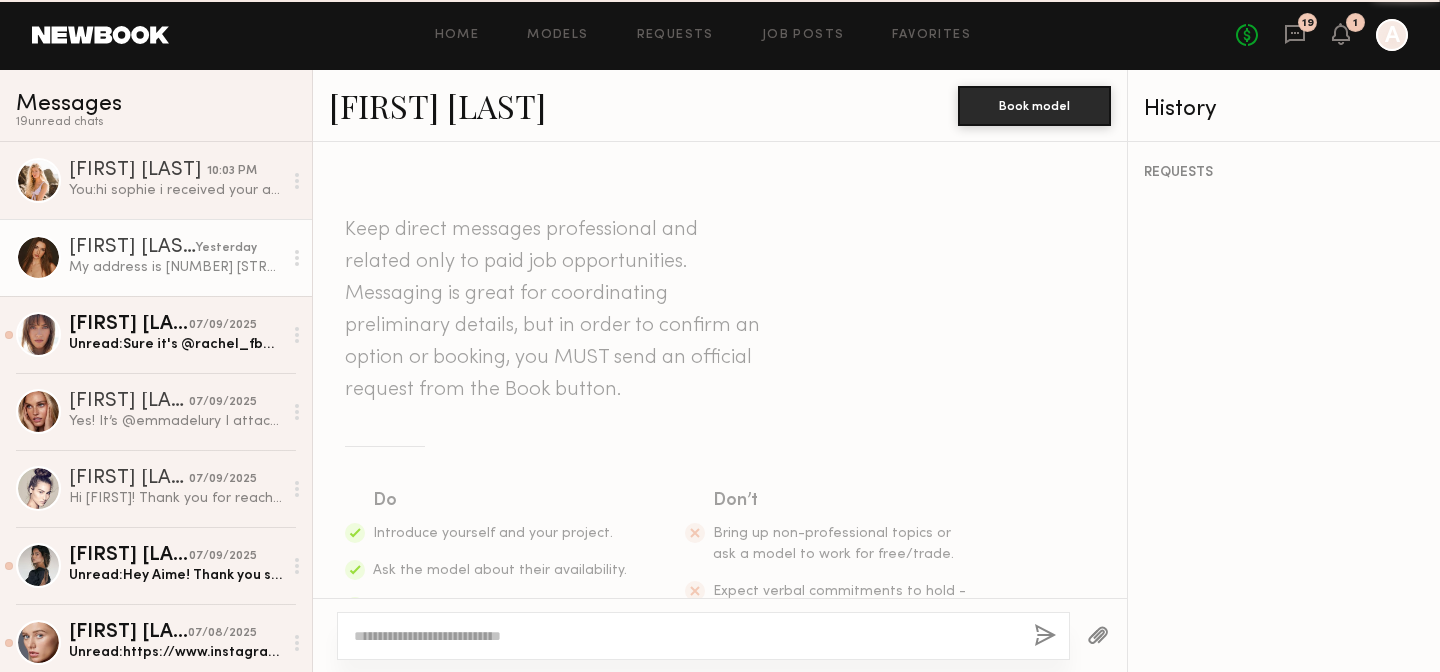 scroll, scrollTop: 1262, scrollLeft: 0, axis: vertical 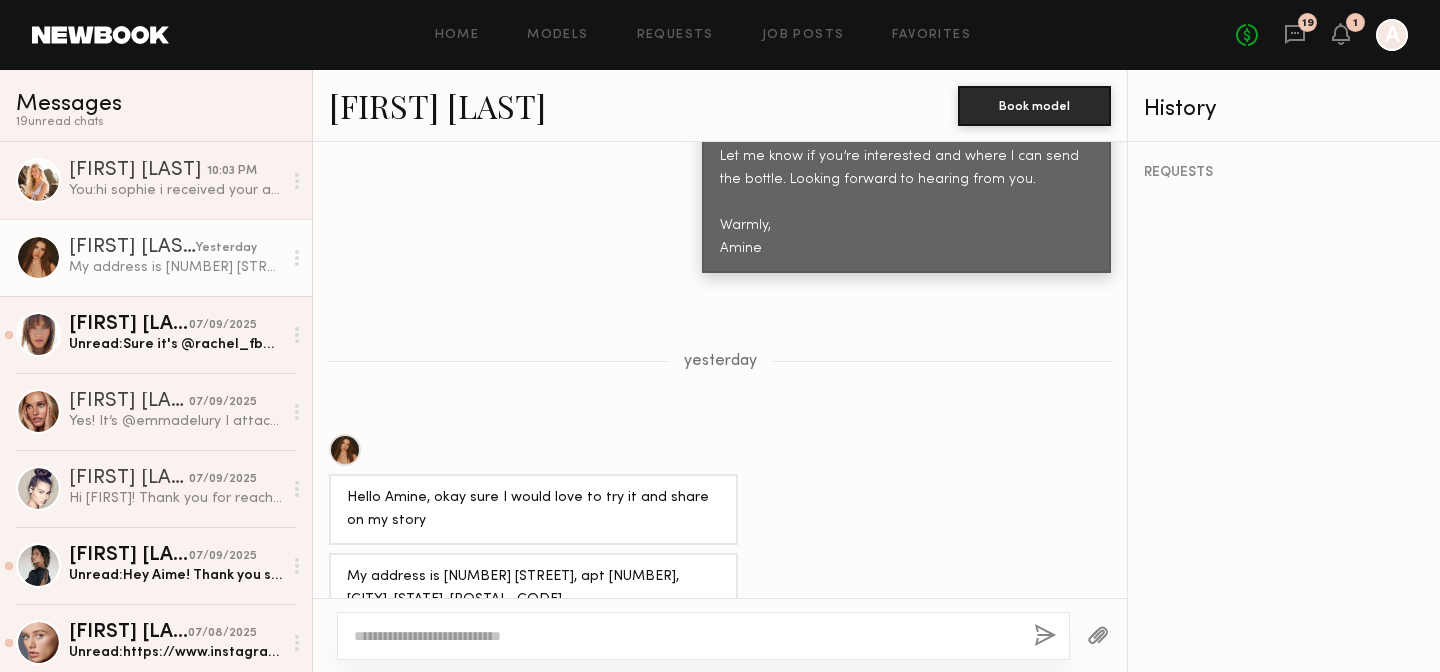 click 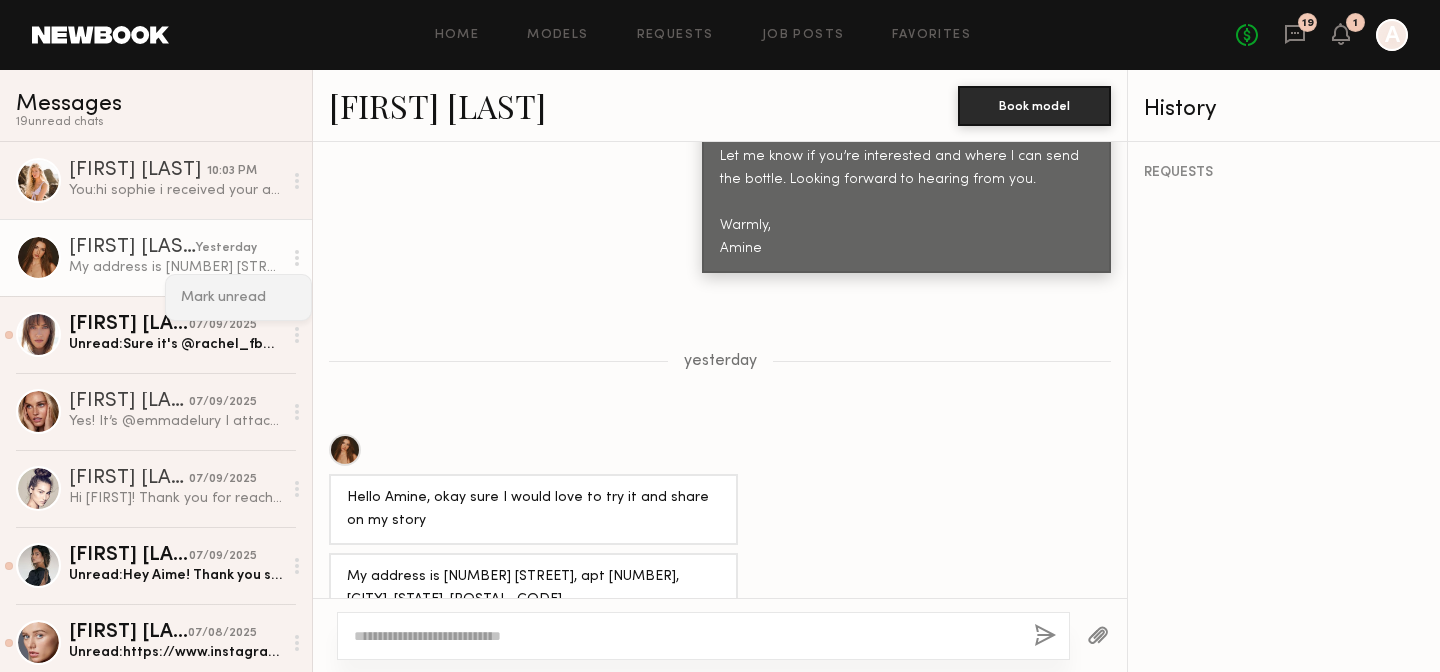 click on "Mark unread" 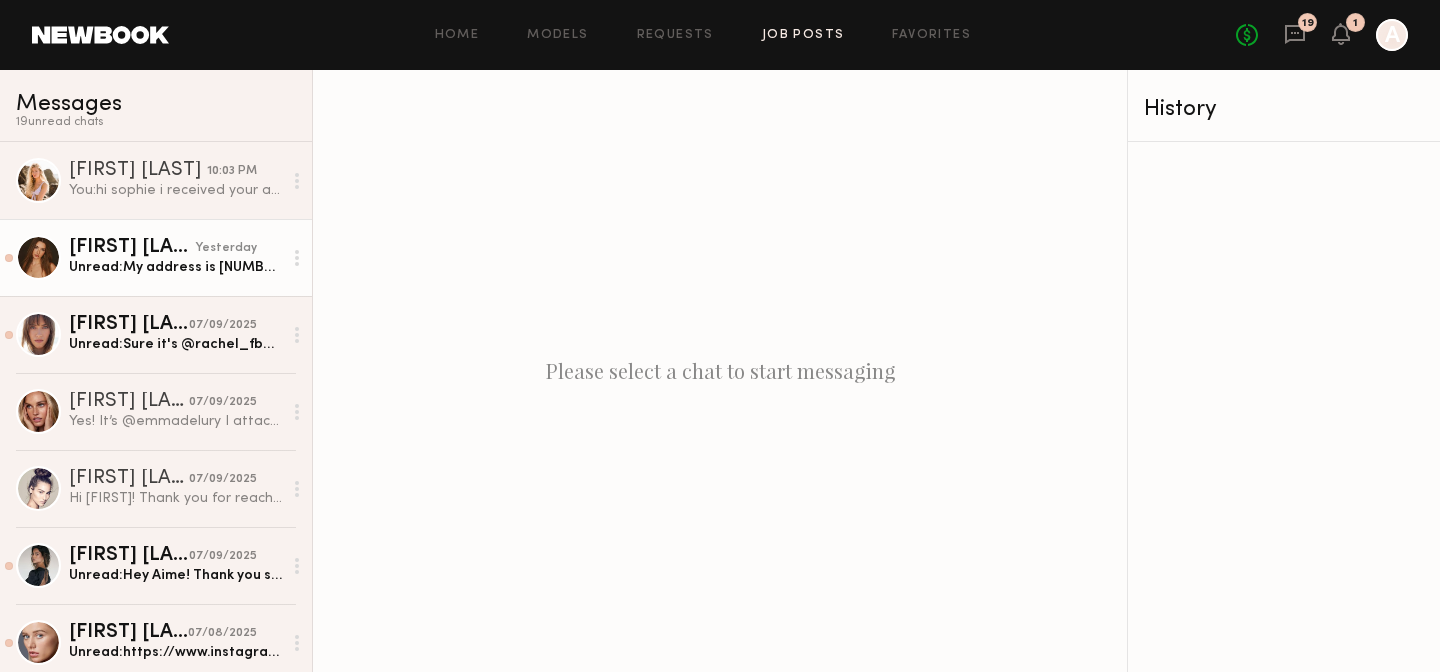 click on "Job Posts" 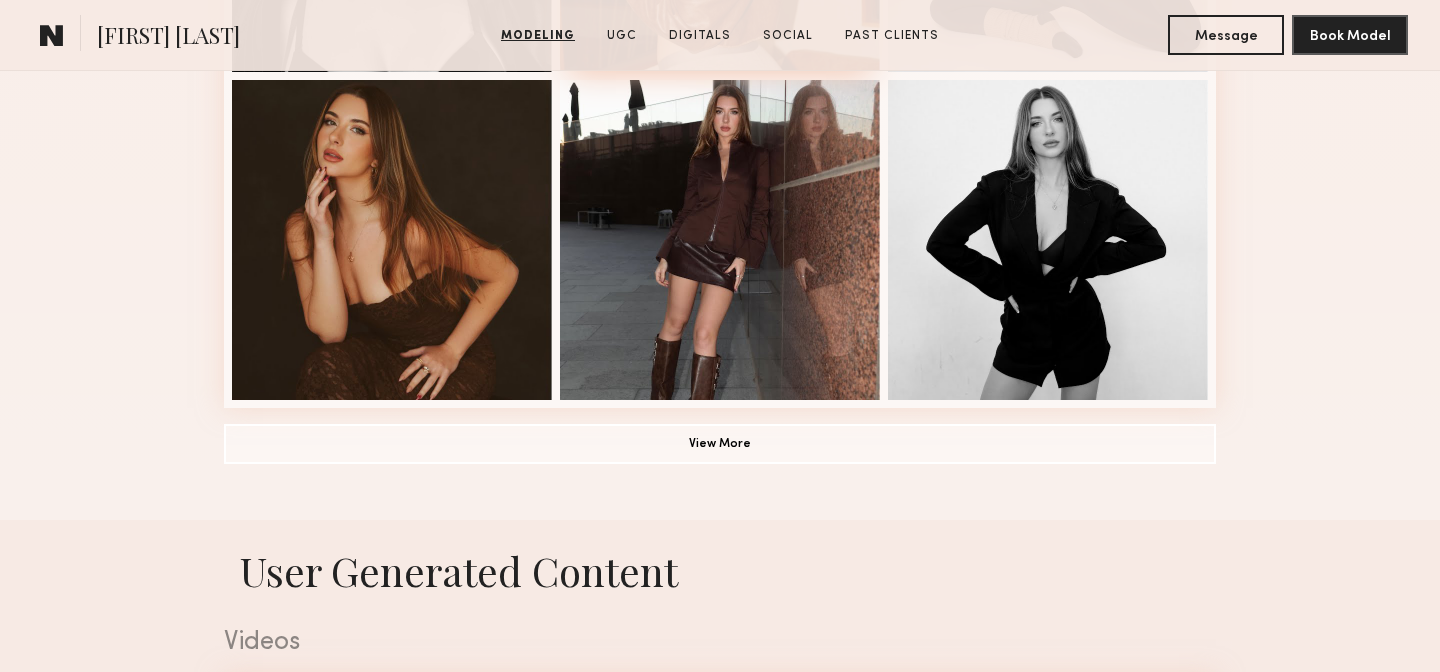 scroll, scrollTop: 1493, scrollLeft: 0, axis: vertical 